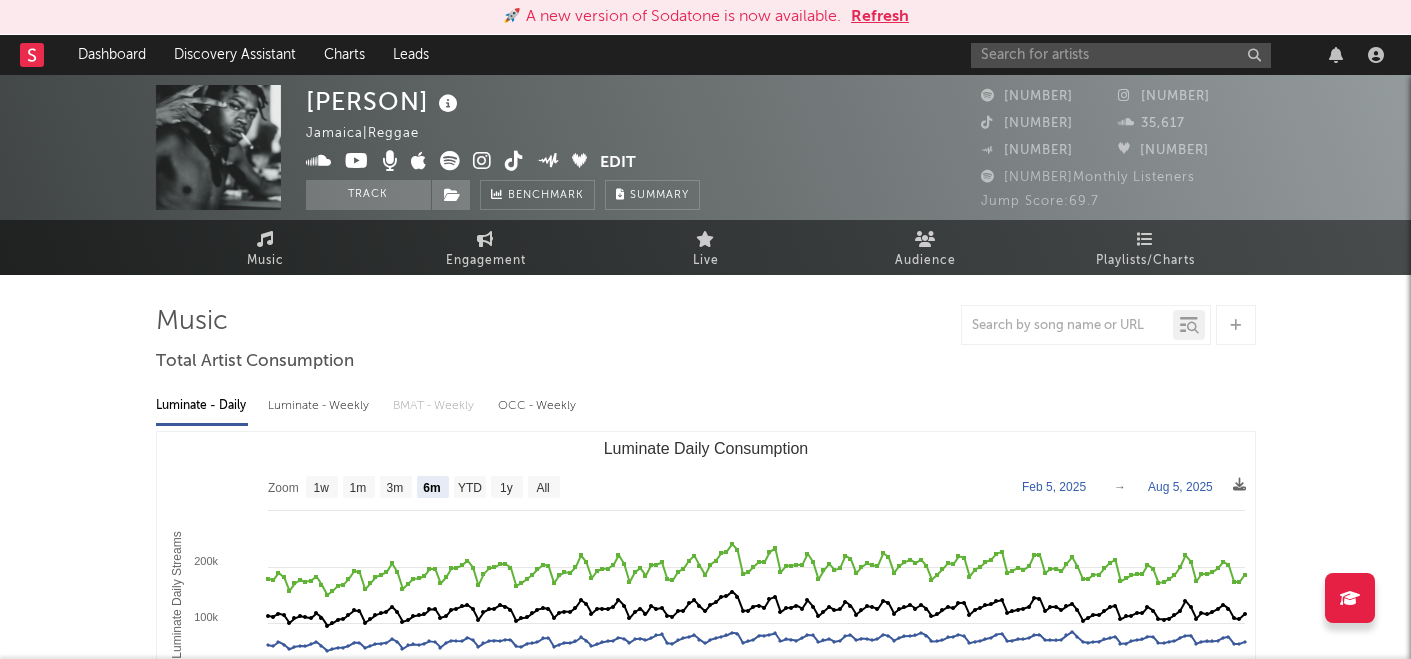 select on "6m" 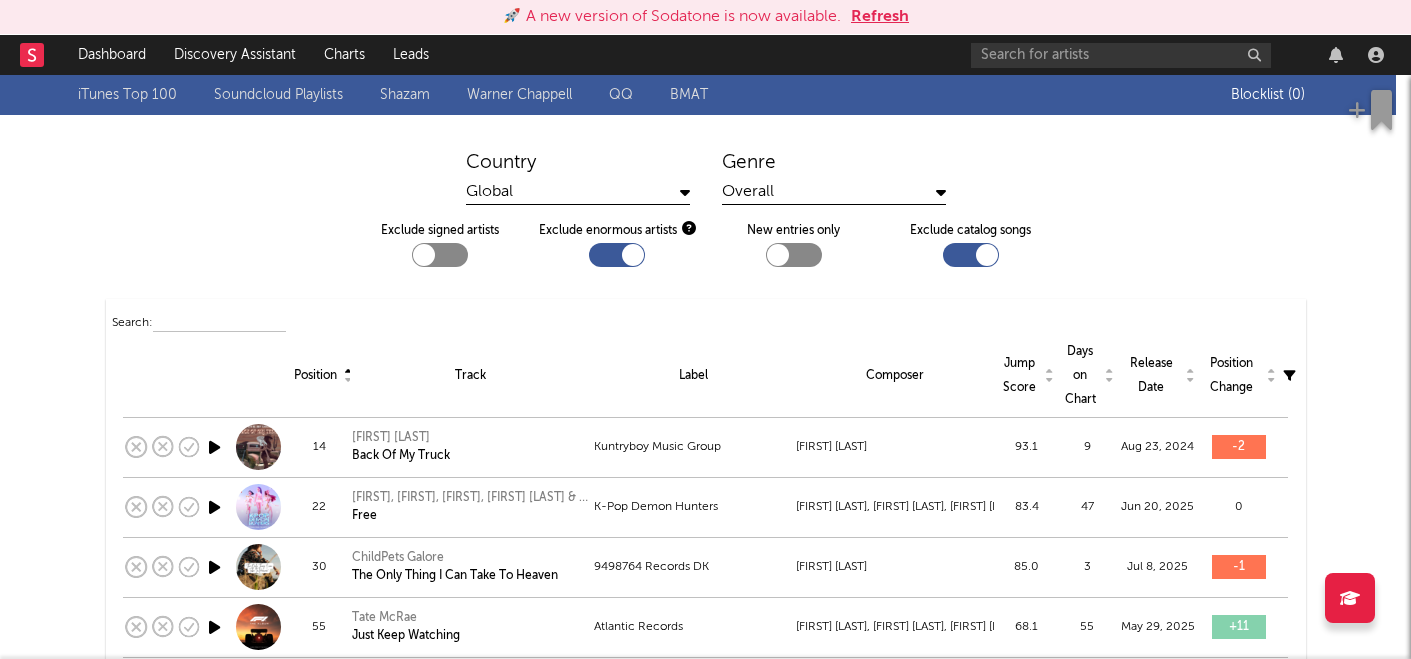 scroll, scrollTop: 0, scrollLeft: 0, axis: both 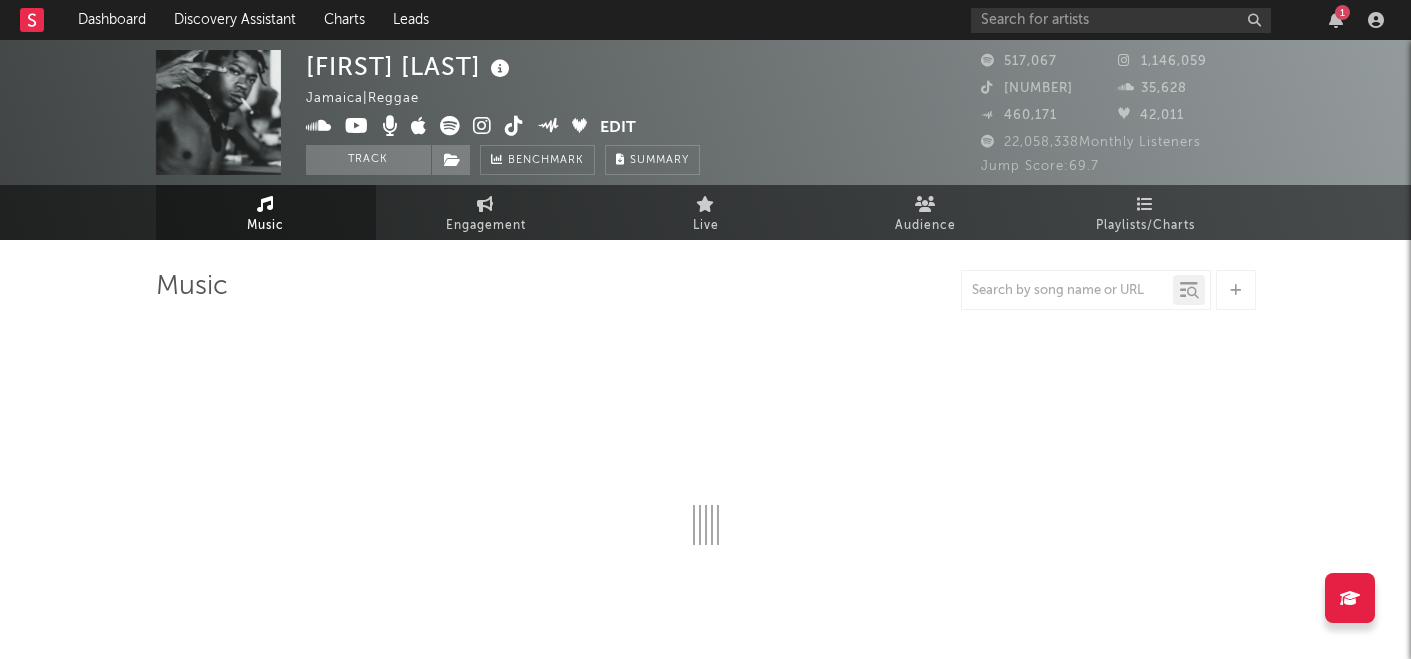 click on "1" at bounding box center (1336, 20) 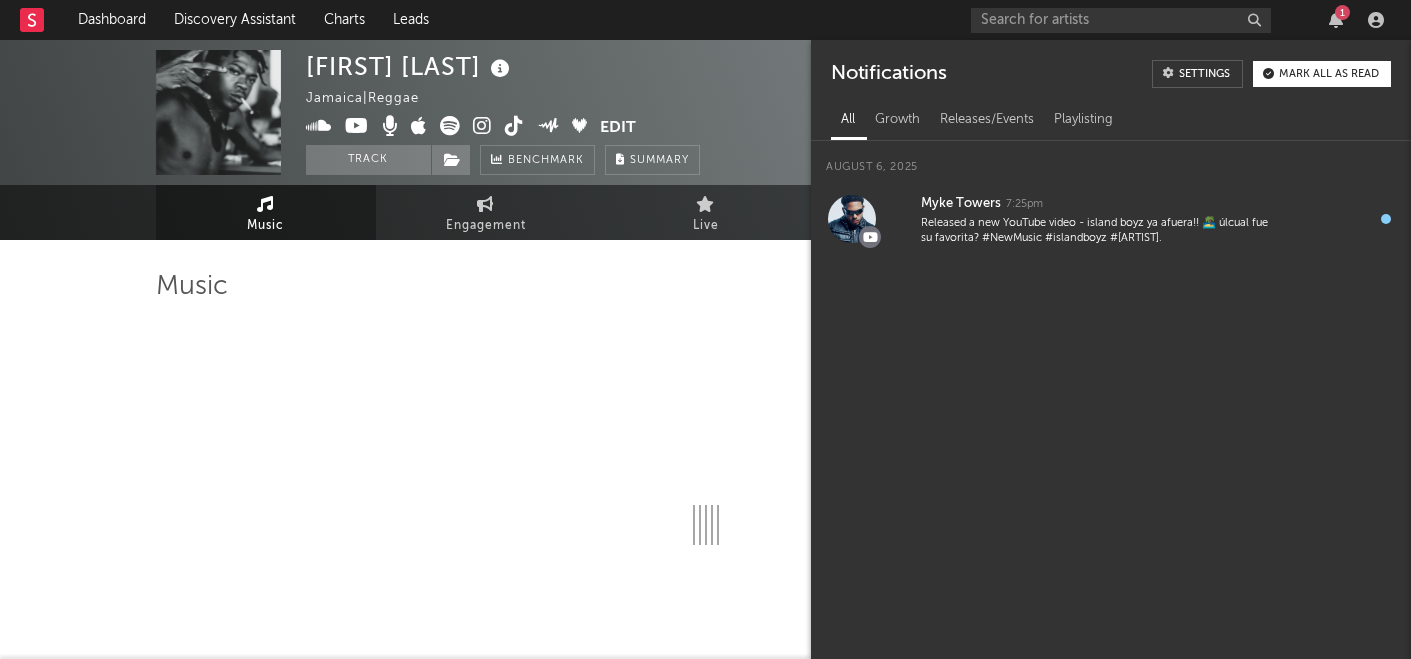 select on "6m" 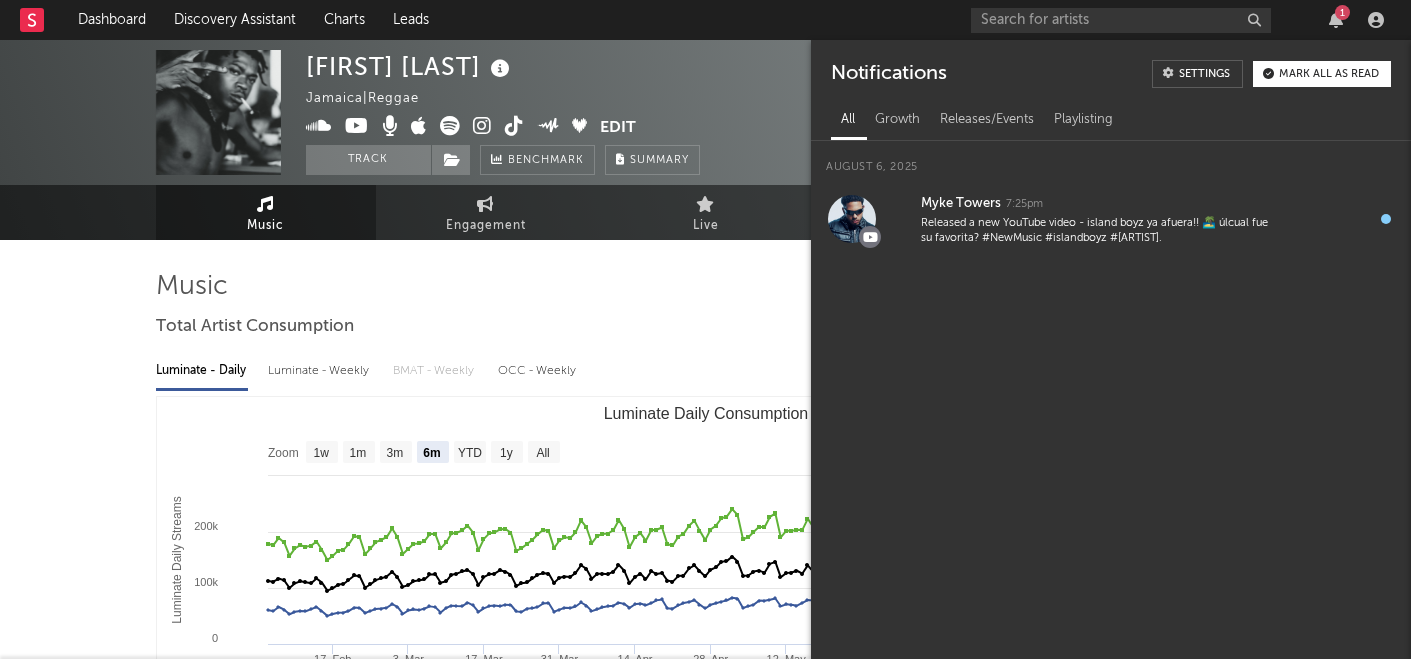 click on "1" at bounding box center (1342, 12) 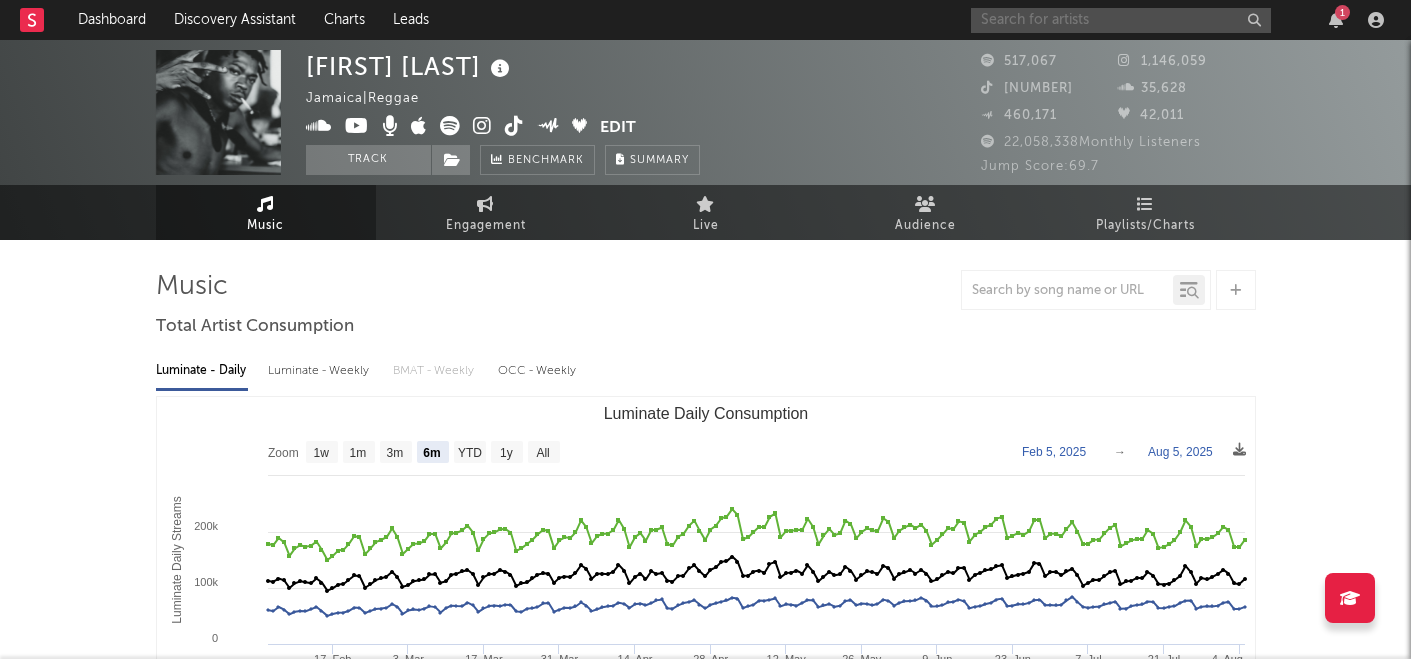 click at bounding box center (1121, 20) 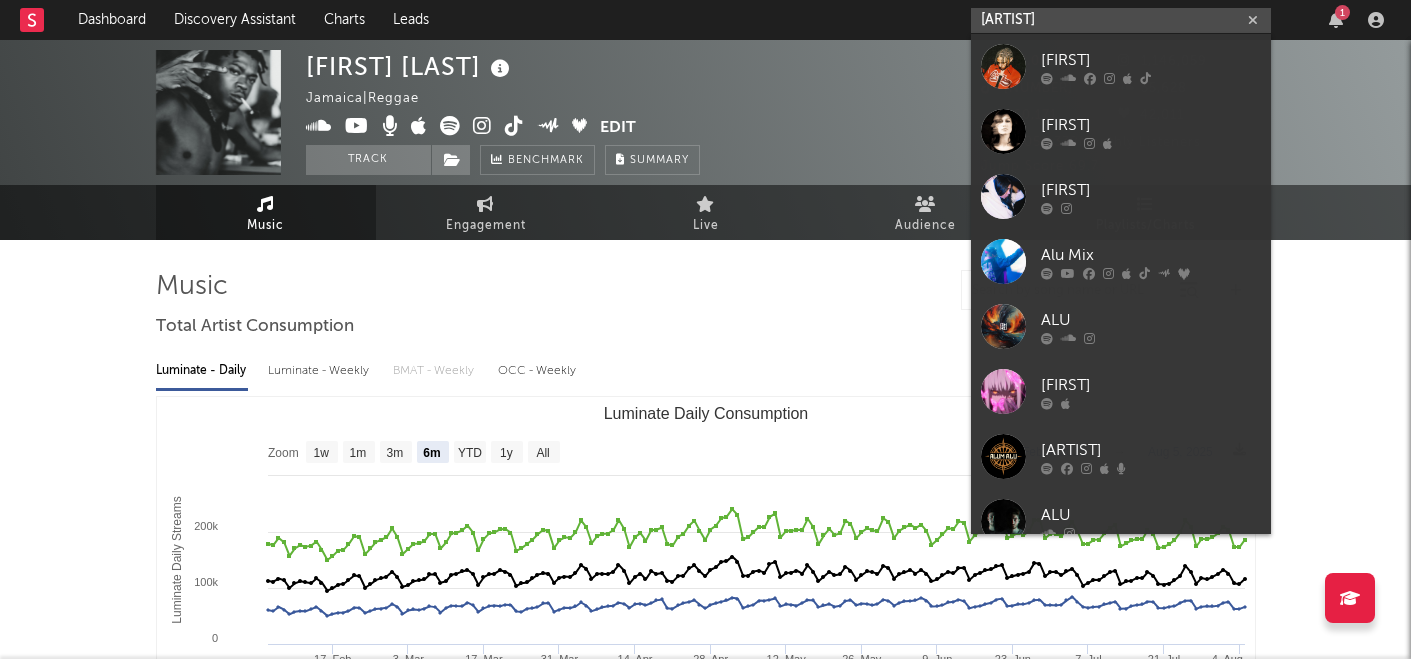 type on "[ARTIST]" 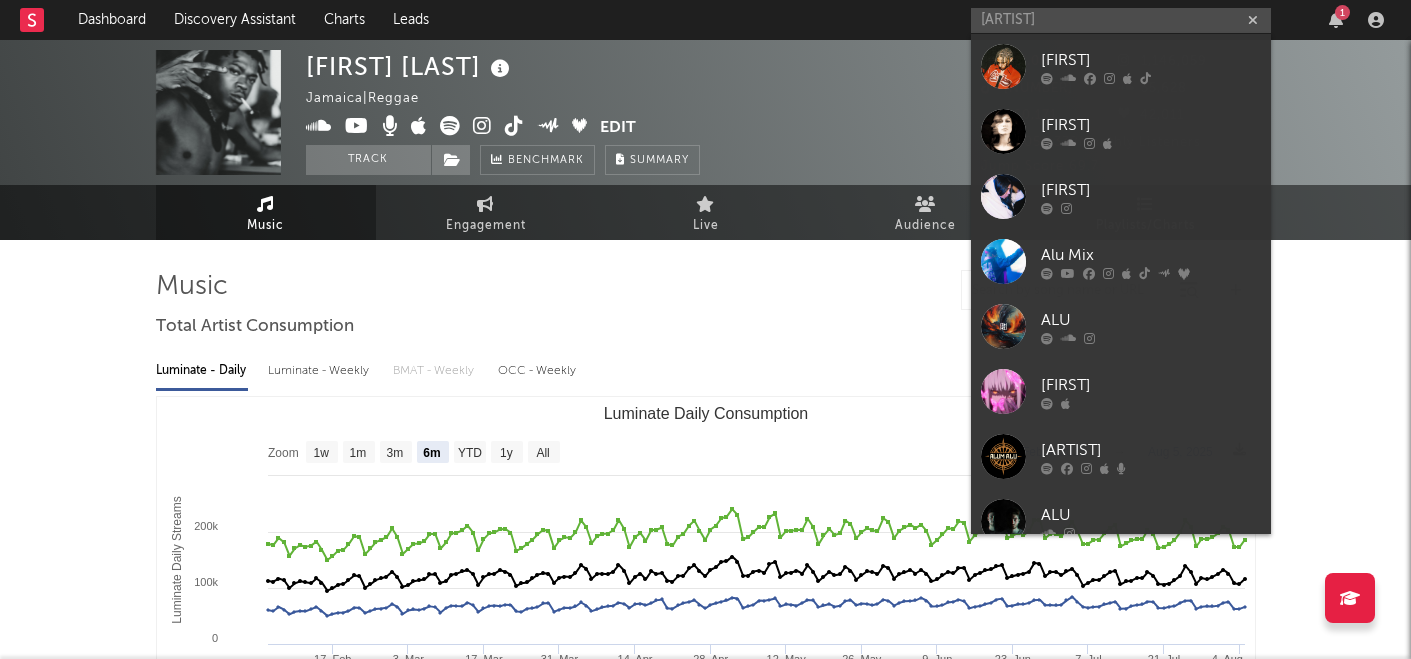 click at bounding box center (1151, 78) 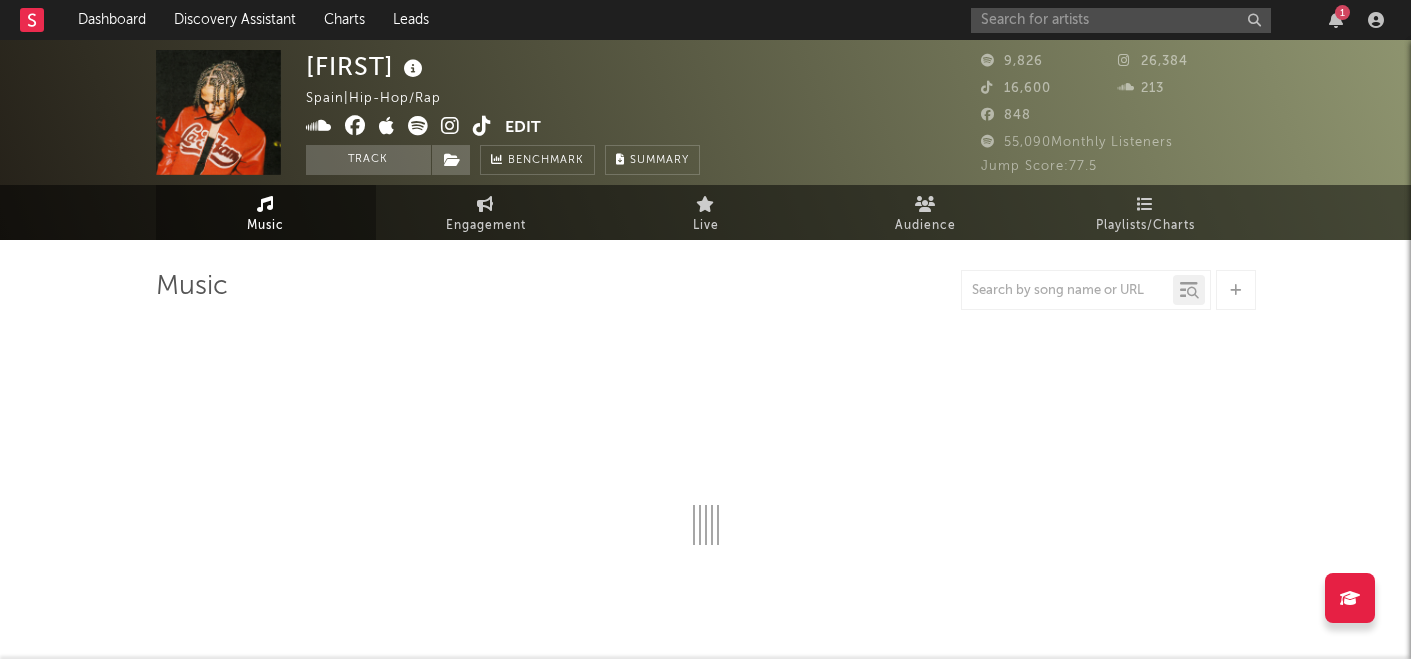 select on "6m" 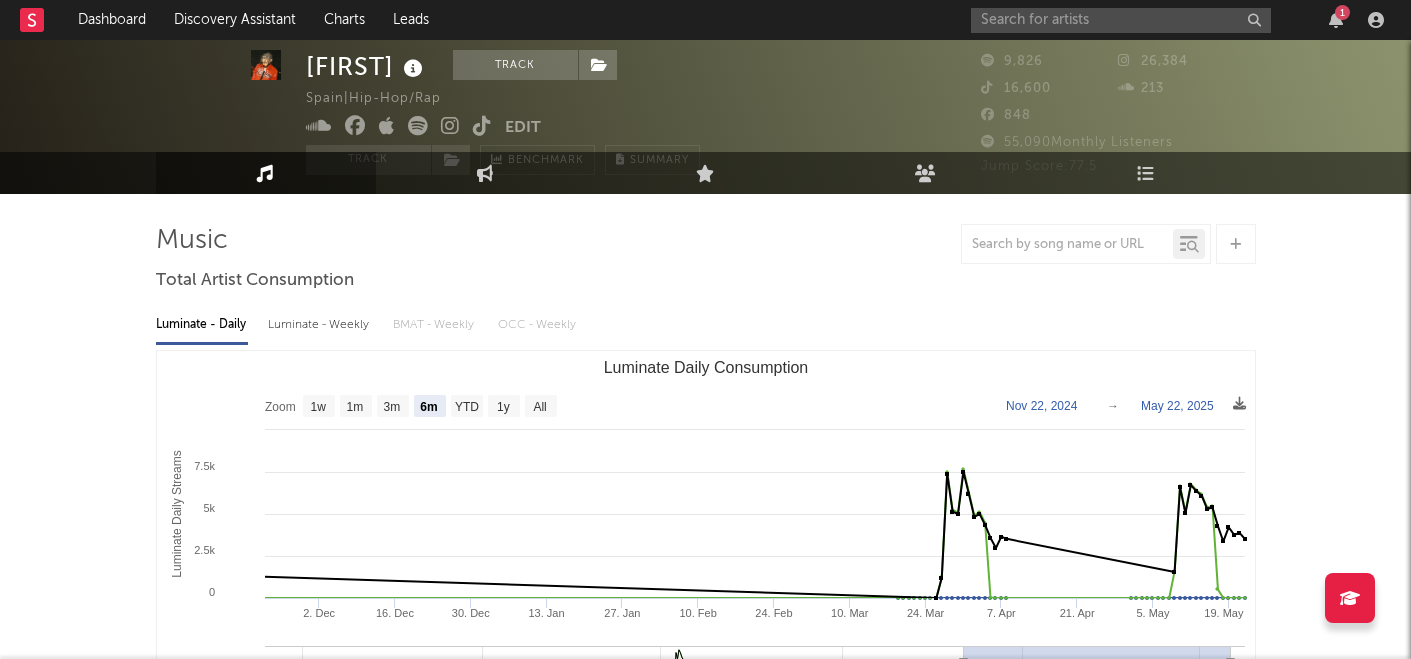 scroll, scrollTop: 0, scrollLeft: 0, axis: both 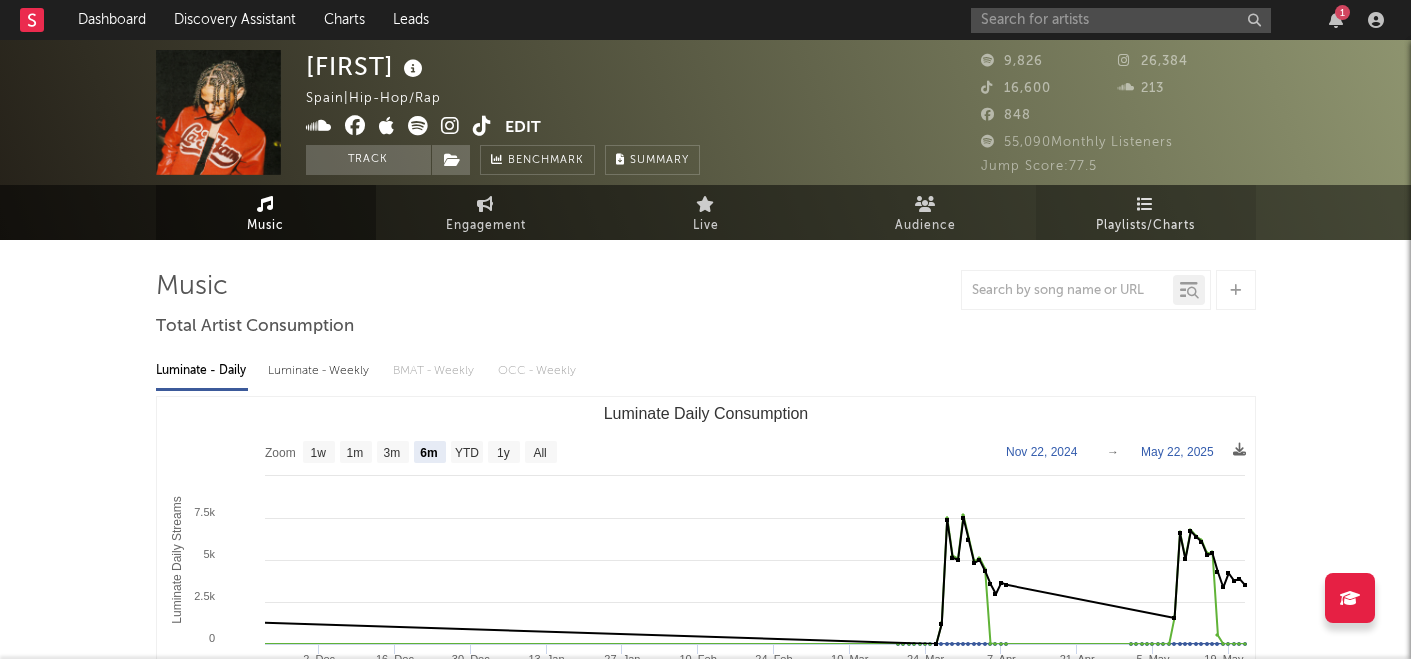click on "Playlists/Charts" at bounding box center (1145, 226) 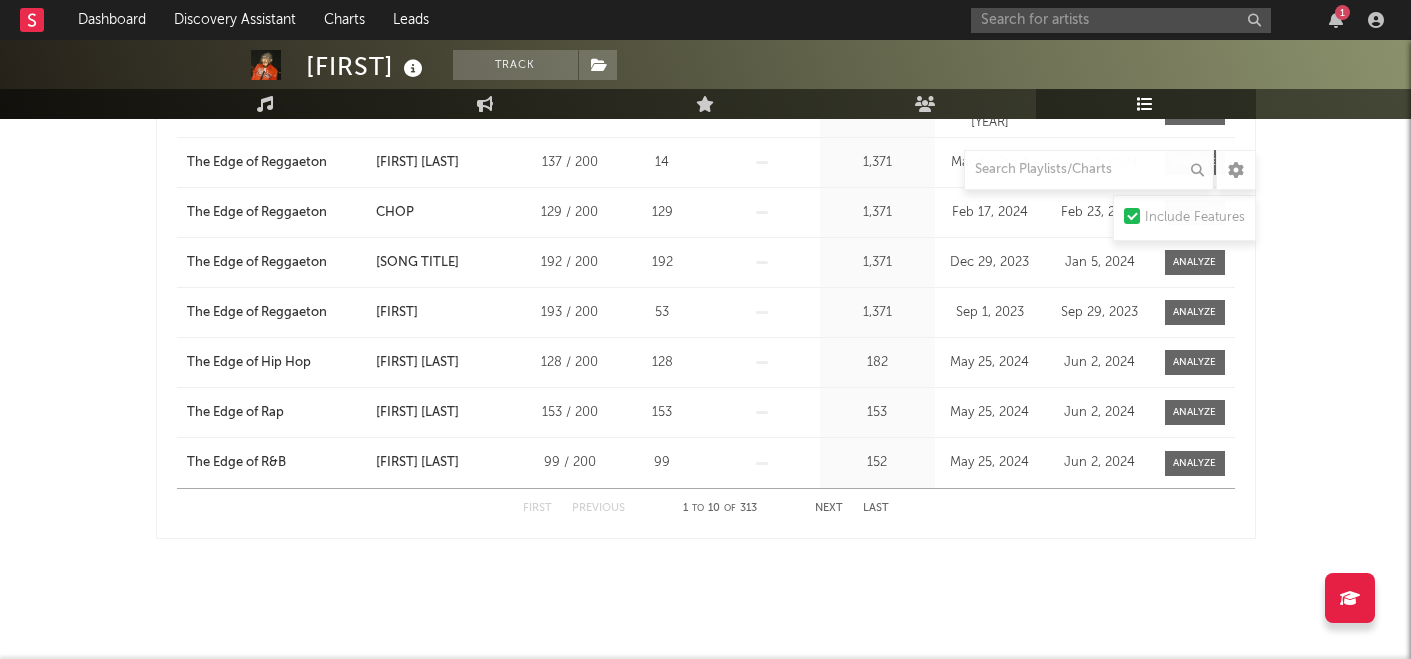 scroll, scrollTop: 0, scrollLeft: 0, axis: both 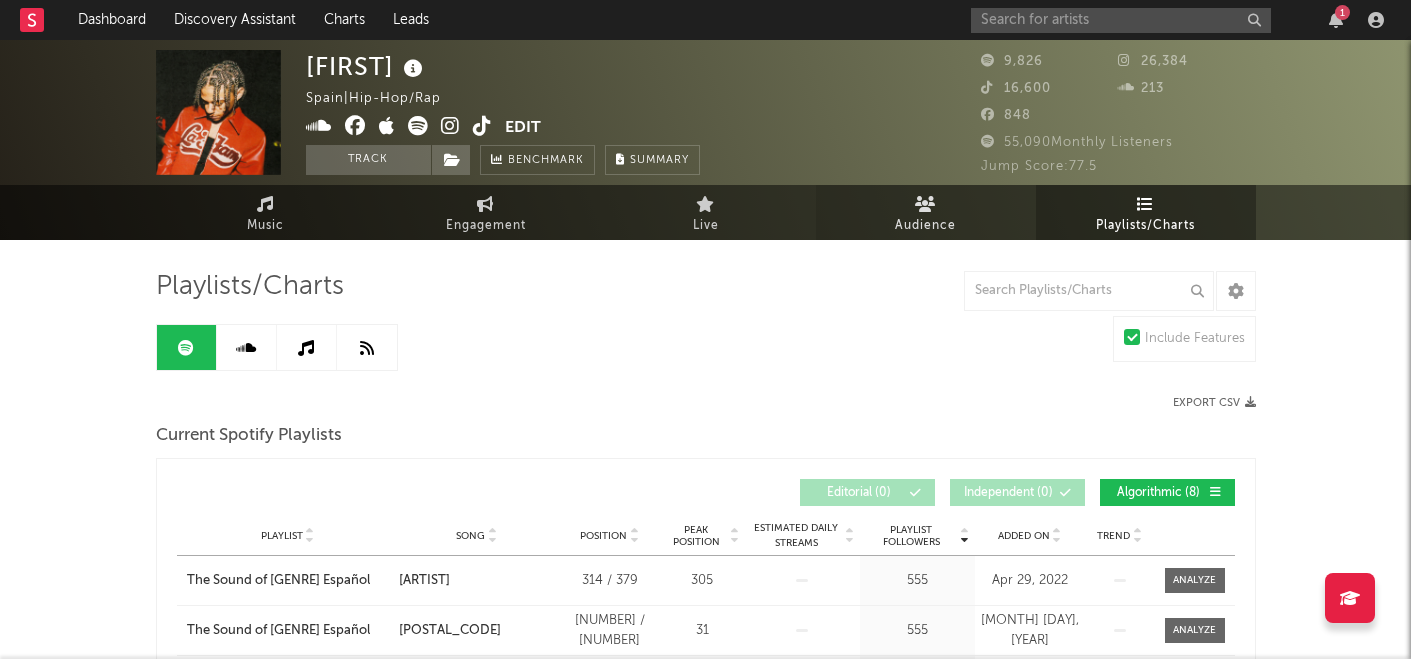 click on "Audience" at bounding box center [926, 212] 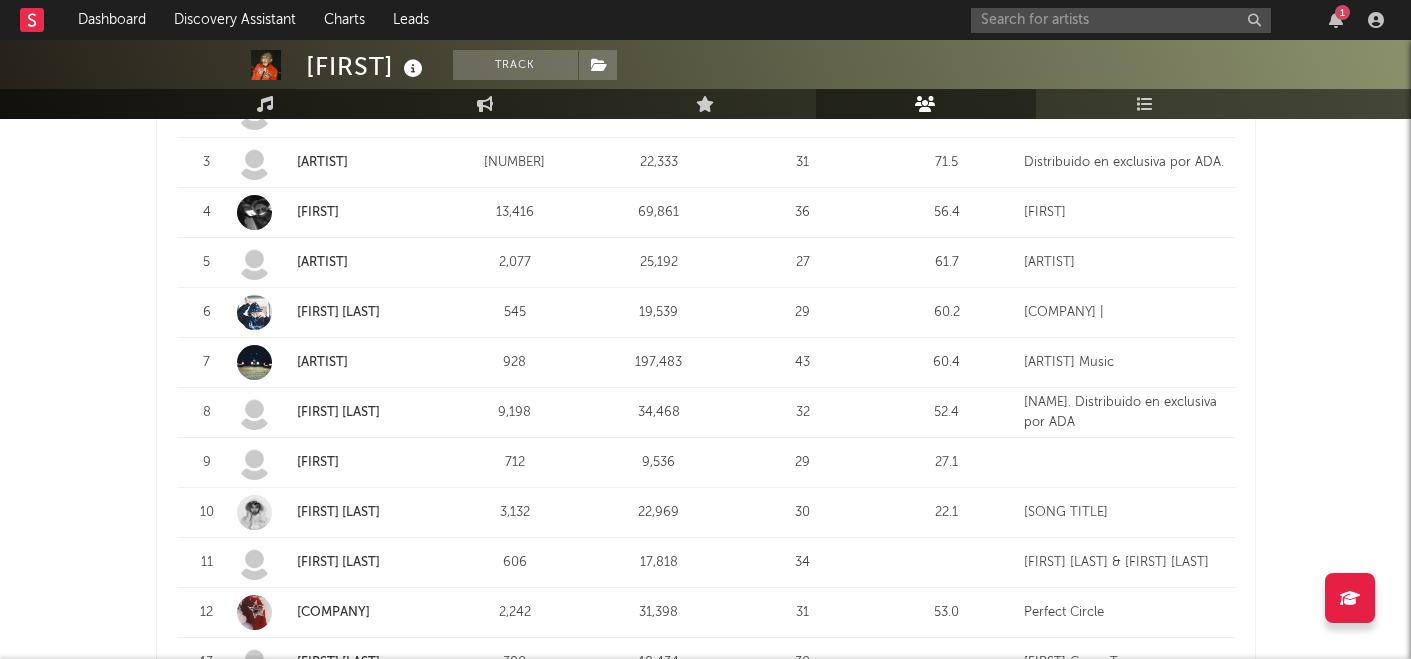 scroll, scrollTop: 0, scrollLeft: 0, axis: both 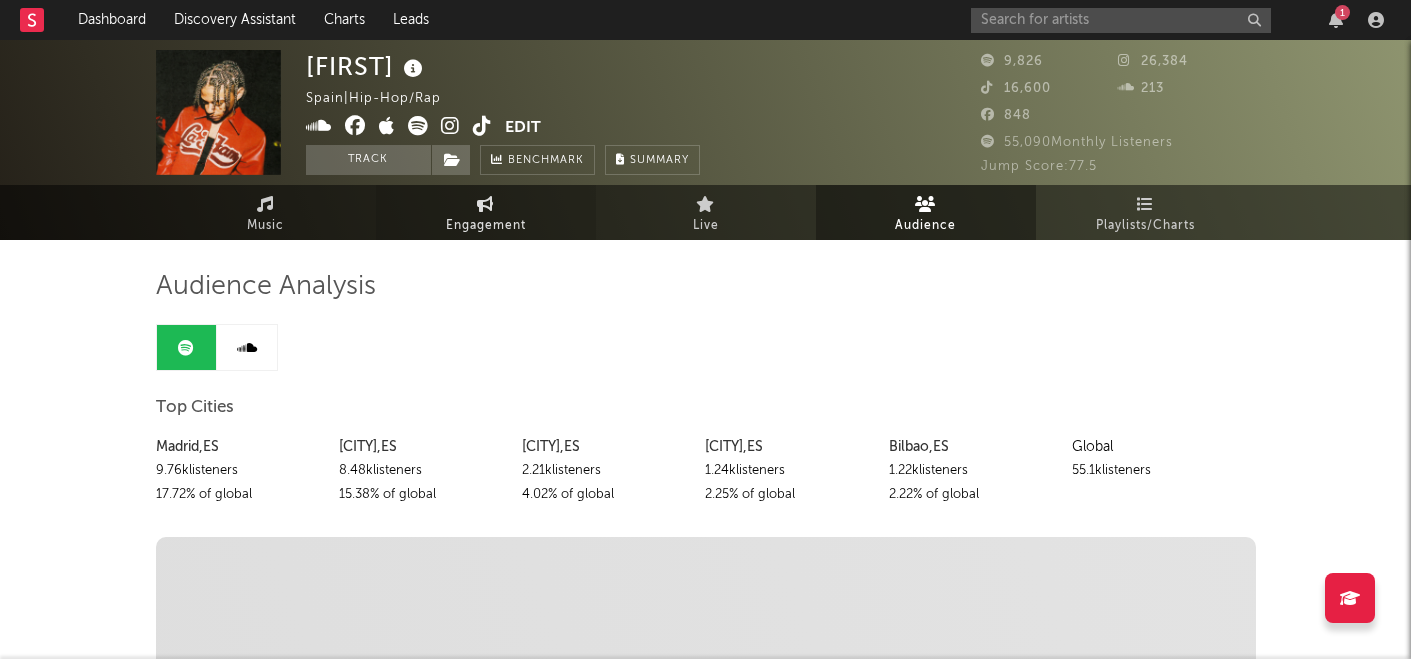 click on "Engagement" at bounding box center (486, 226) 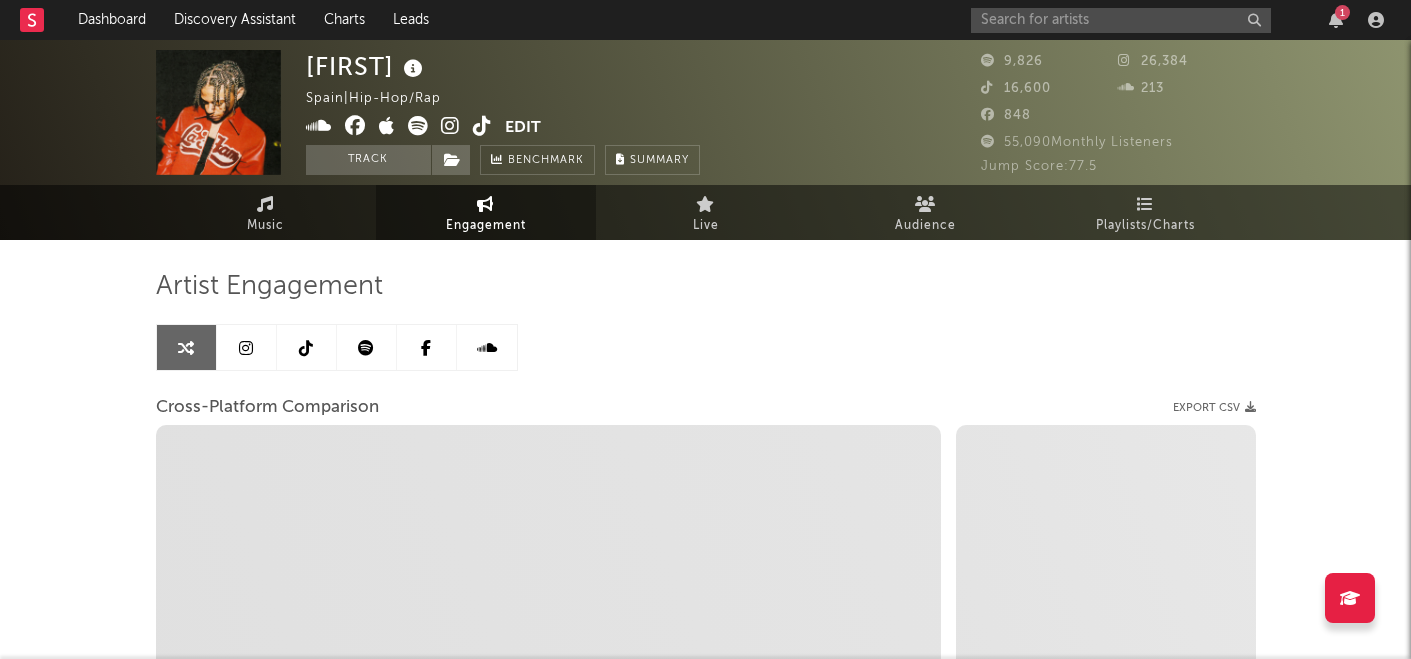 select on "1w" 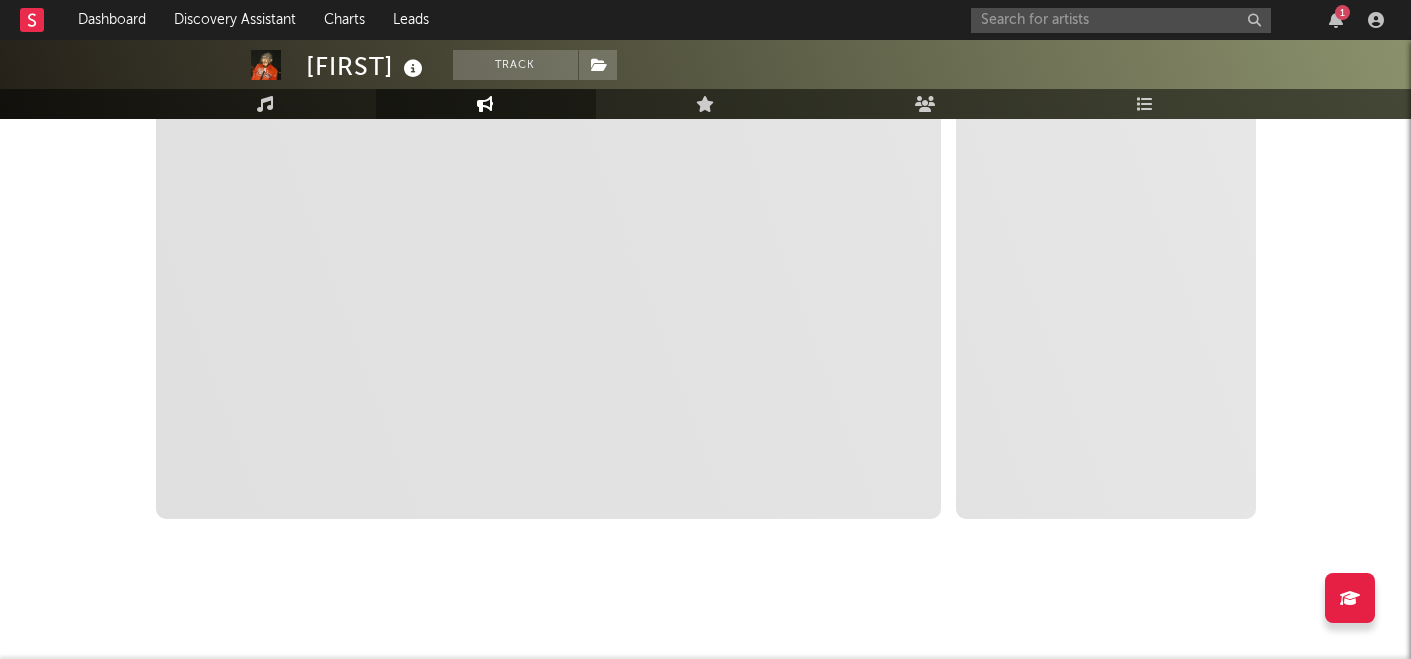 scroll, scrollTop: 0, scrollLeft: 0, axis: both 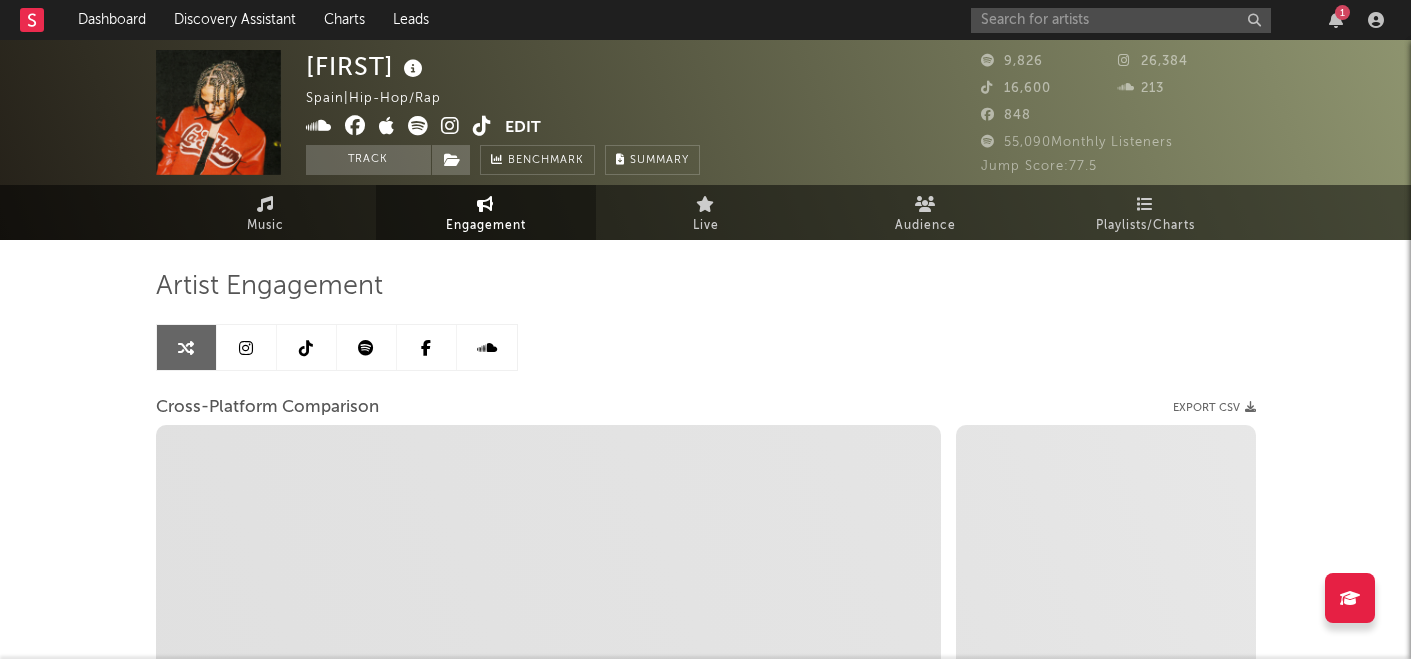 select on "1m" 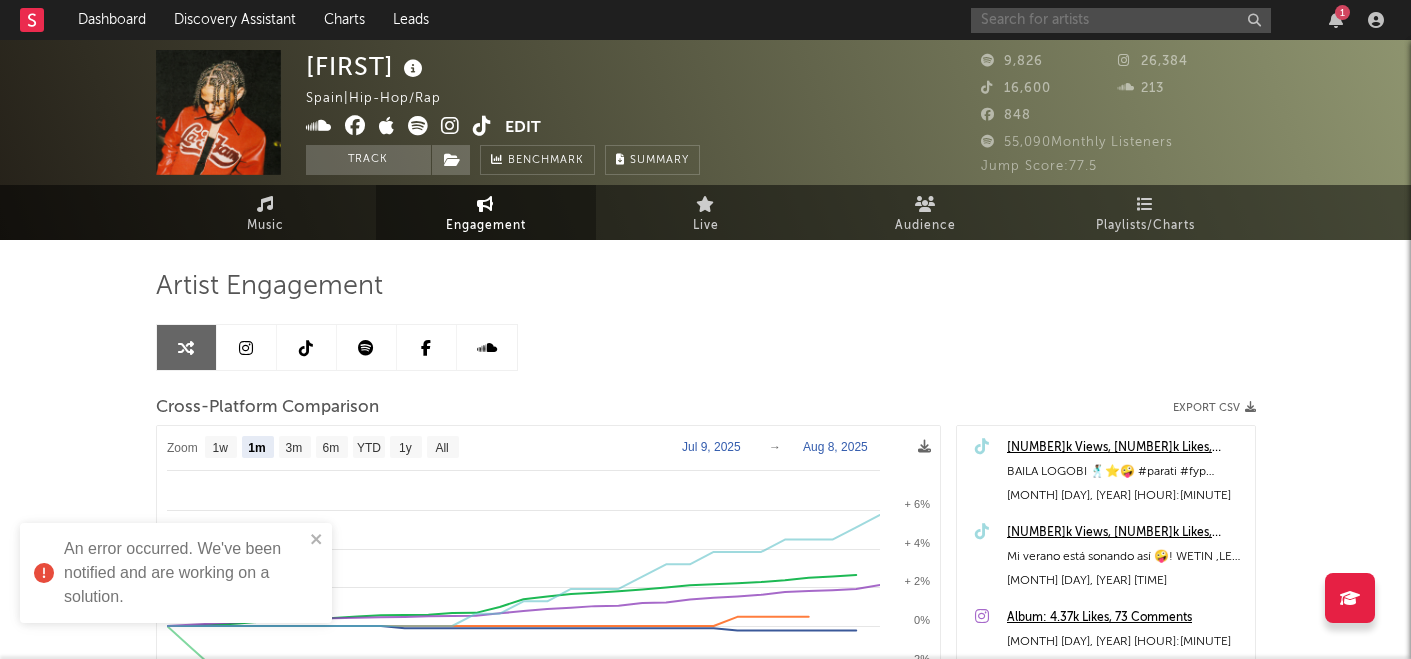 click at bounding box center (1121, 20) 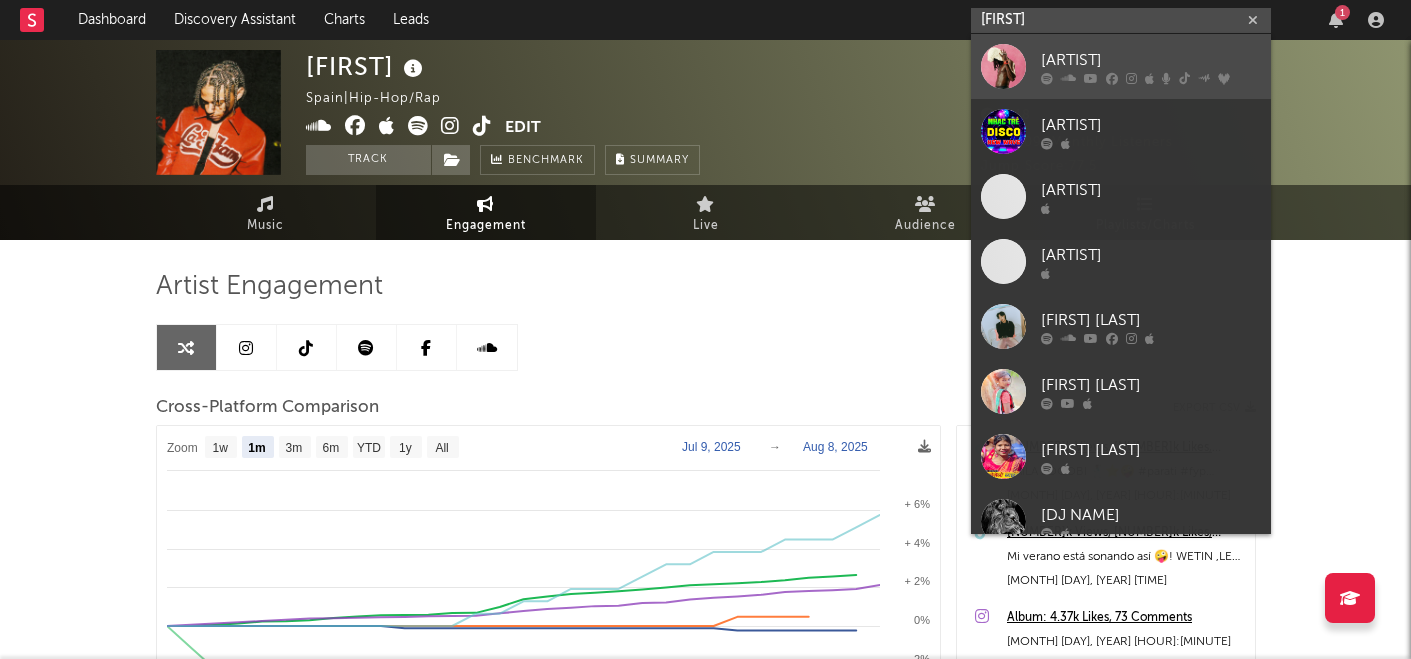 type on "[FIRST]" 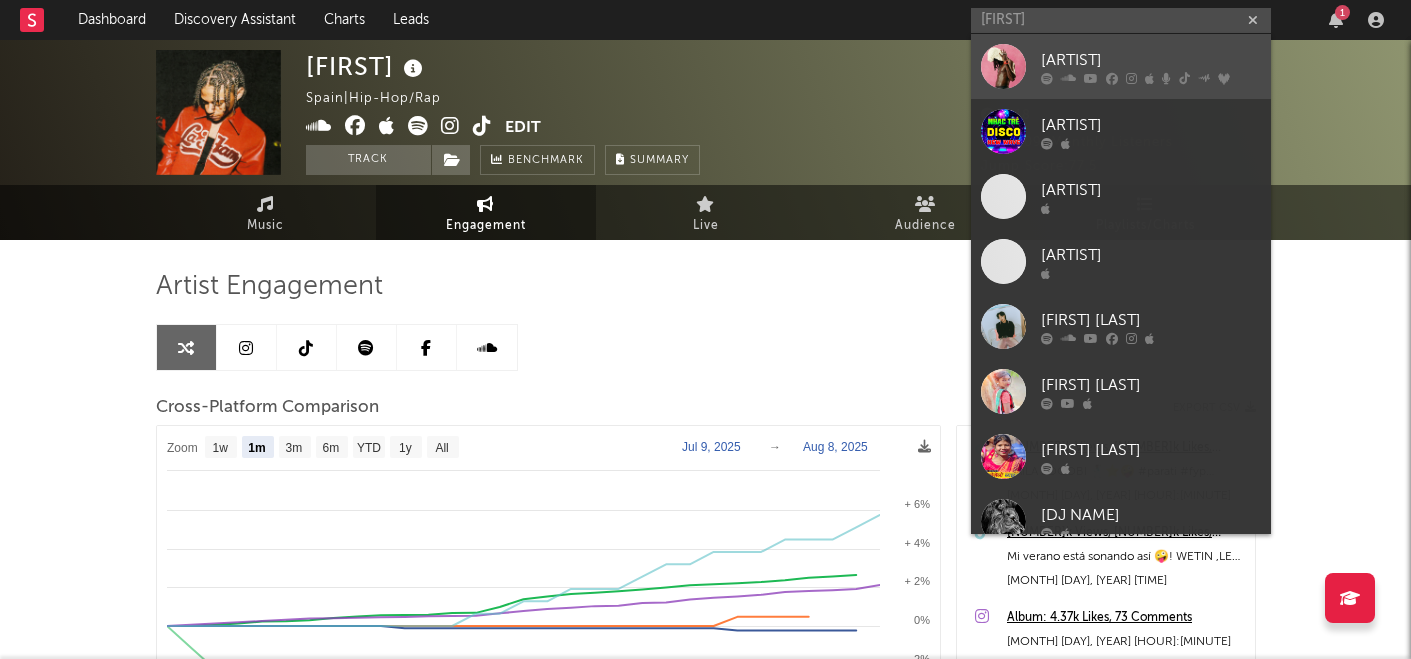 click at bounding box center [1003, 66] 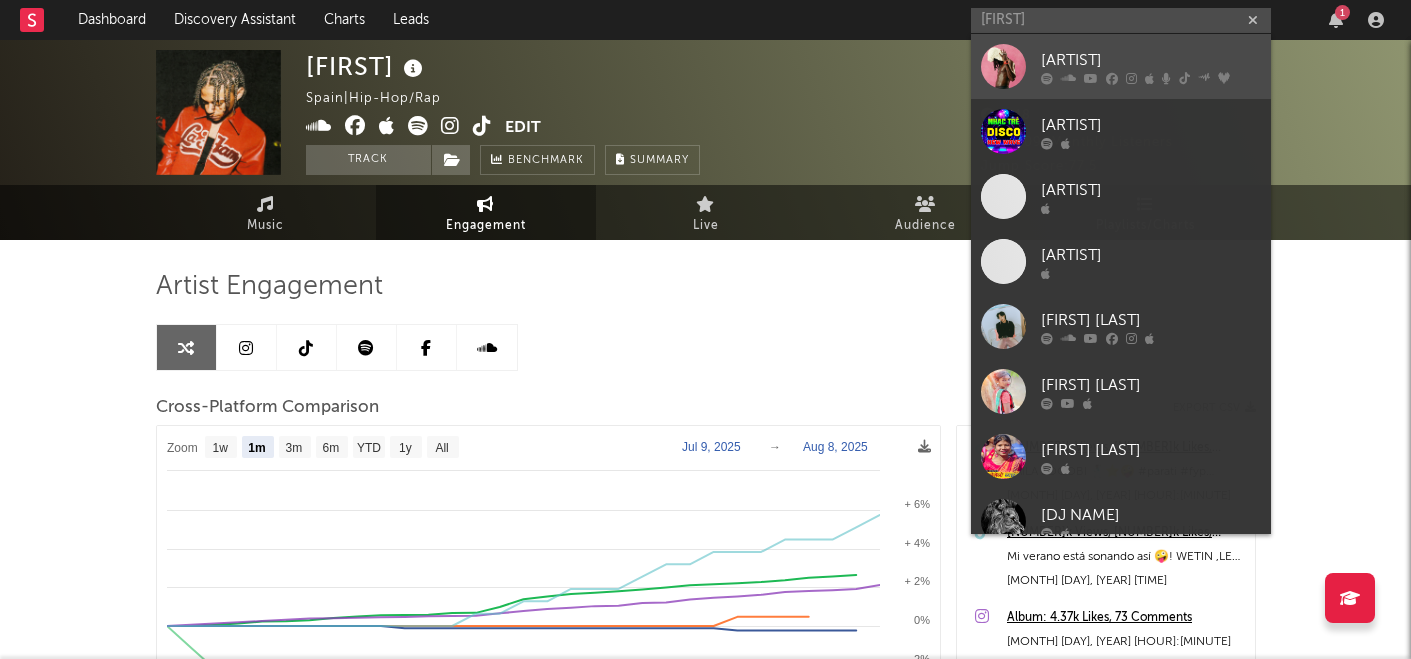type 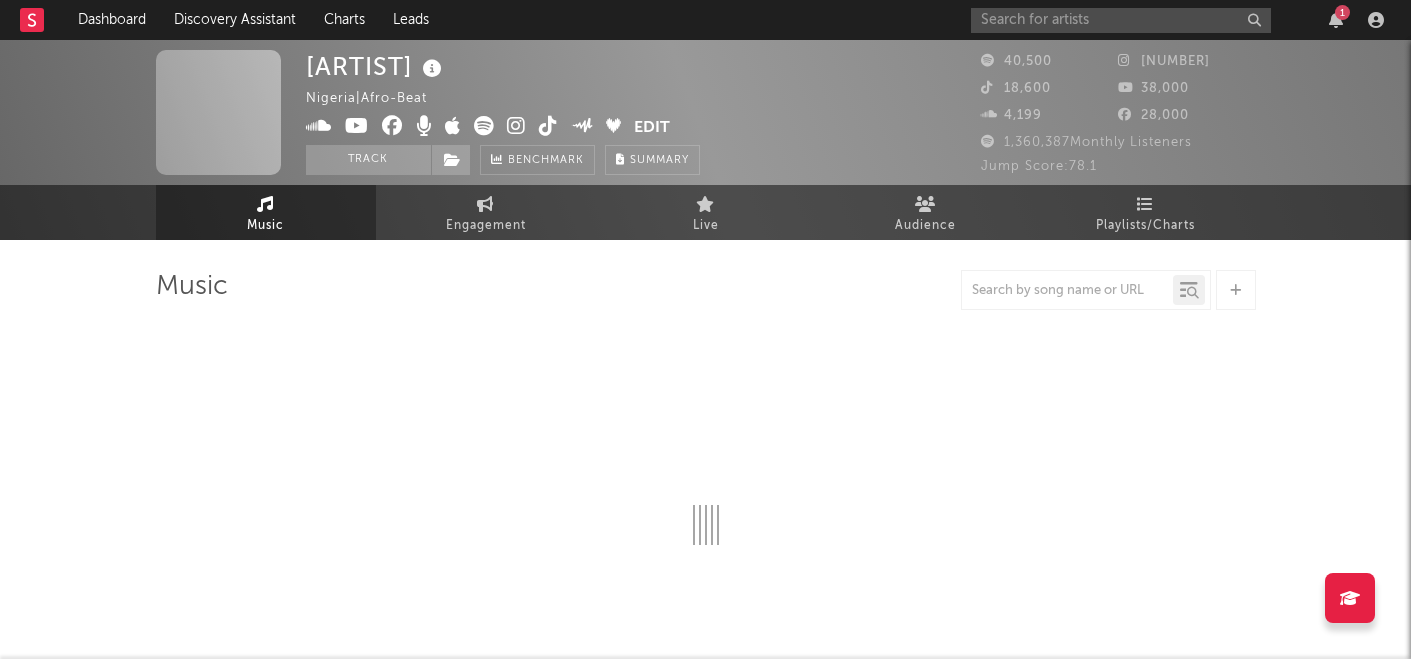select on "6m" 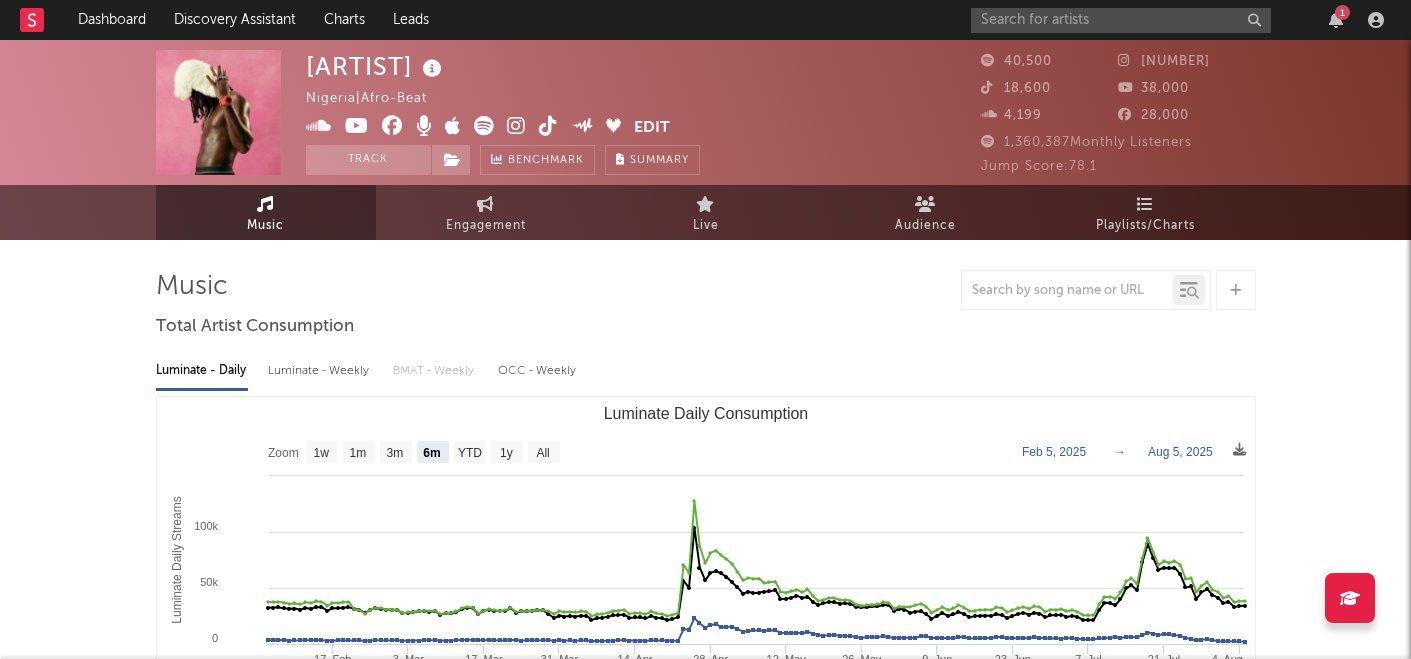 select on "6m" 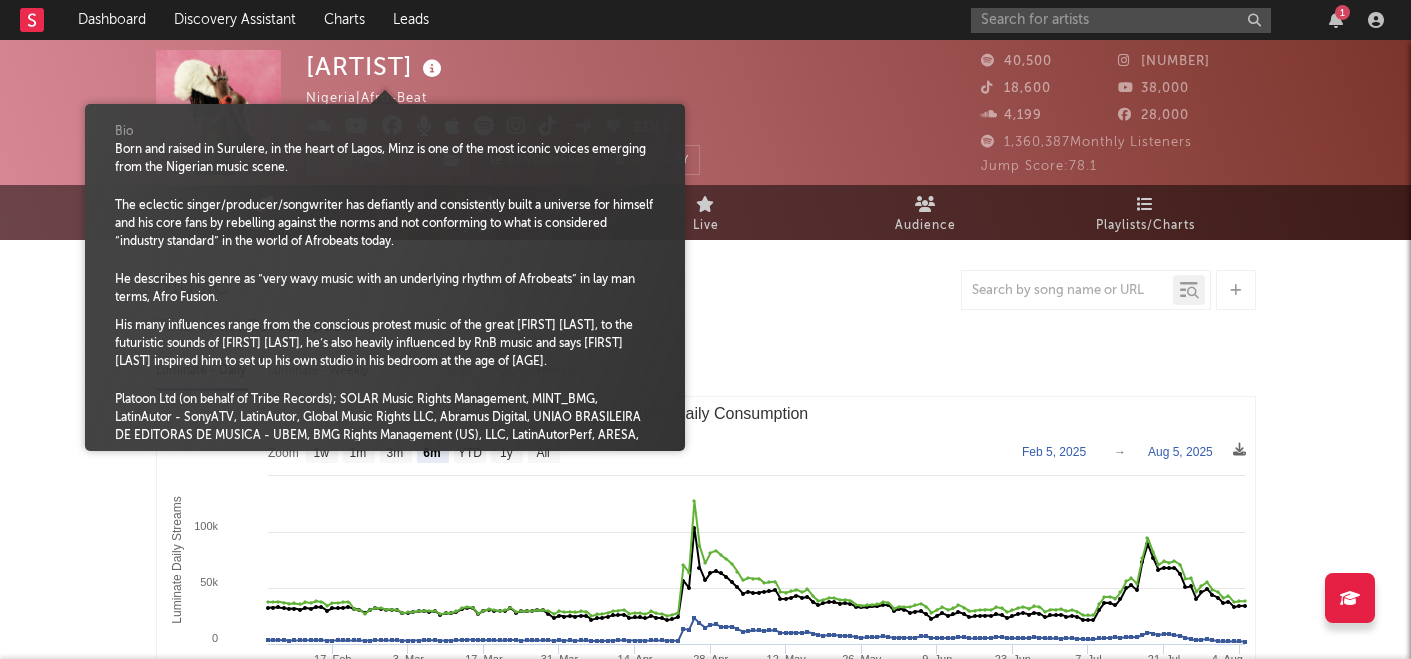 scroll, scrollTop: 27, scrollLeft: 0, axis: vertical 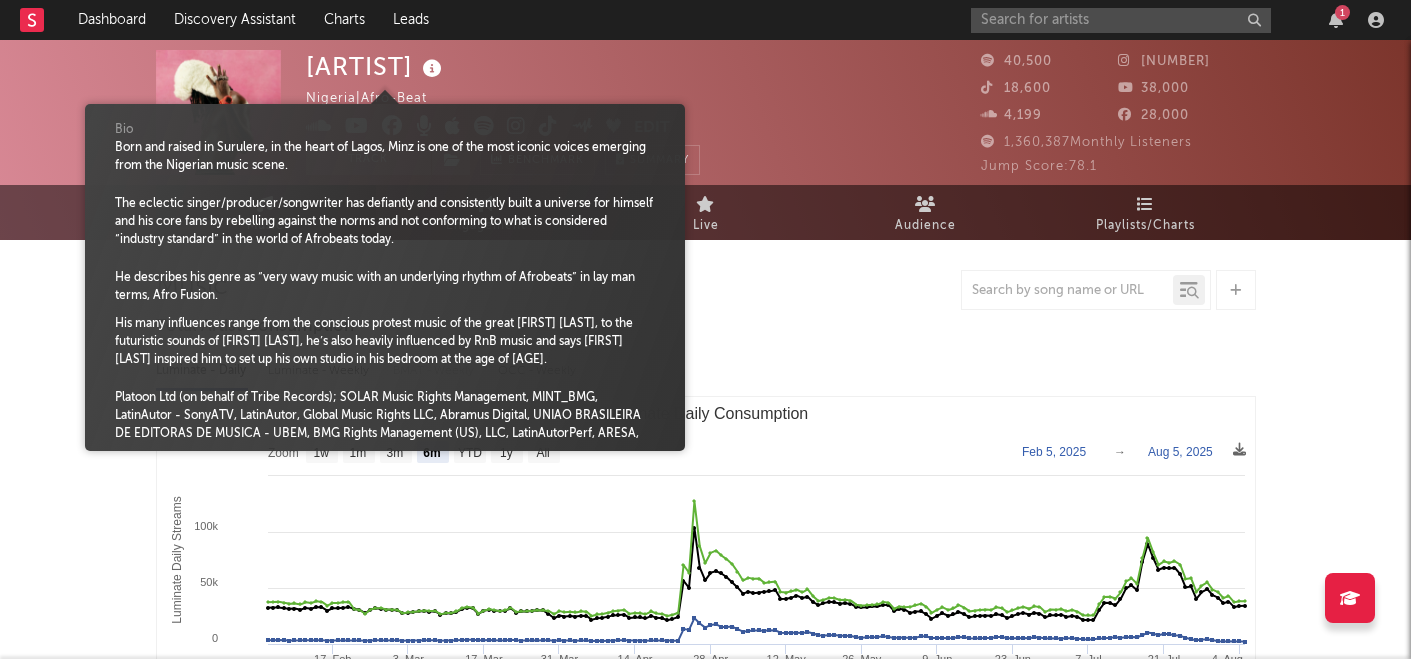 click on "[ARTIST] Nigeria  |  Afro-Beat Edit Track Benchmark Summary" at bounding box center [503, 112] 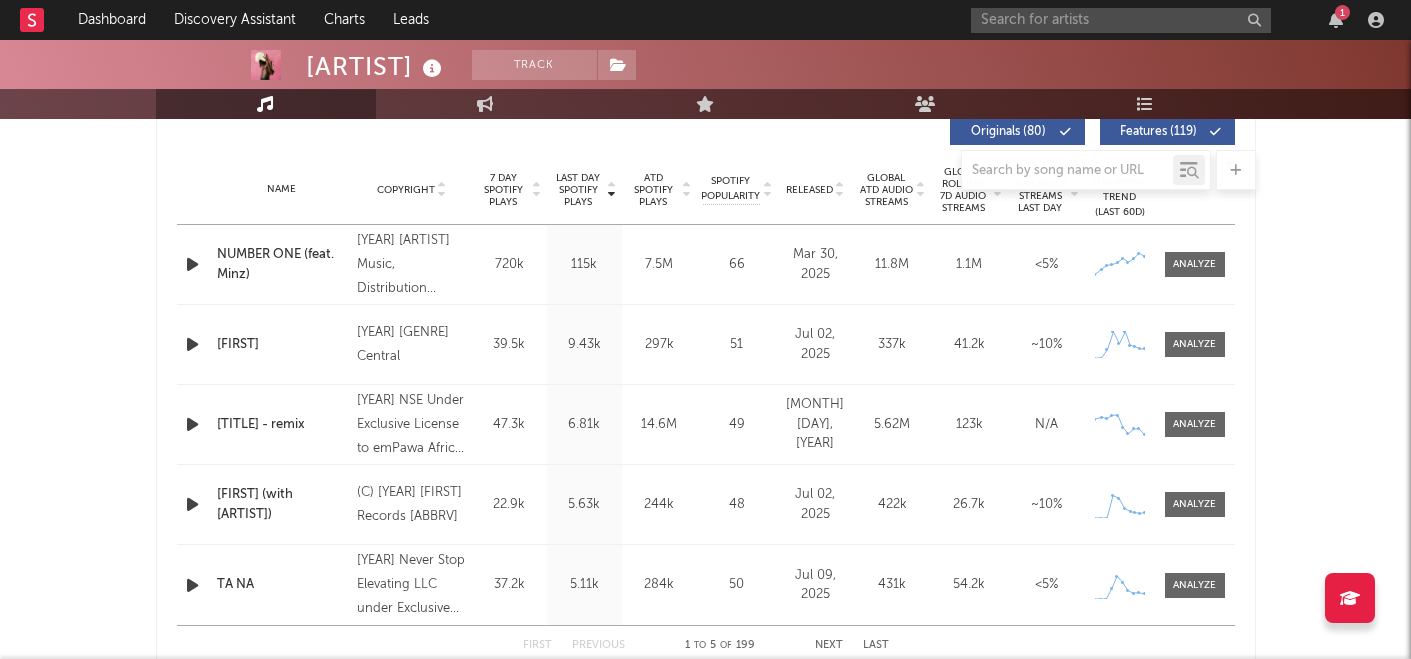 scroll, scrollTop: 0, scrollLeft: 0, axis: both 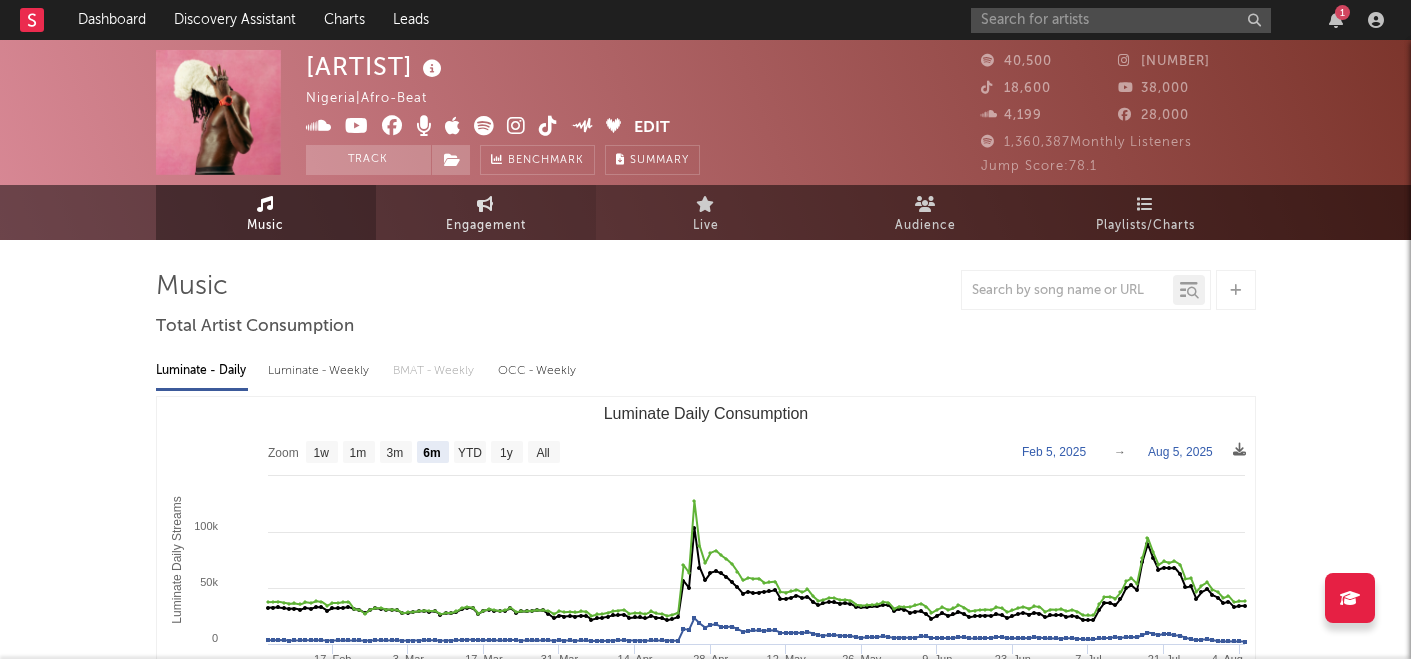 click on "Engagement" at bounding box center (486, 212) 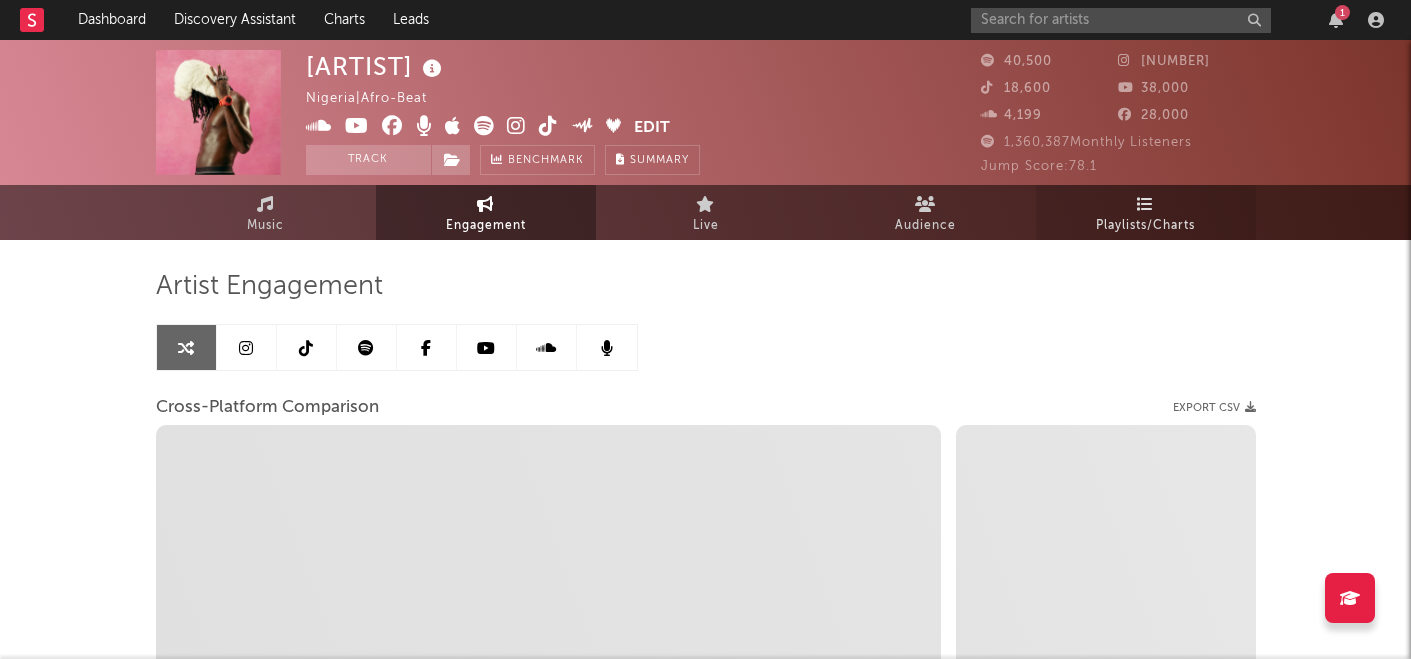click on "Playlists/Charts" at bounding box center [1145, 226] 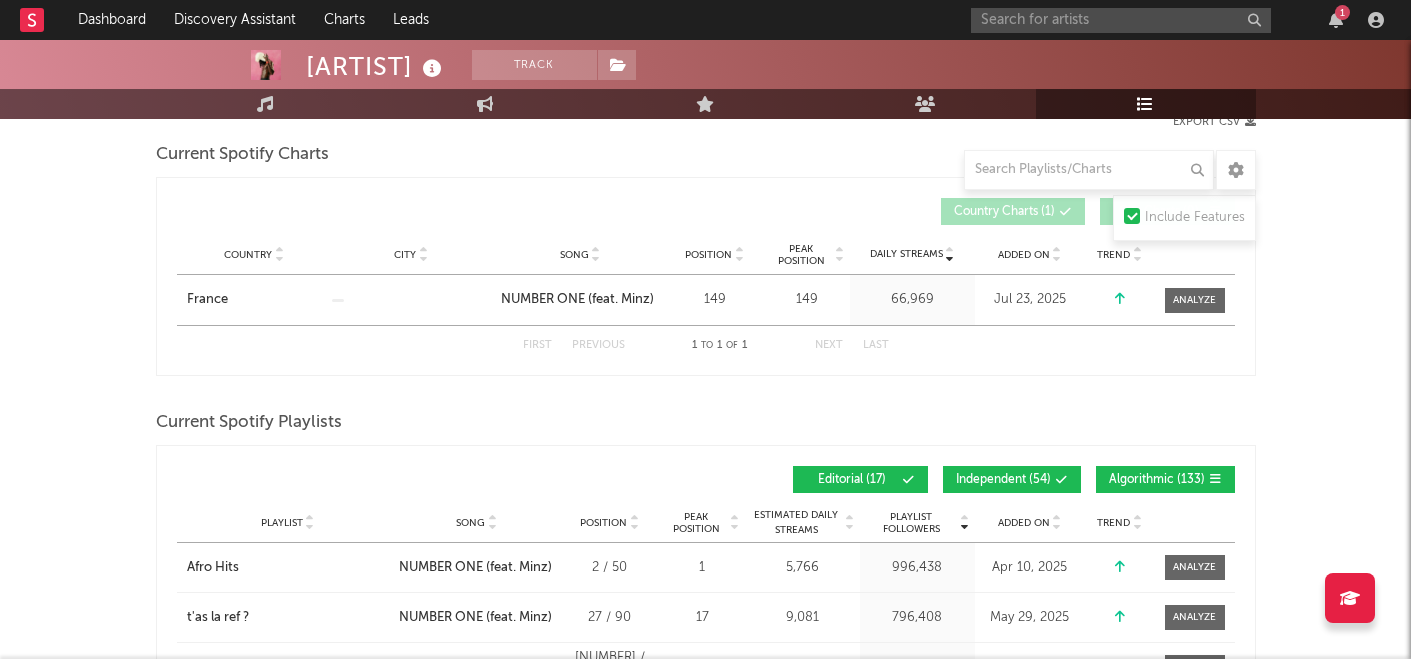 scroll, scrollTop: 267, scrollLeft: 0, axis: vertical 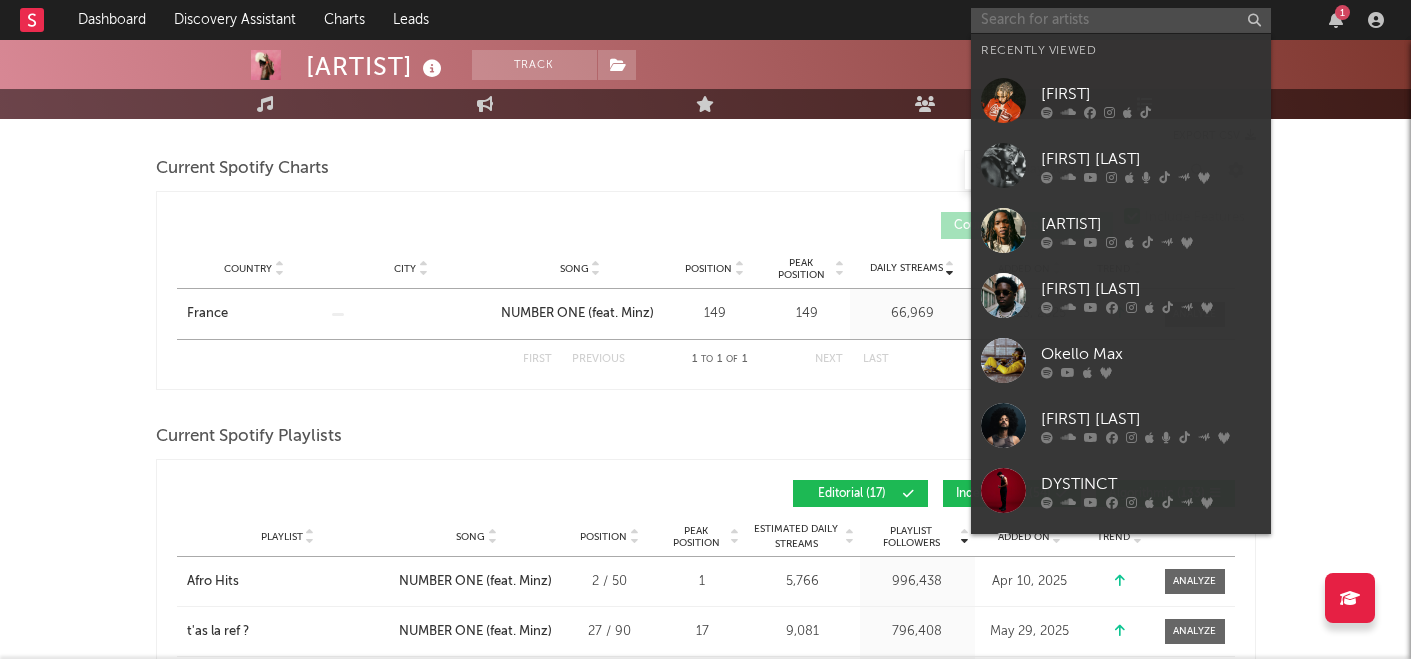 click at bounding box center (1121, 20) 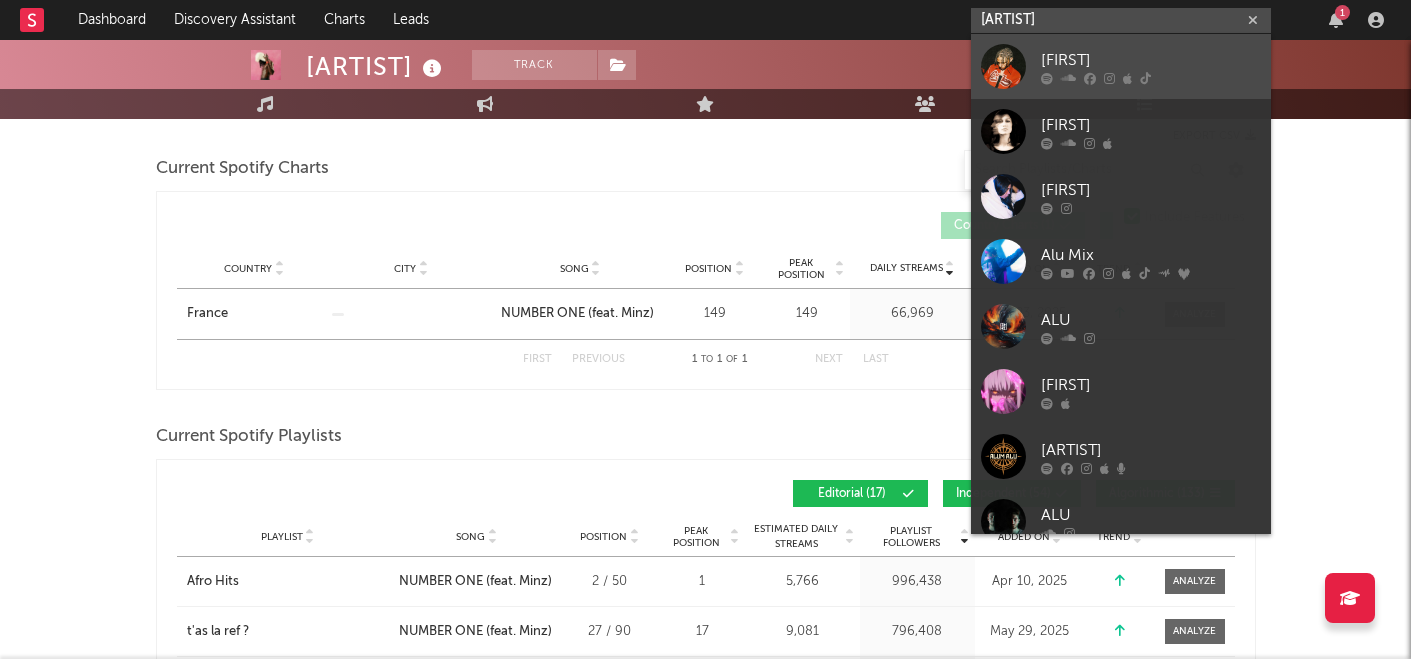 type on "[ARTIST]" 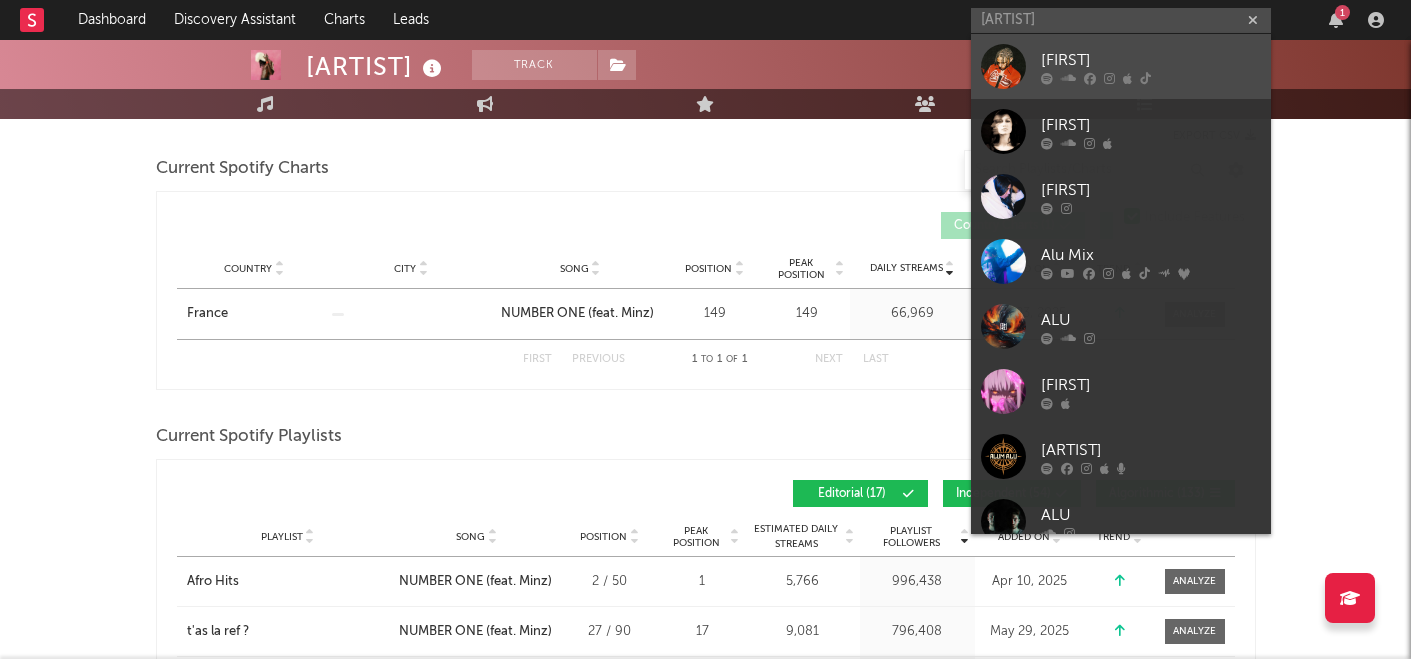 click on "[FIRST]" at bounding box center [1151, 60] 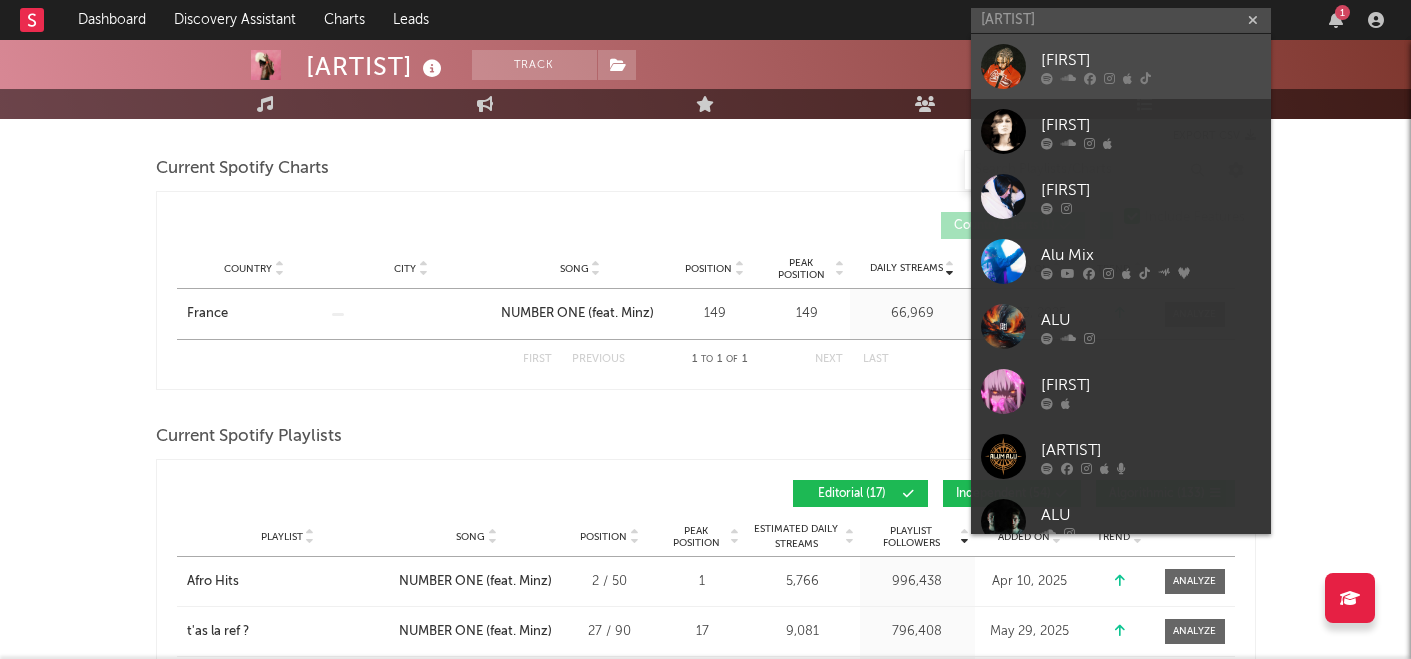 type 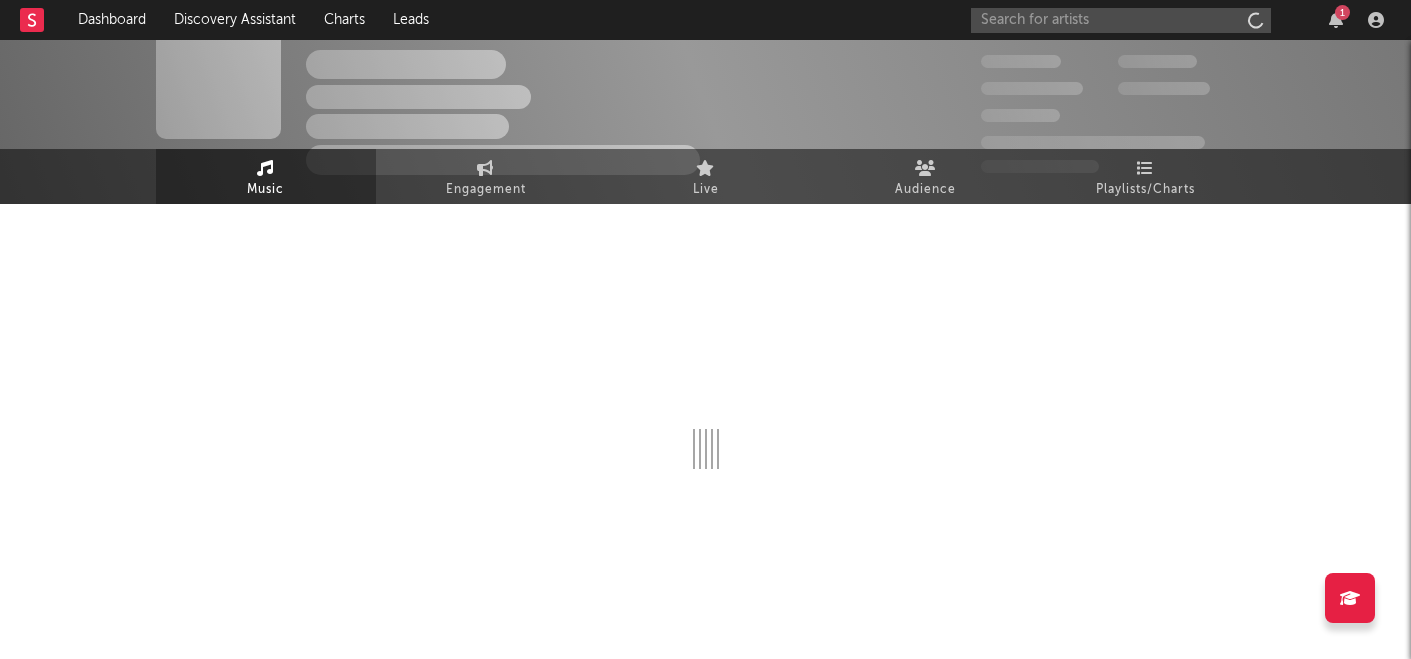 scroll, scrollTop: 36, scrollLeft: 0, axis: vertical 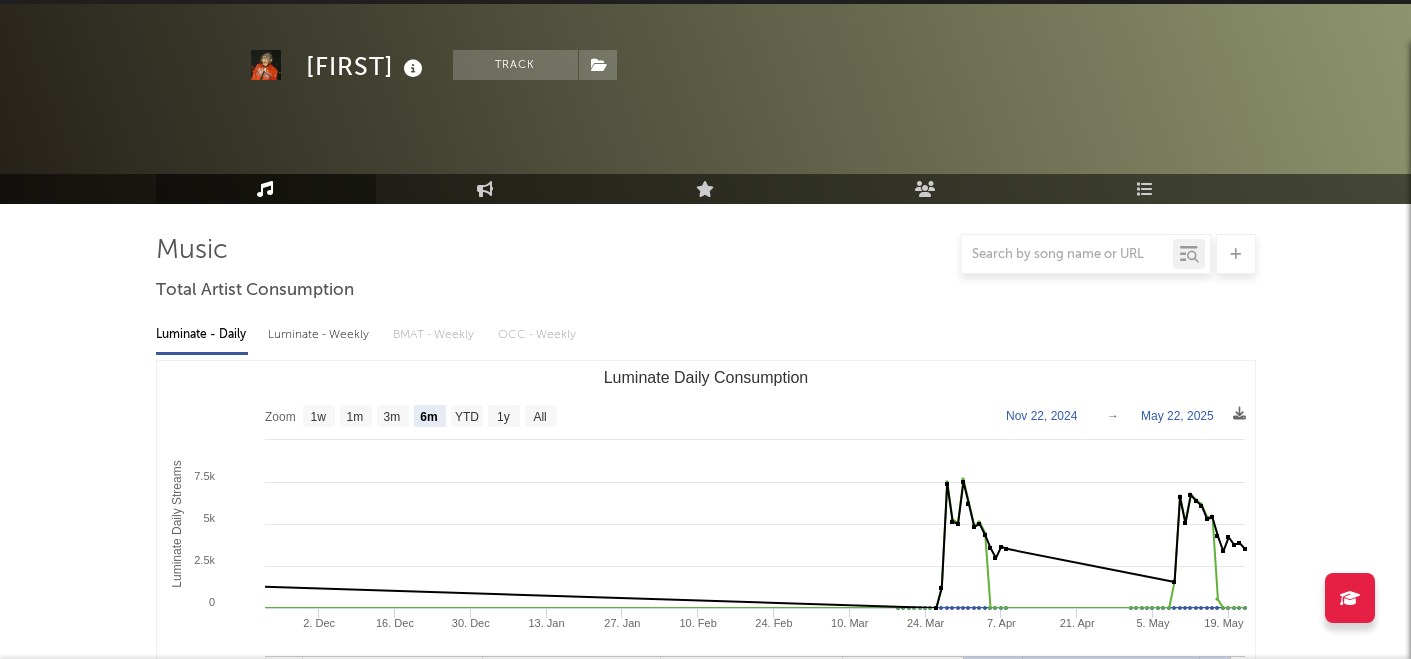 select on "6m" 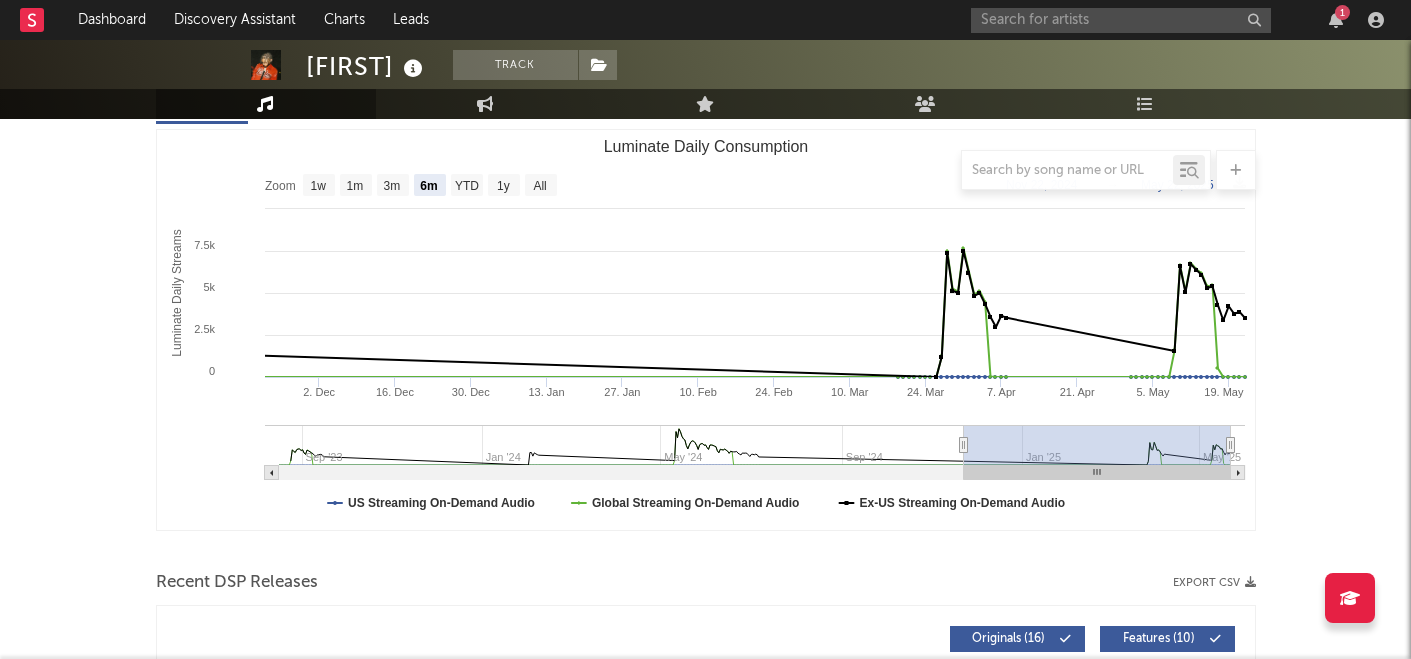 scroll, scrollTop: 0, scrollLeft: 0, axis: both 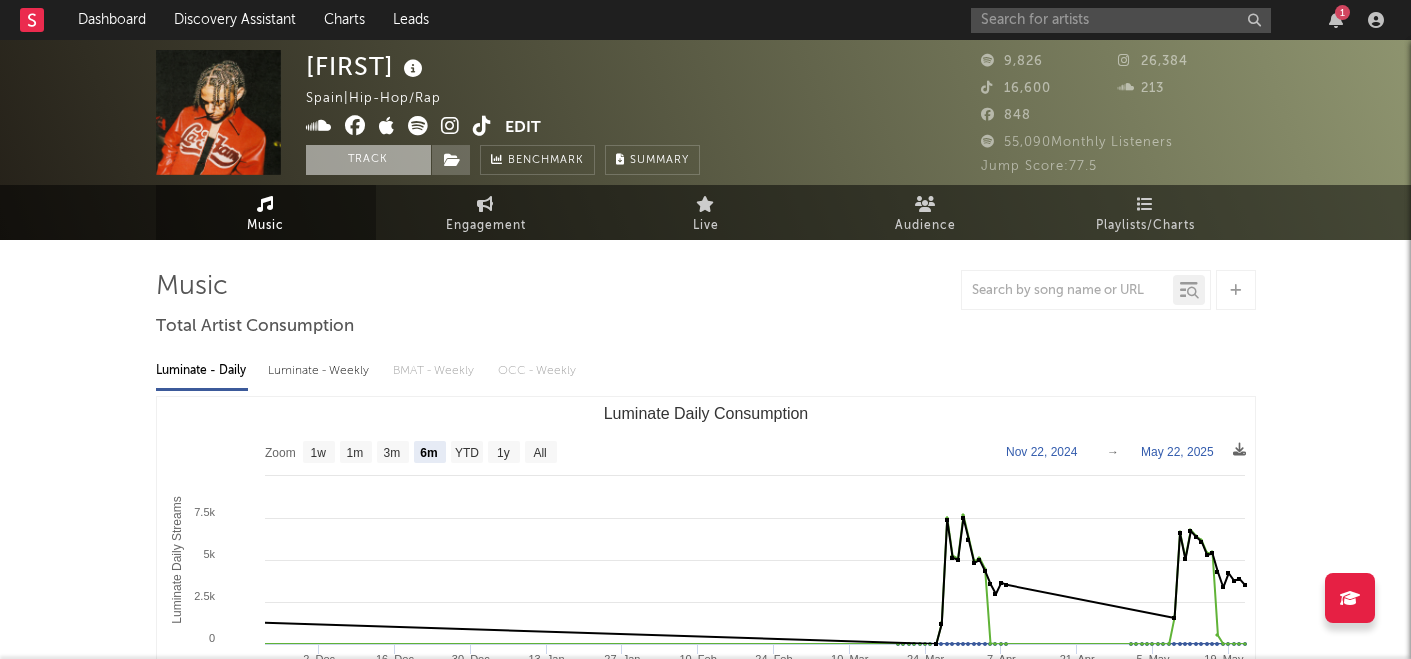 click on "Track" at bounding box center [368, 160] 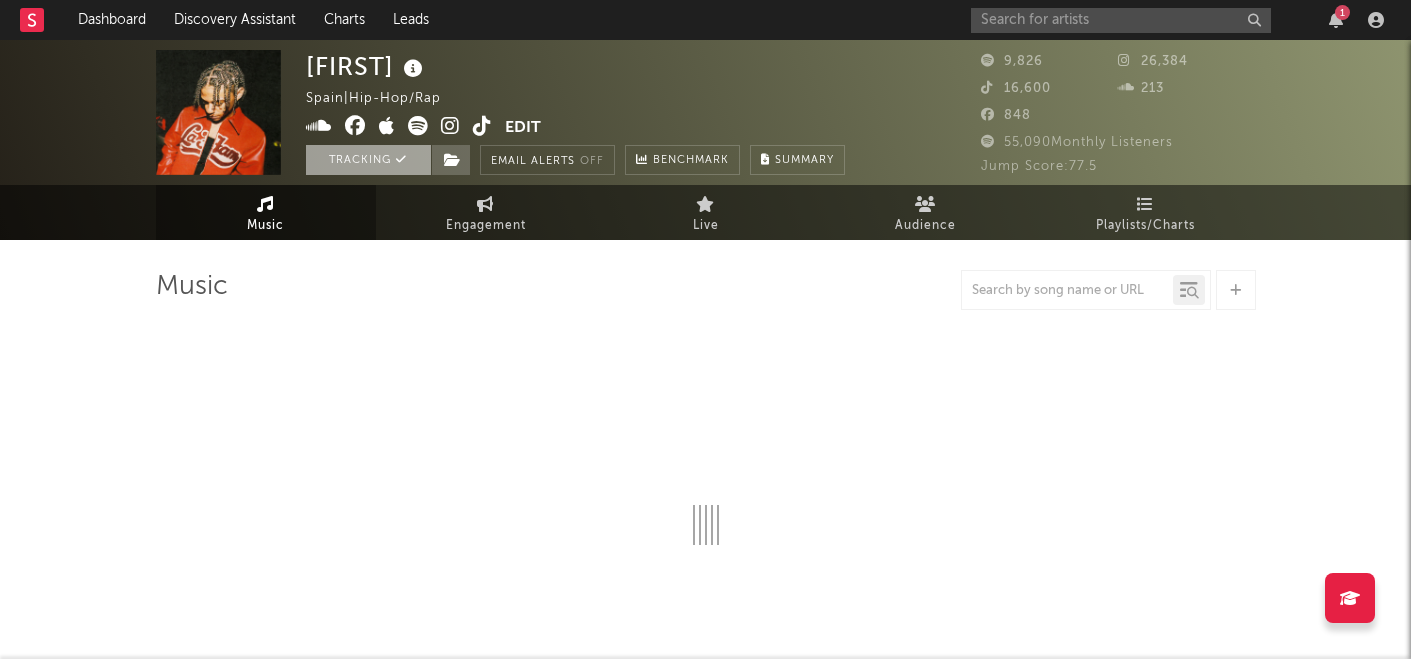 select on "6m" 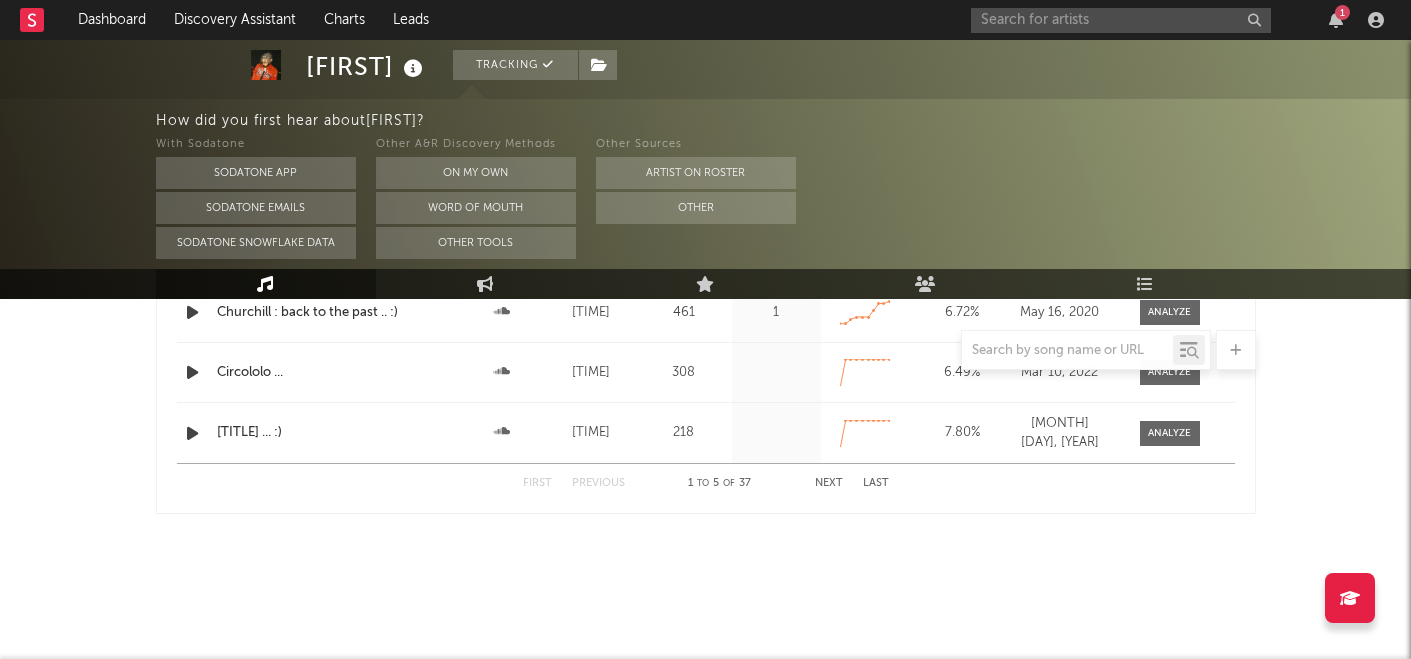 scroll, scrollTop: 2581, scrollLeft: 0, axis: vertical 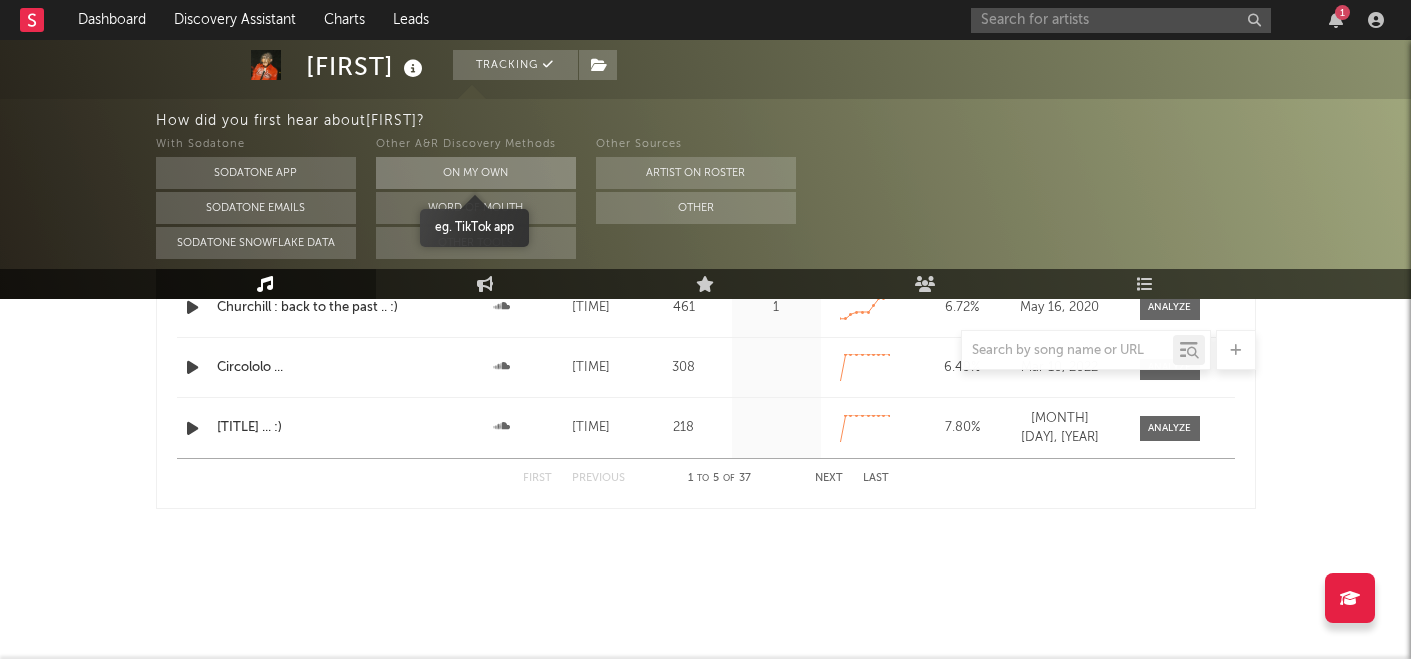 click on "On My Own" at bounding box center [476, 173] 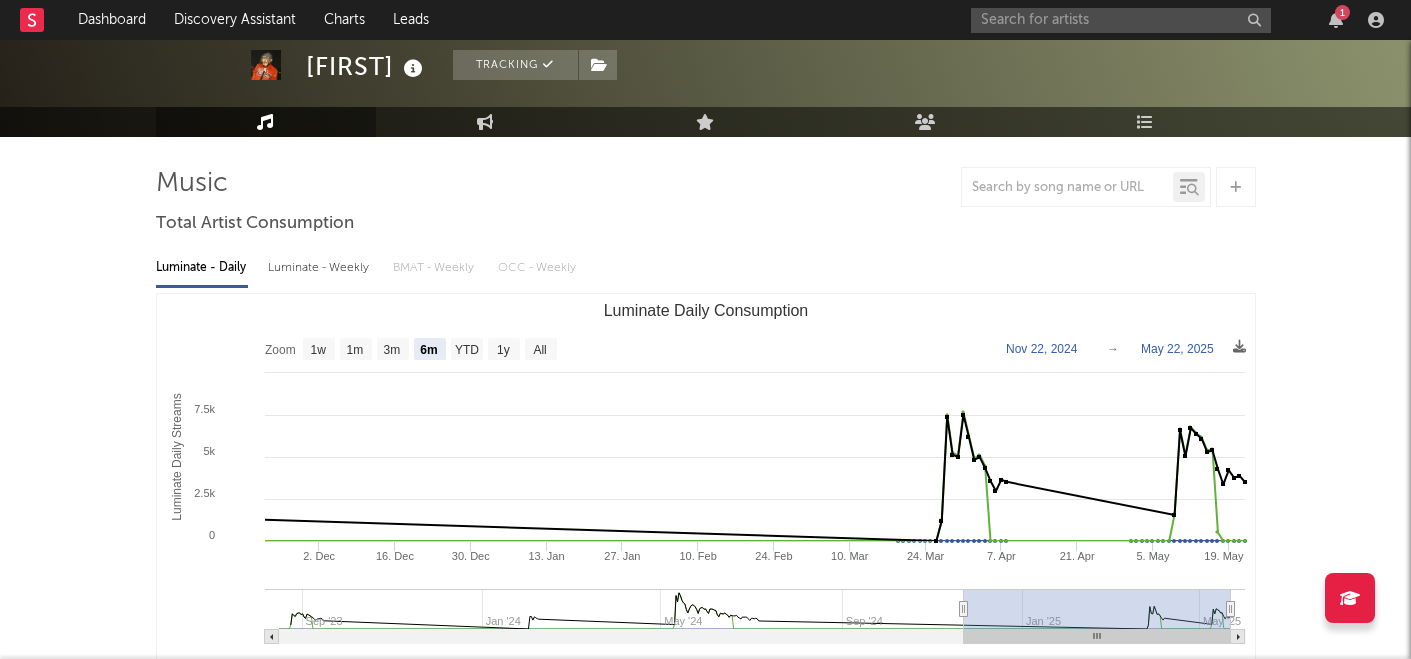 scroll, scrollTop: 0, scrollLeft: 0, axis: both 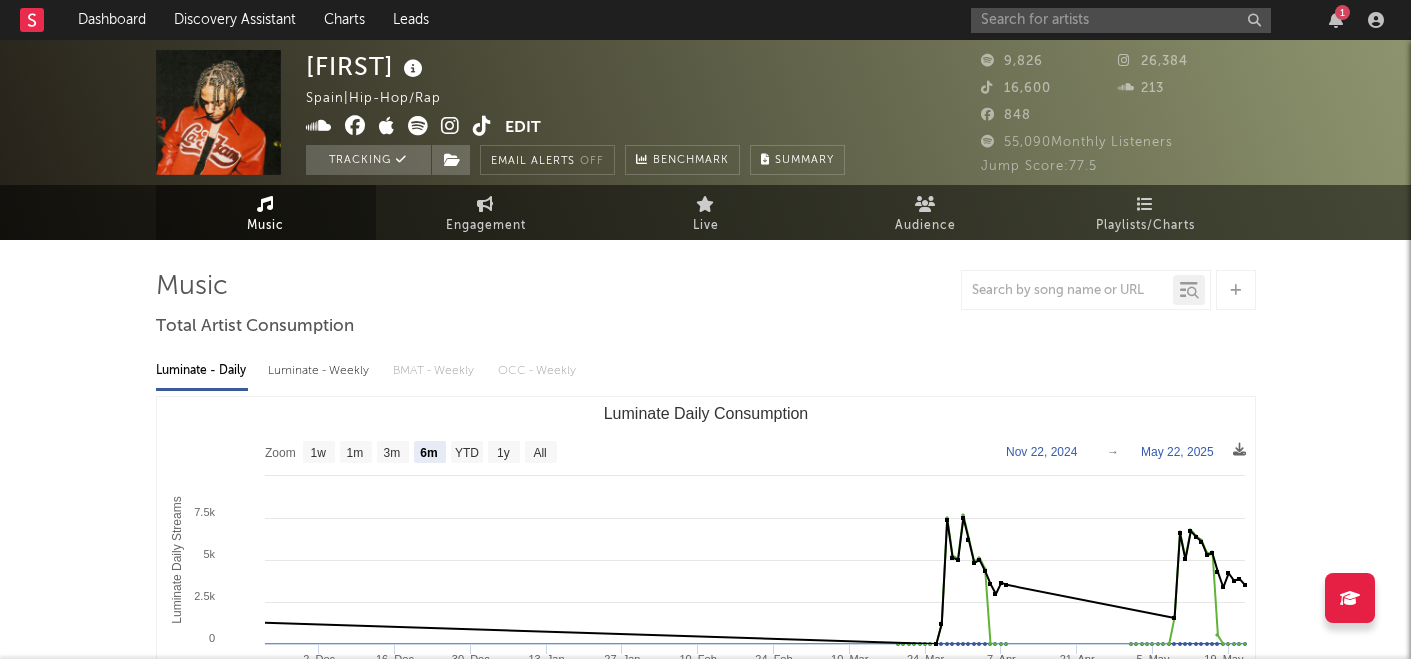 click at bounding box center (413, 69) 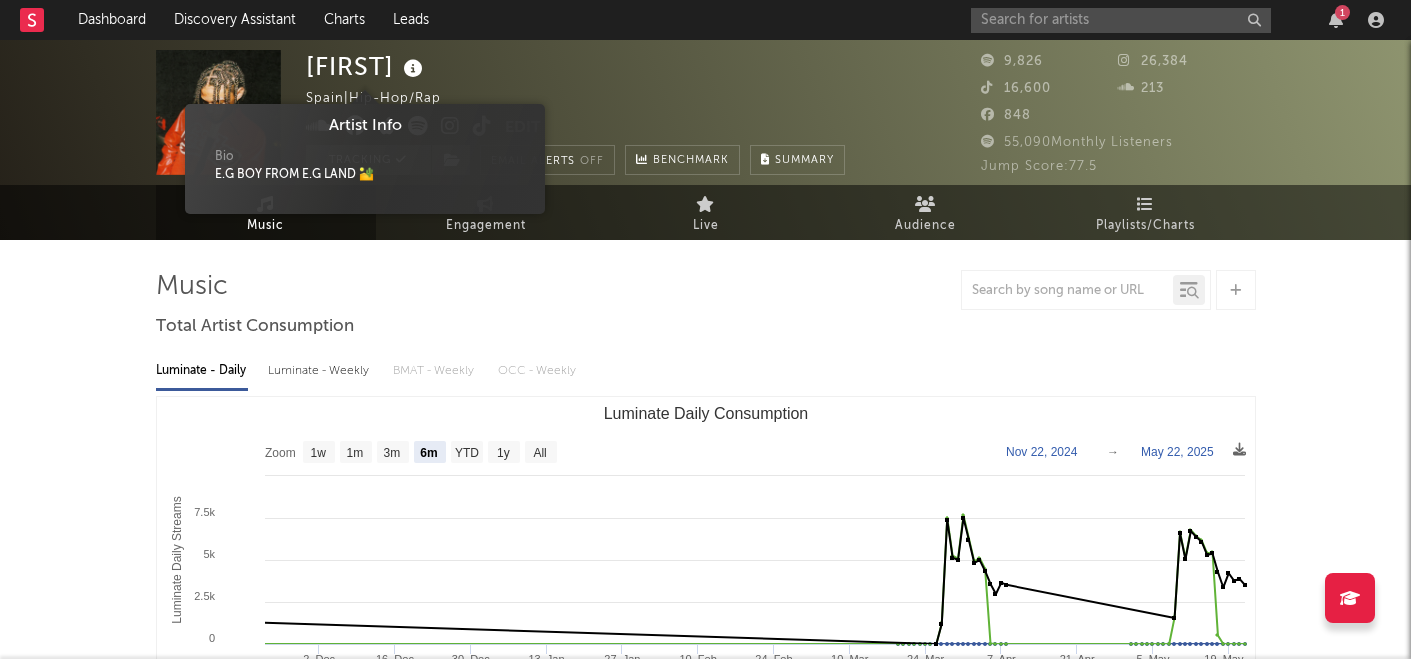 click on "Created with Highcharts 10.3.3 Luminate Daily Streams Luminate Daily Consumption . [MONTH] . [MONTH] . [MONTH] . [MONTH] . [MONTH] . [MONTH] . [MONTH] . [MONTH] . [MONTH] . [MONTH] . [MONTH] . [MONTH] Zoom 1w 1m 3m 6m YTD 1y All [DATE] → [DATE] US Streaming On-Demand Audio Global Streaming On-Demand Audio Ex-US Streaming On-Demand Audio Recent DSP Releases Export CSV  Last Day Spotify Plays Copyright 7 Day Spotify Plays Last Day Spotify Plays ATD Spotify Plays Spotify Popularity Released Global ATD Audio Streams Global Rolling 7D Audio Streams Estimated % Playlist Streams Last Day Spotify Popularity Originals   ( )" at bounding box center [705, 1550] 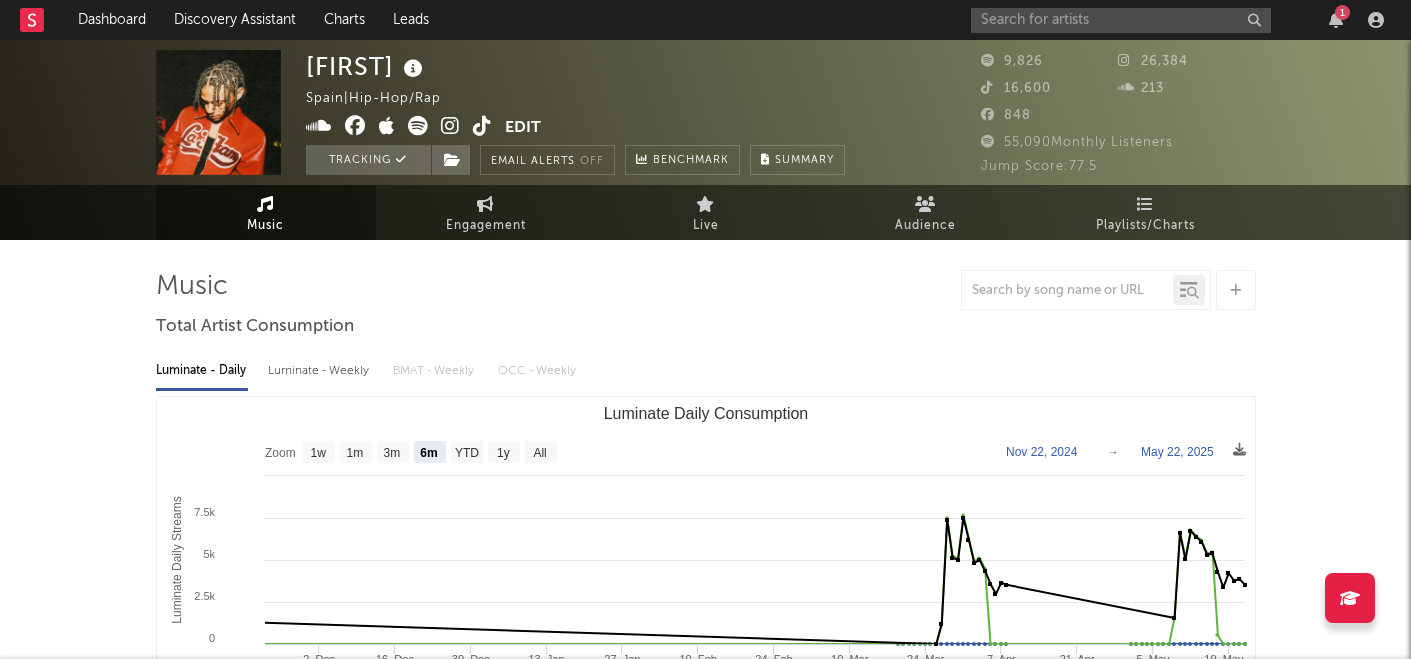 click on "1" at bounding box center (1181, 20) 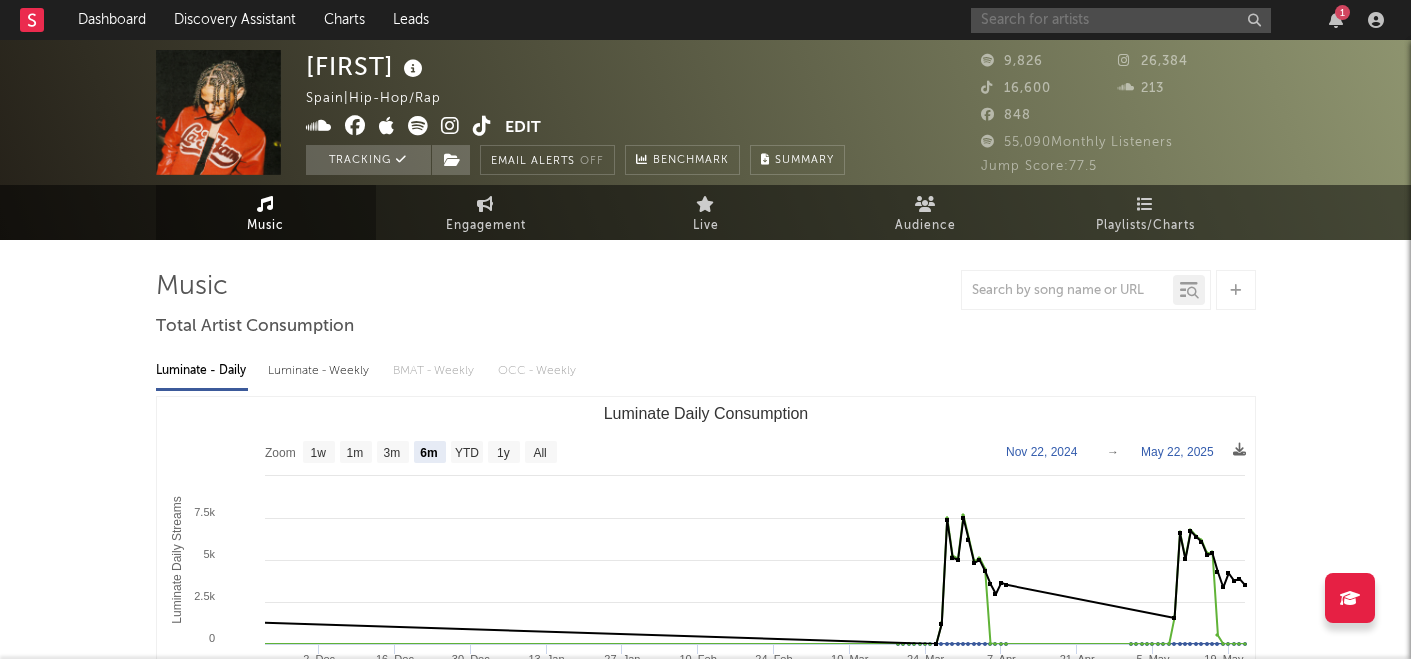 click at bounding box center [1121, 20] 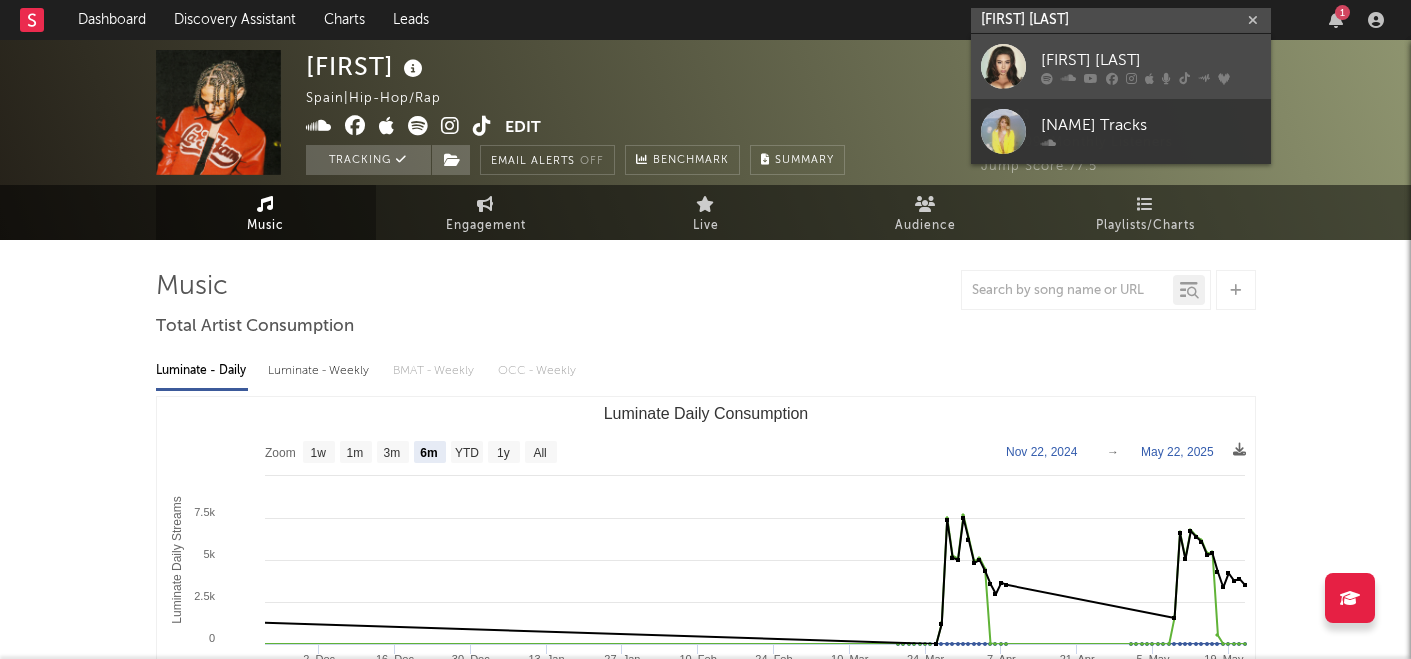type on "[FIRST] [LAST]" 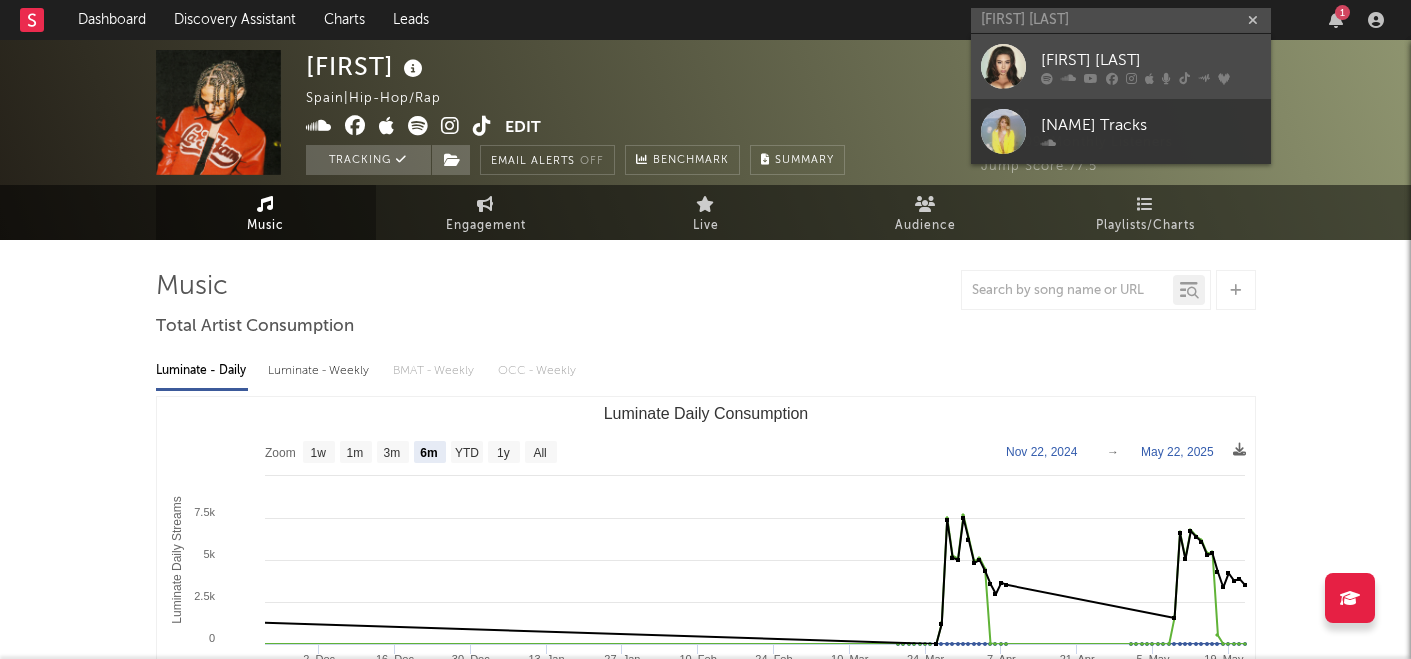 click on "[FIRST] [LAST]" at bounding box center [1121, 66] 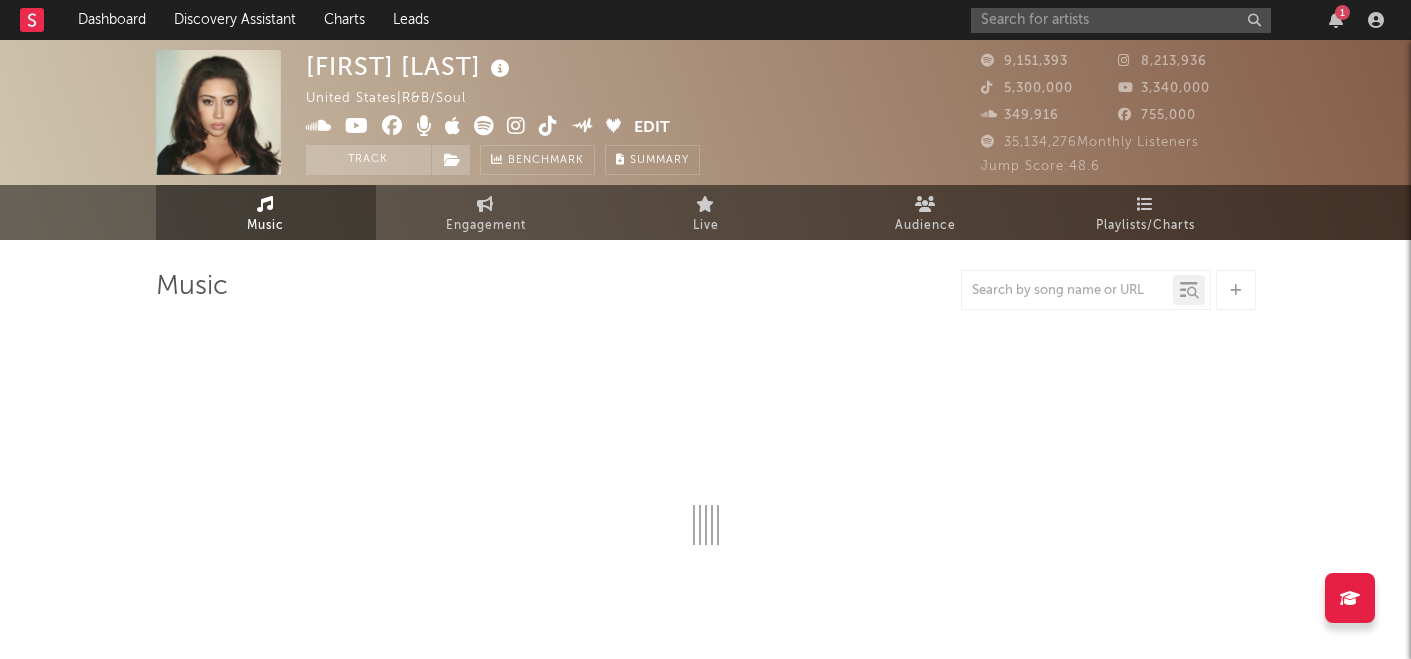select on "6m" 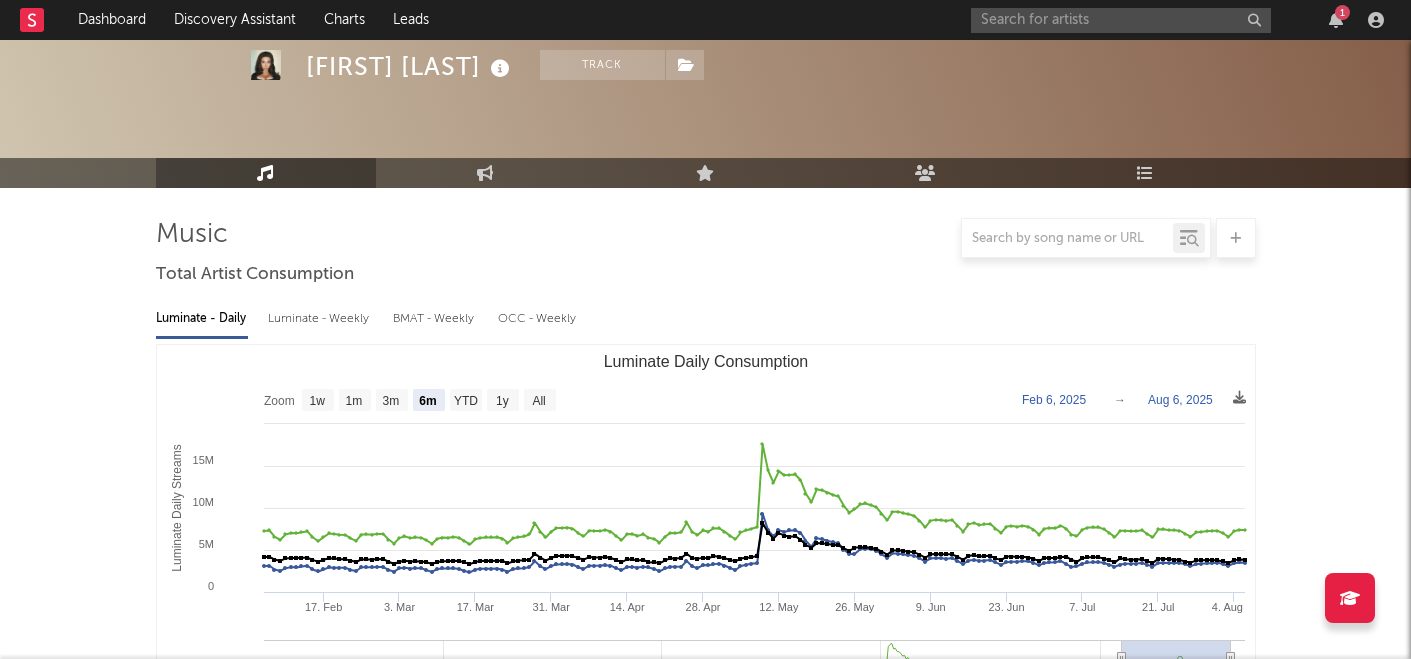 scroll, scrollTop: 0, scrollLeft: 0, axis: both 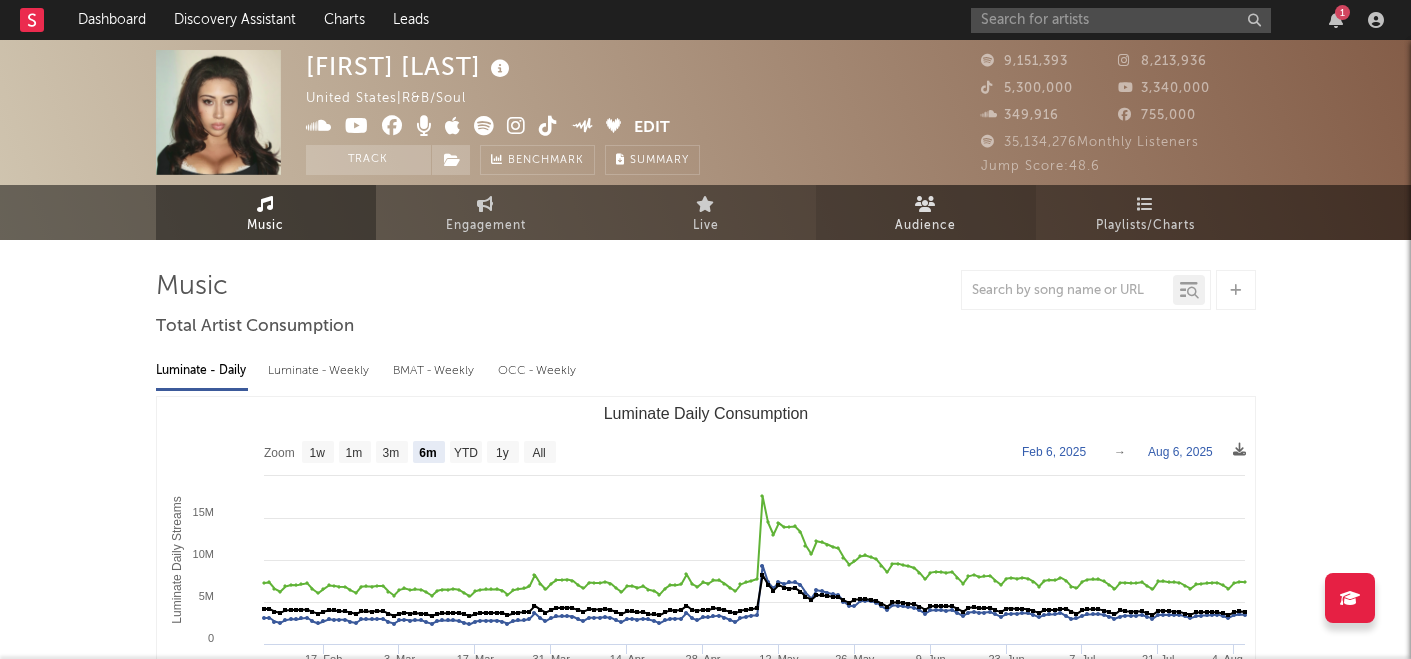 click on "Audience" at bounding box center [925, 226] 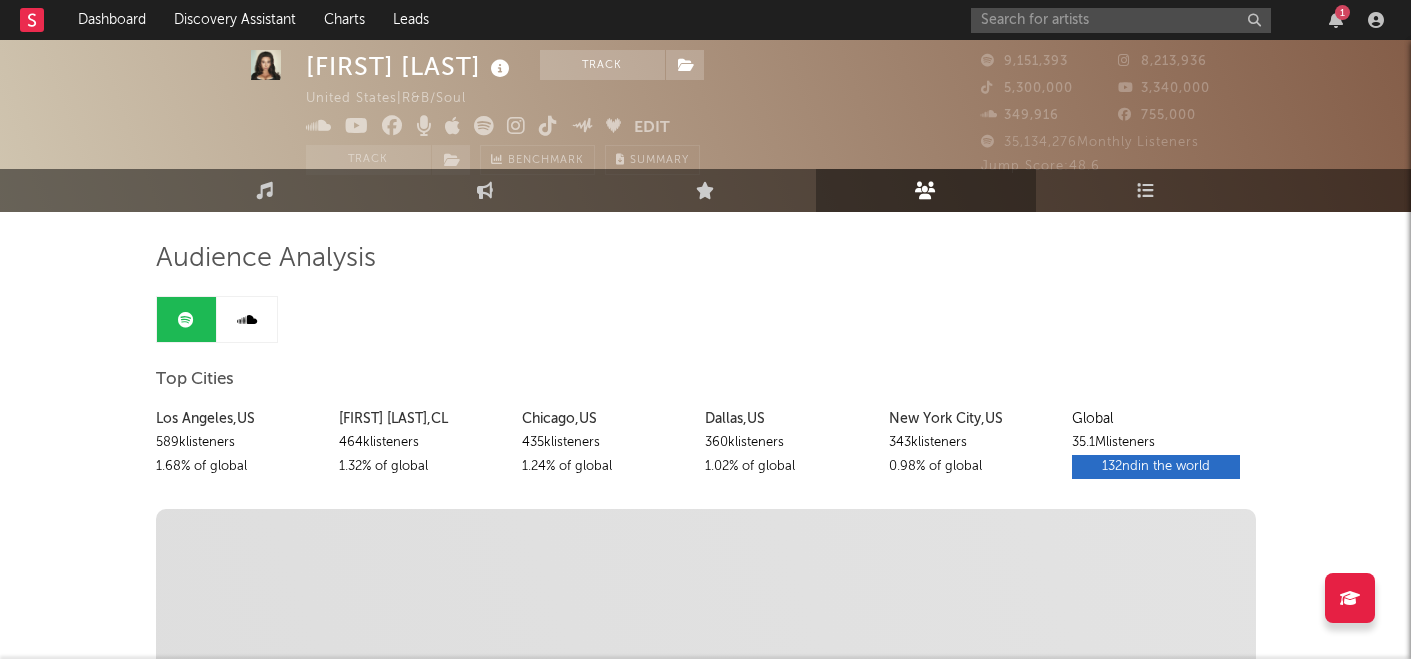 scroll, scrollTop: 0, scrollLeft: 0, axis: both 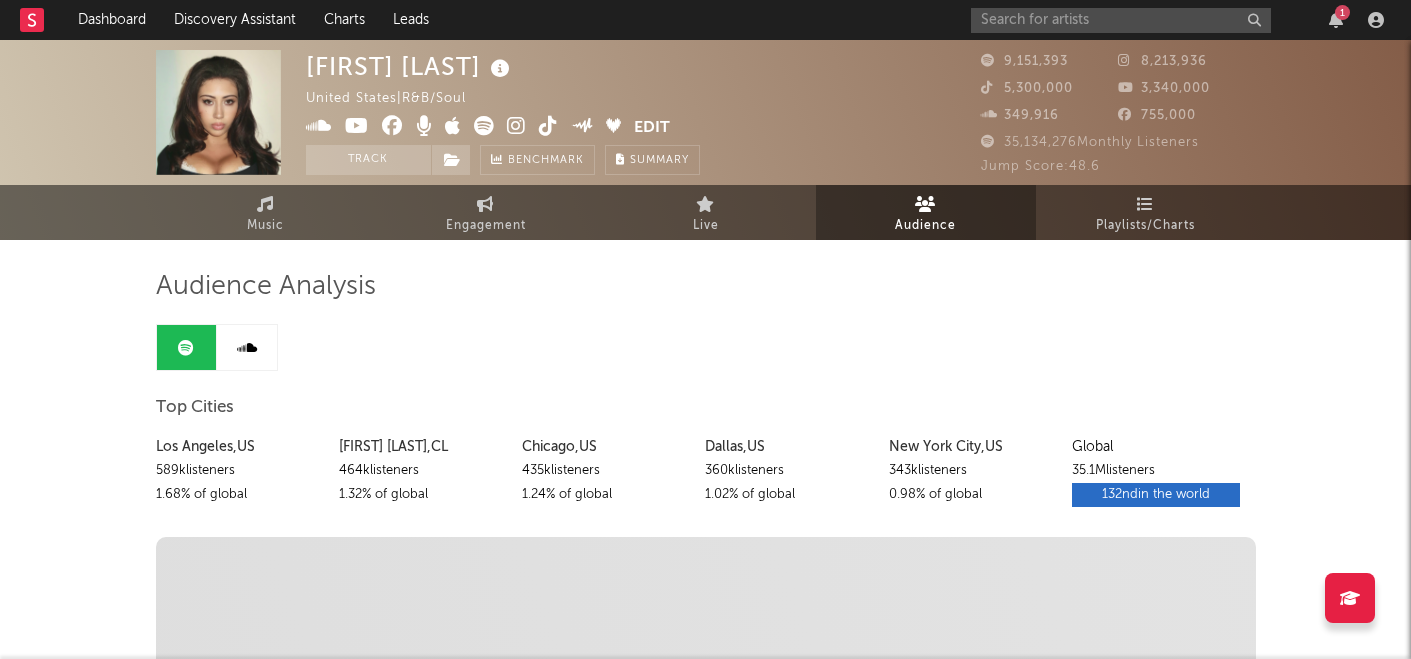 click on "[ORDINAL] in the world" at bounding box center [1156, 495] 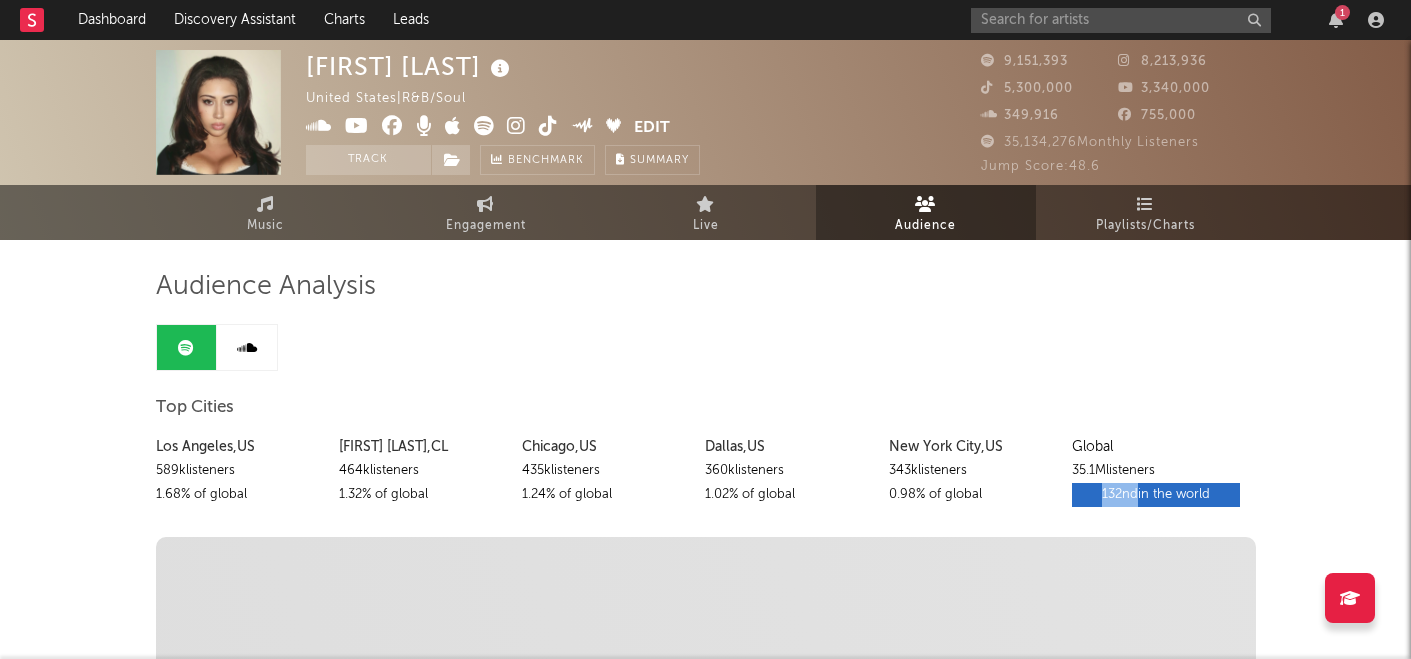 click on "[ORDINAL] in the world" at bounding box center [1156, 495] 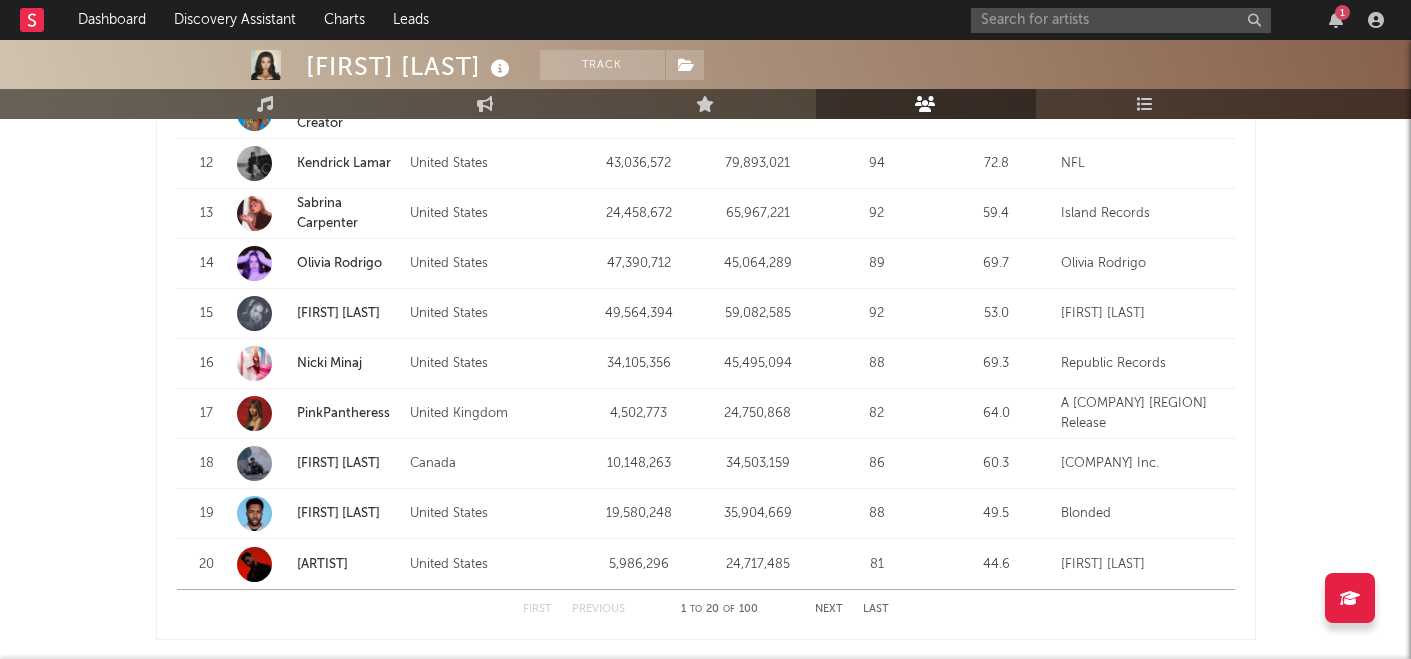 scroll, scrollTop: 2561, scrollLeft: 0, axis: vertical 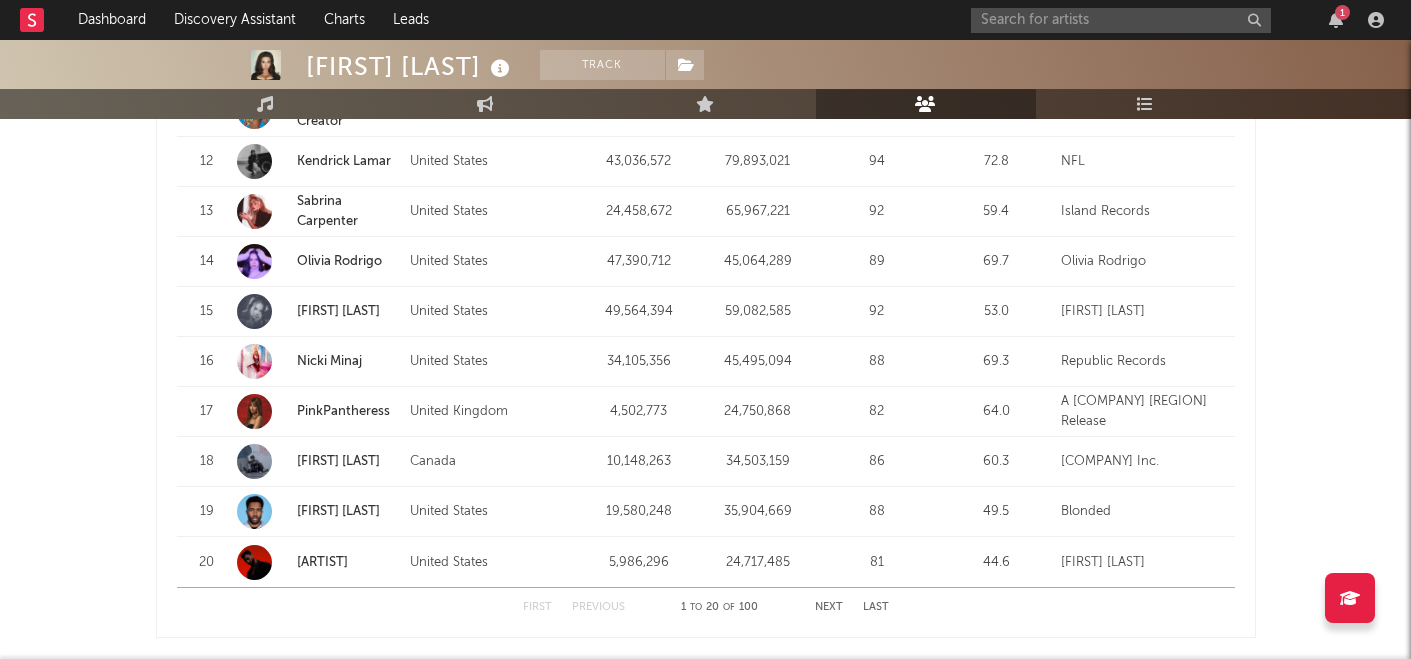 click on "Next" at bounding box center [829, 607] 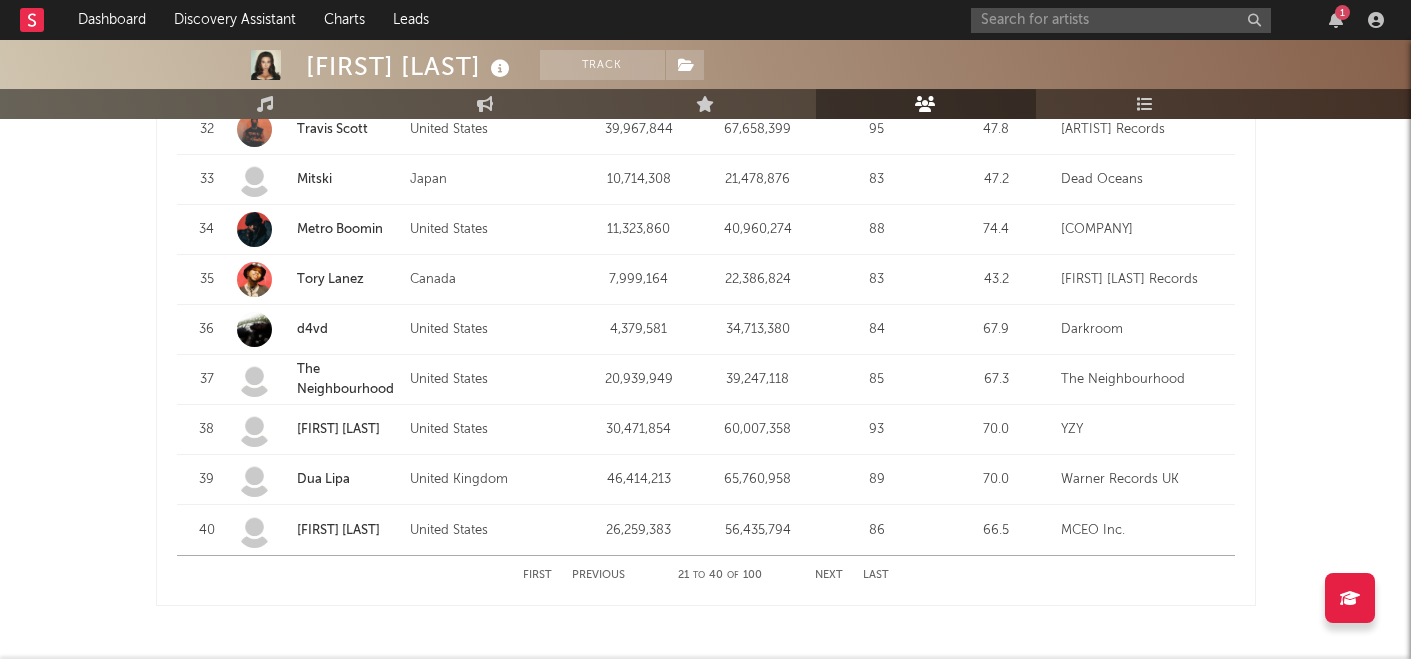 scroll, scrollTop: 2597, scrollLeft: 0, axis: vertical 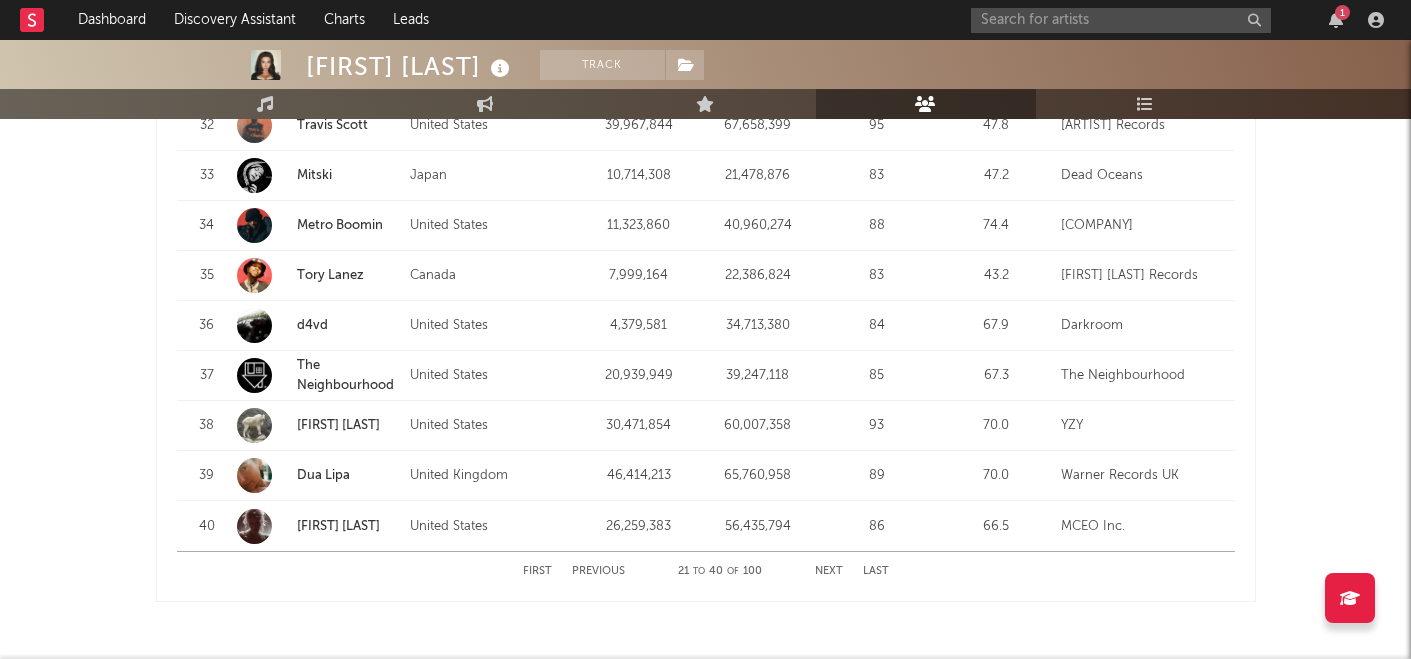 click on "Next" at bounding box center [829, 571] 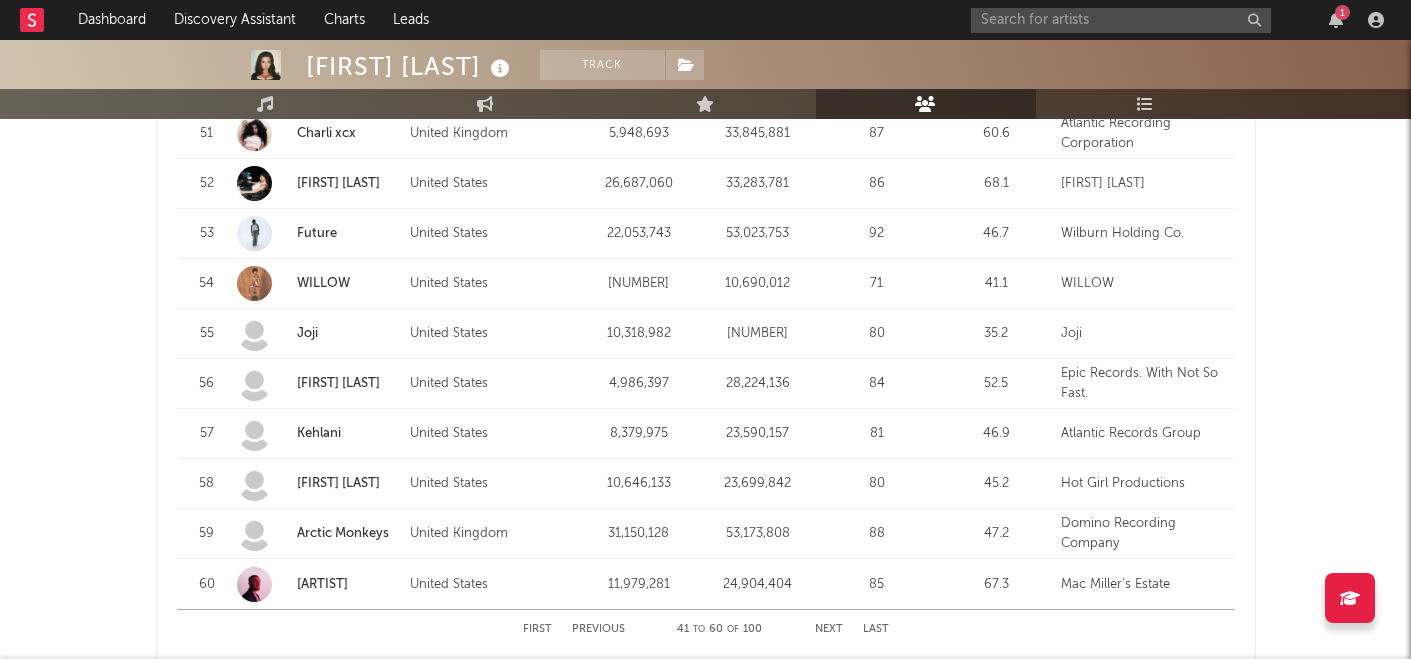 scroll, scrollTop: 2680, scrollLeft: 0, axis: vertical 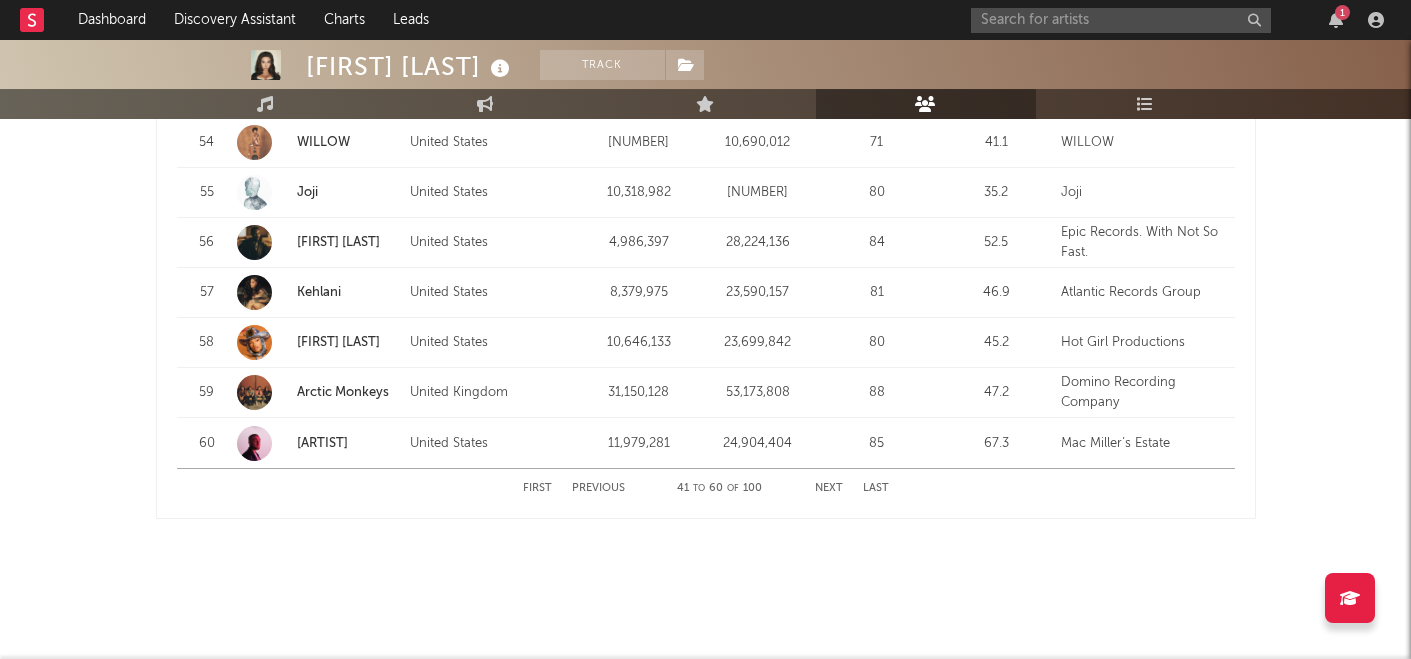 click on "Next" at bounding box center (829, 488) 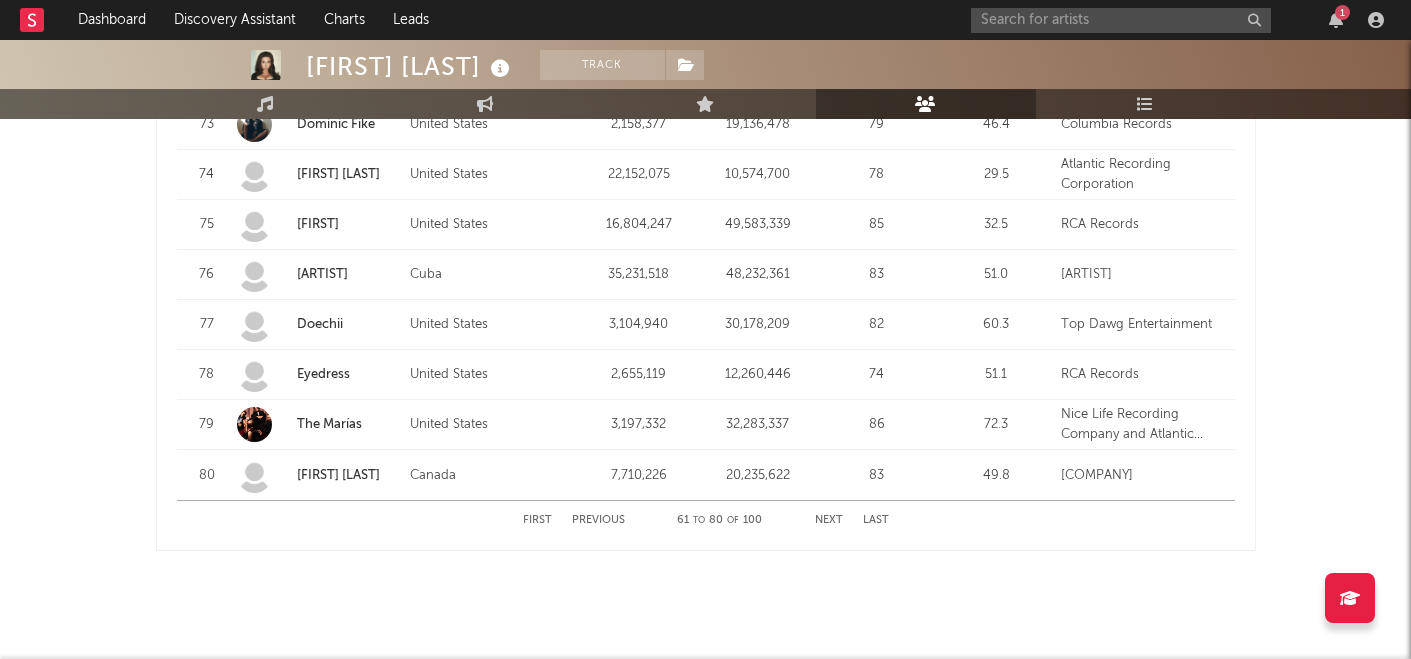 scroll, scrollTop: 2680, scrollLeft: 0, axis: vertical 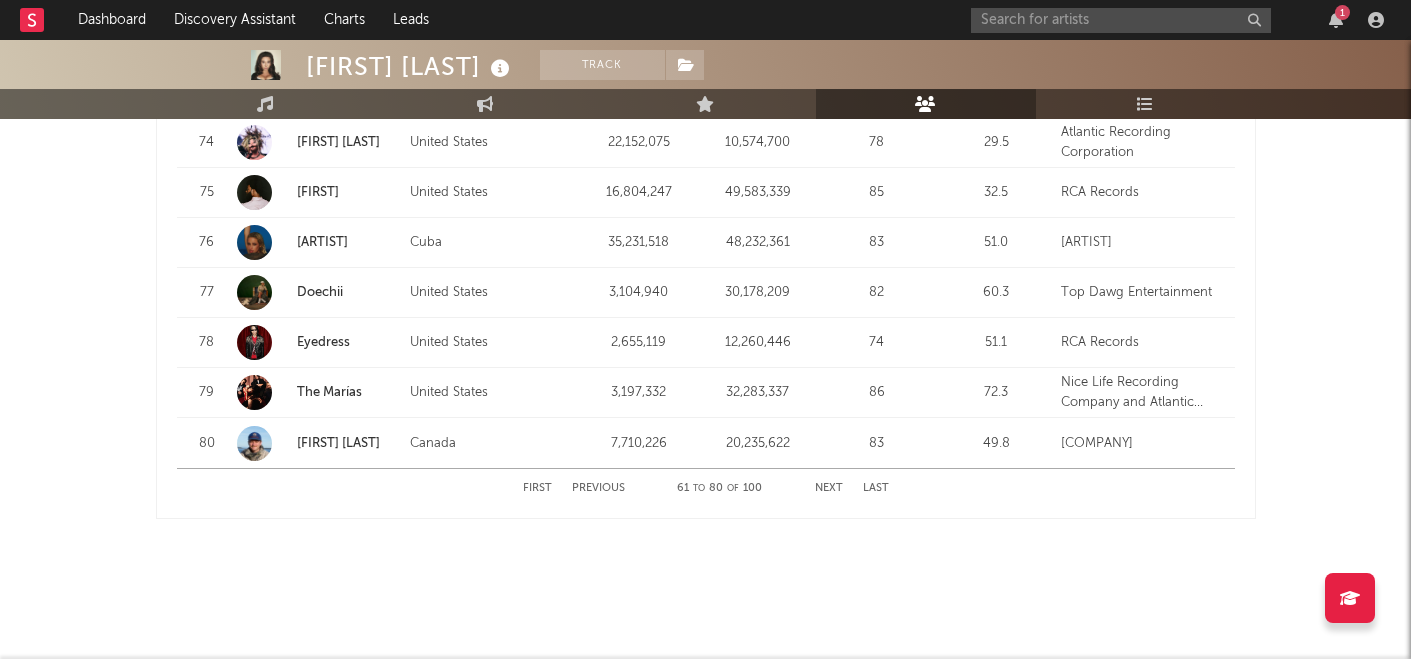 click on "Next" at bounding box center [829, 488] 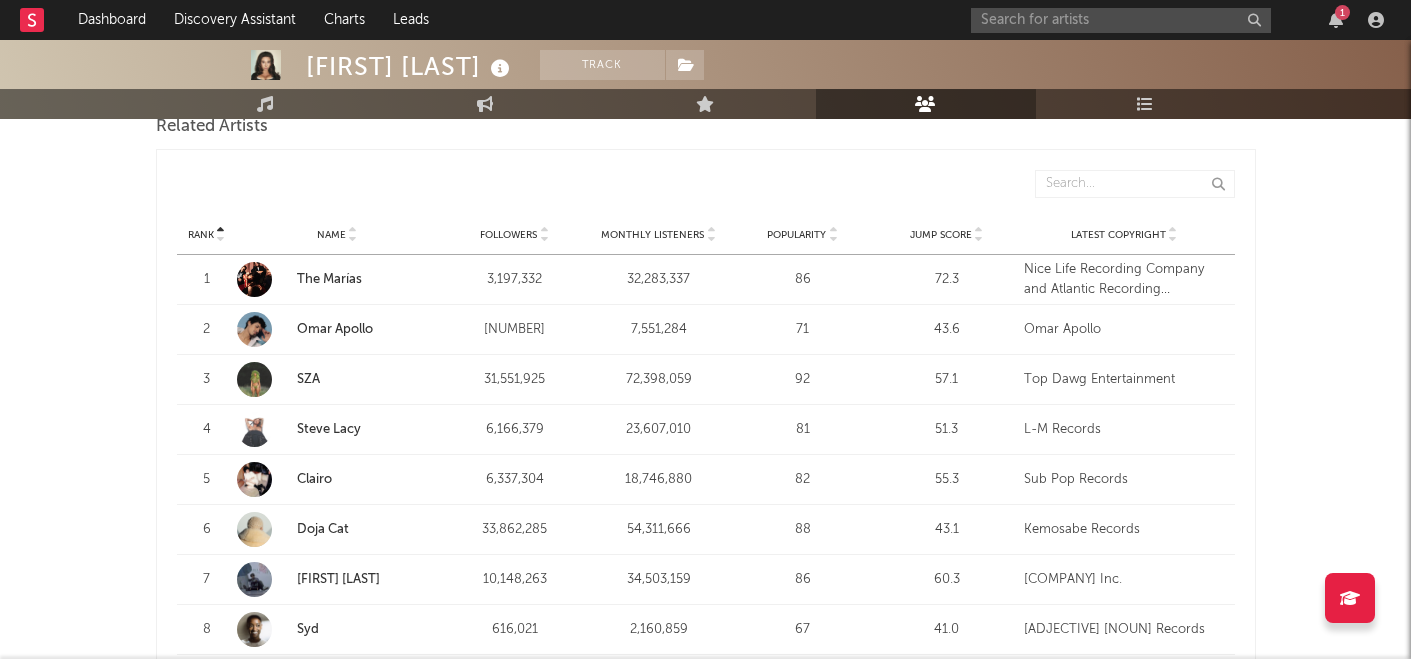 scroll, scrollTop: 499, scrollLeft: 0, axis: vertical 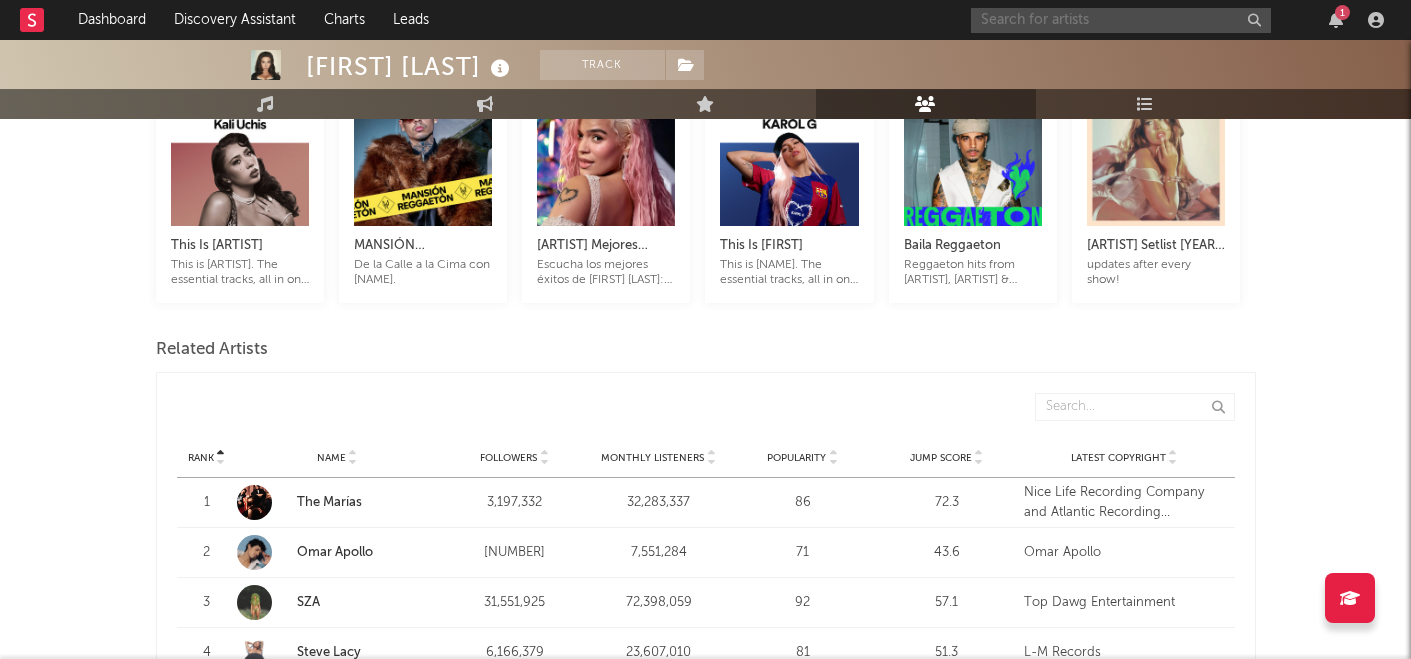 click at bounding box center (1121, 20) 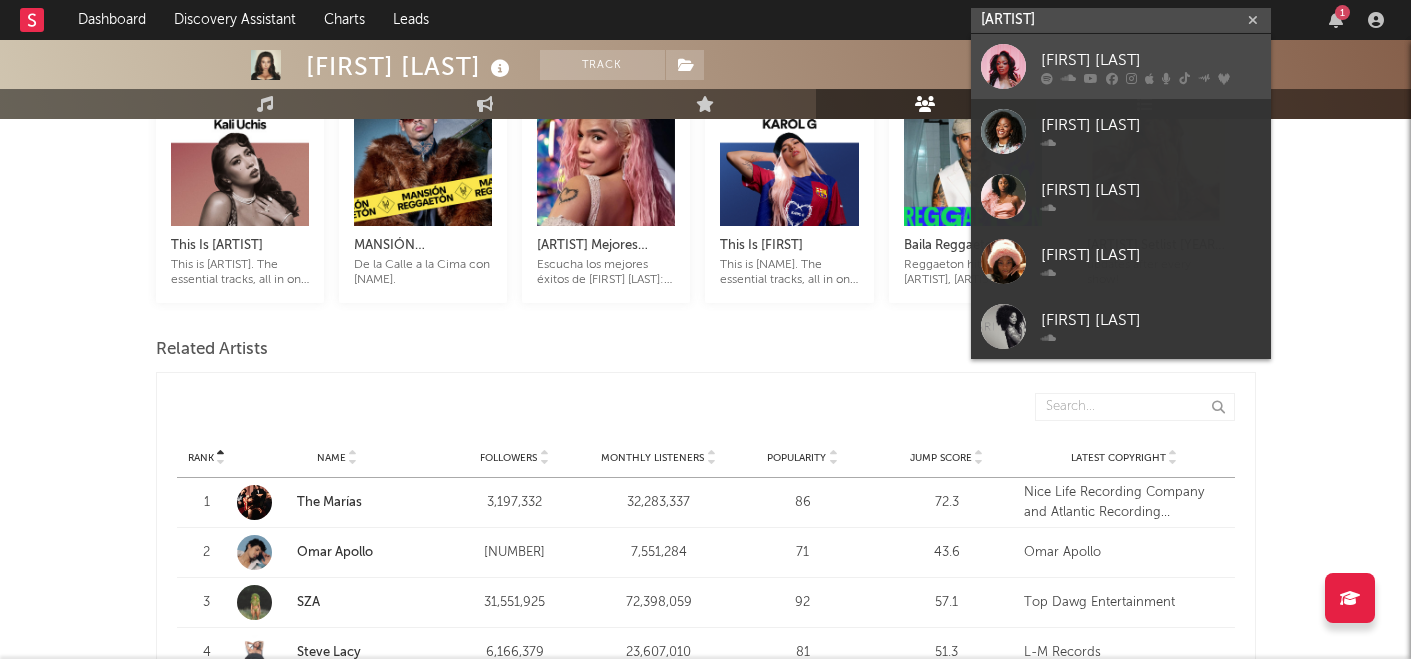 type on "[ARTIST]" 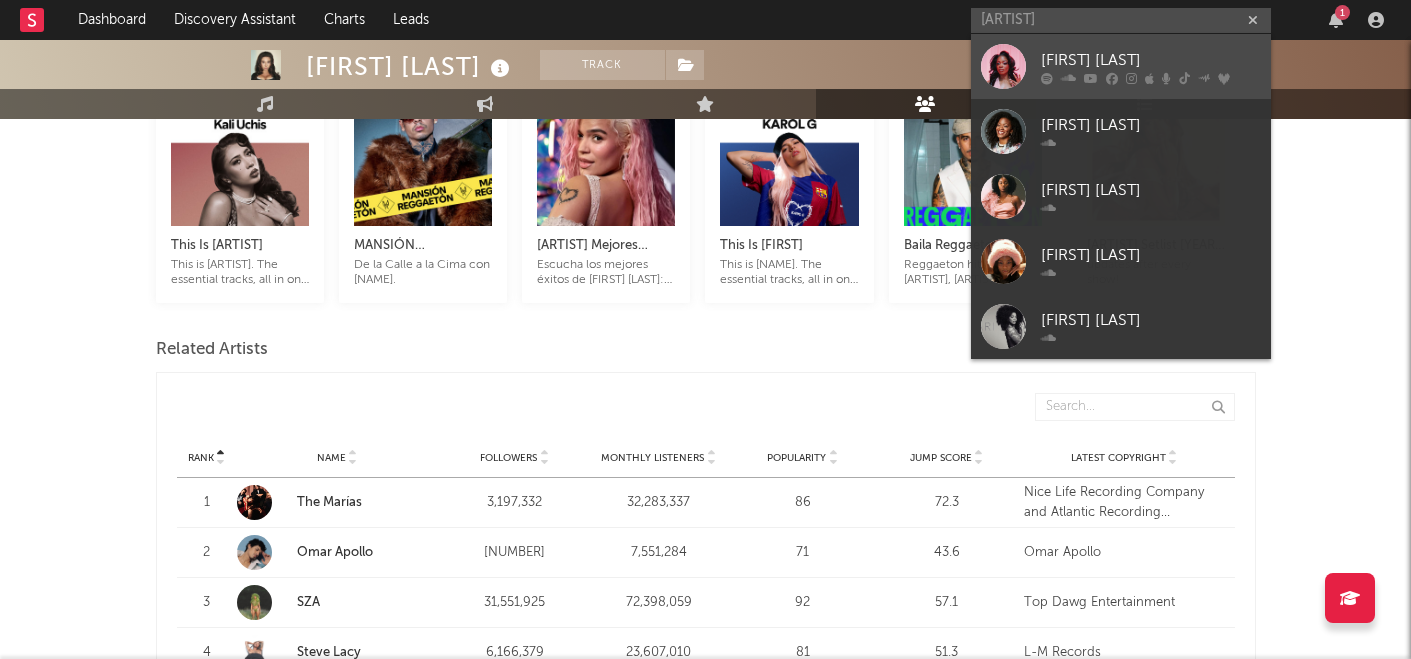 click on "[FIRST] [LAST]" at bounding box center (1121, 66) 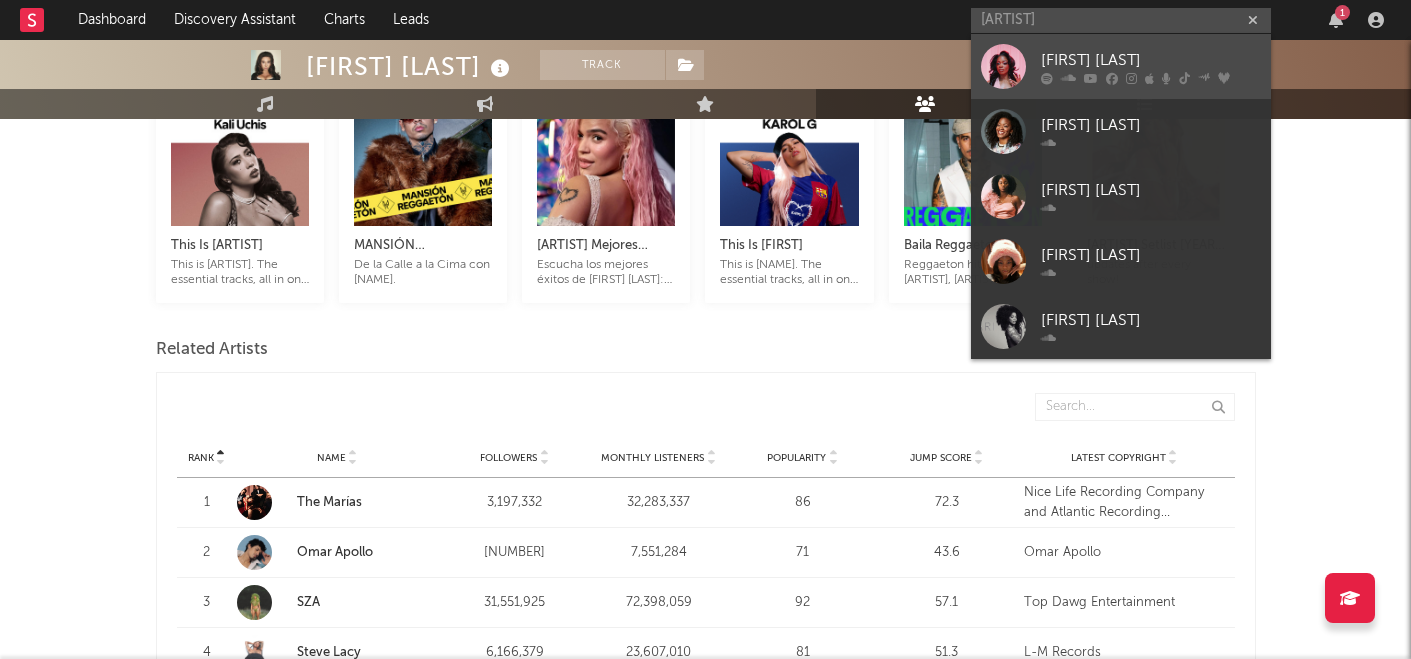 type 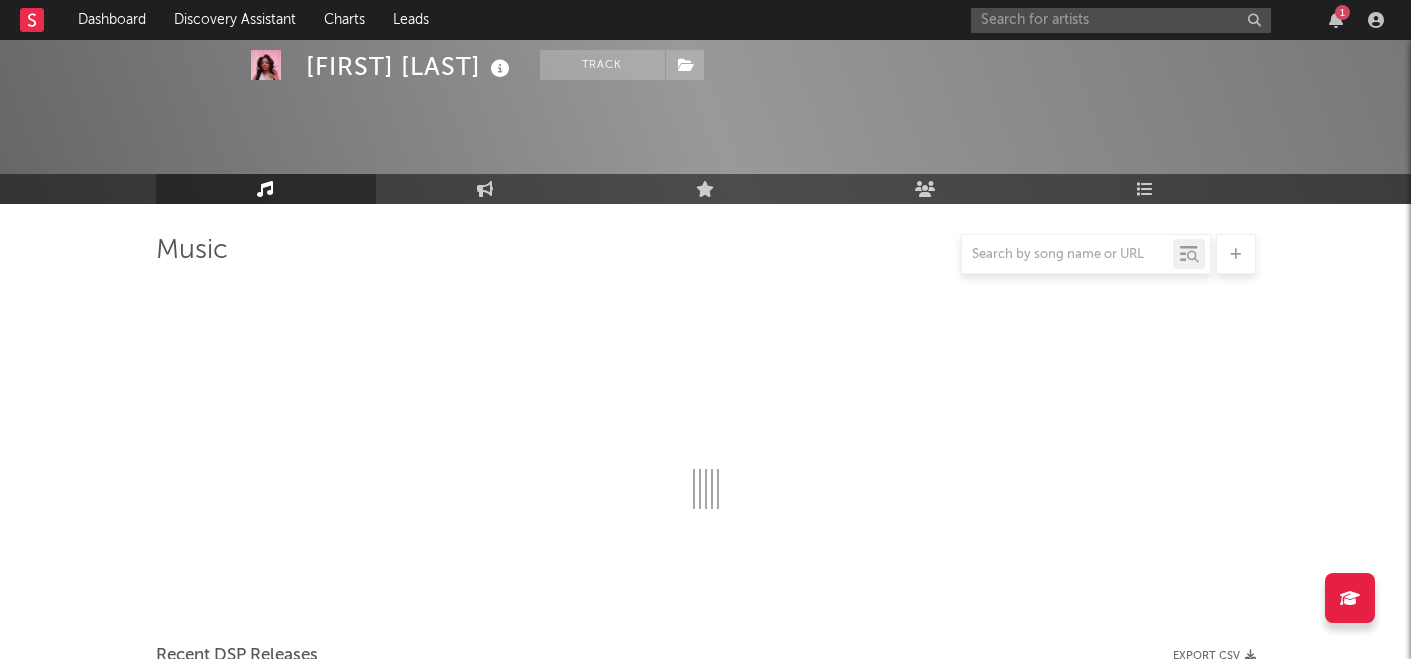 scroll, scrollTop: 499, scrollLeft: 0, axis: vertical 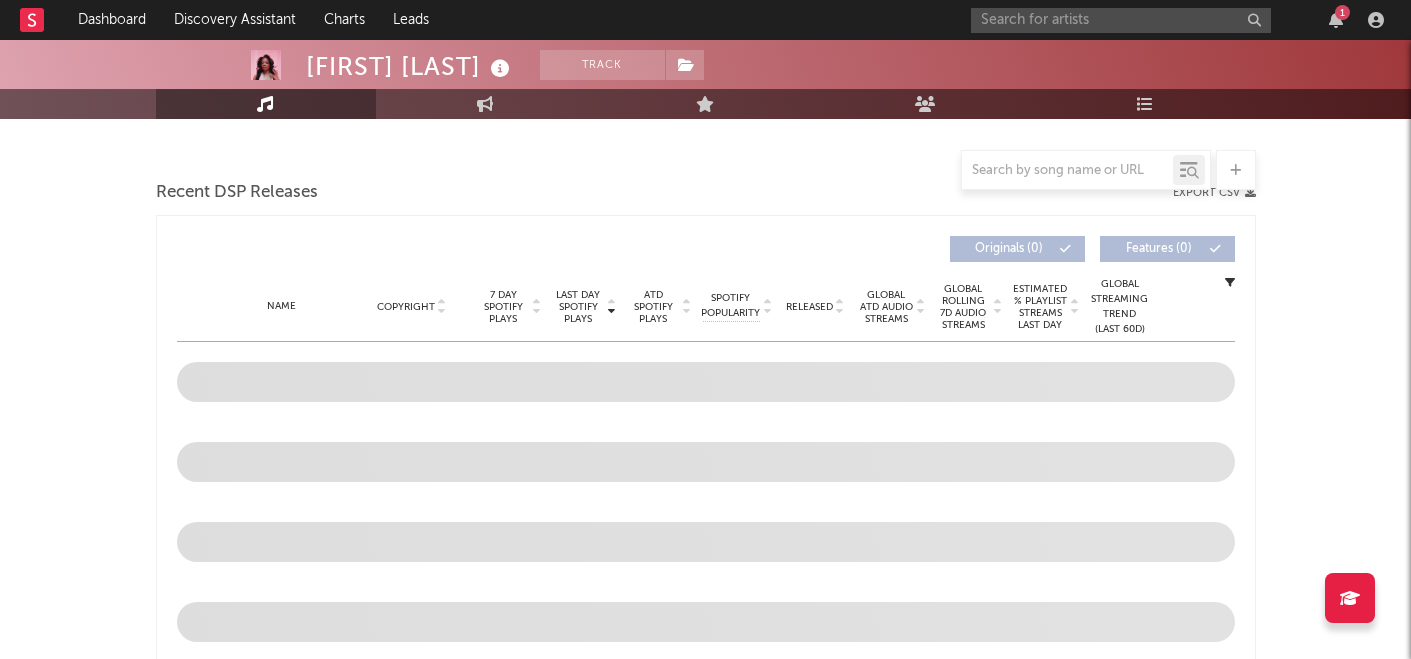 select on "6m" 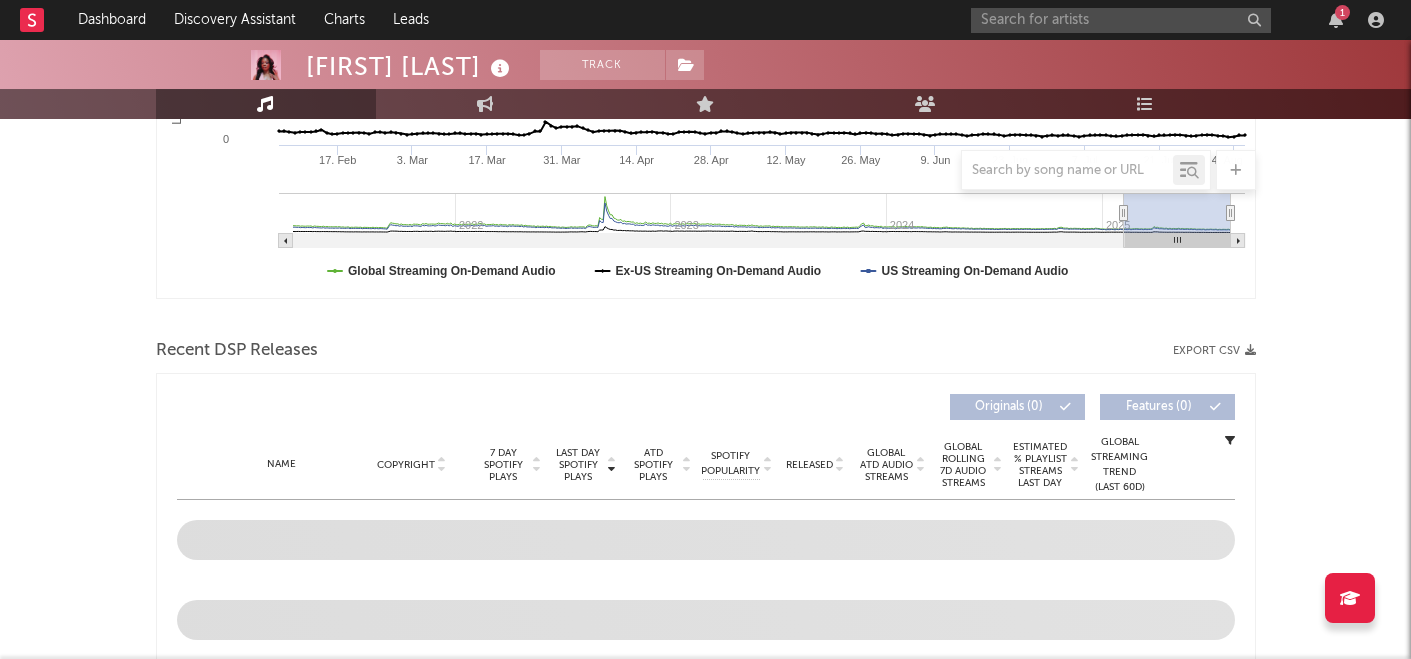 select on "6m" 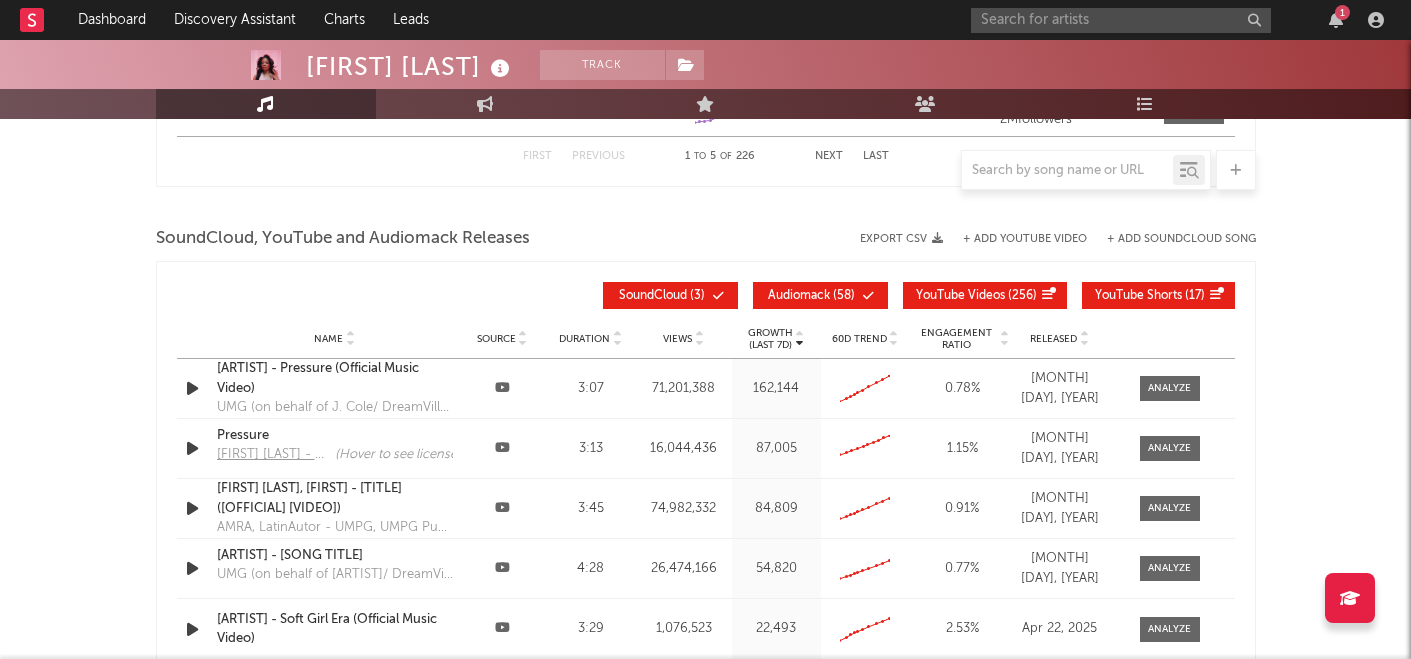 scroll, scrollTop: 2402, scrollLeft: 0, axis: vertical 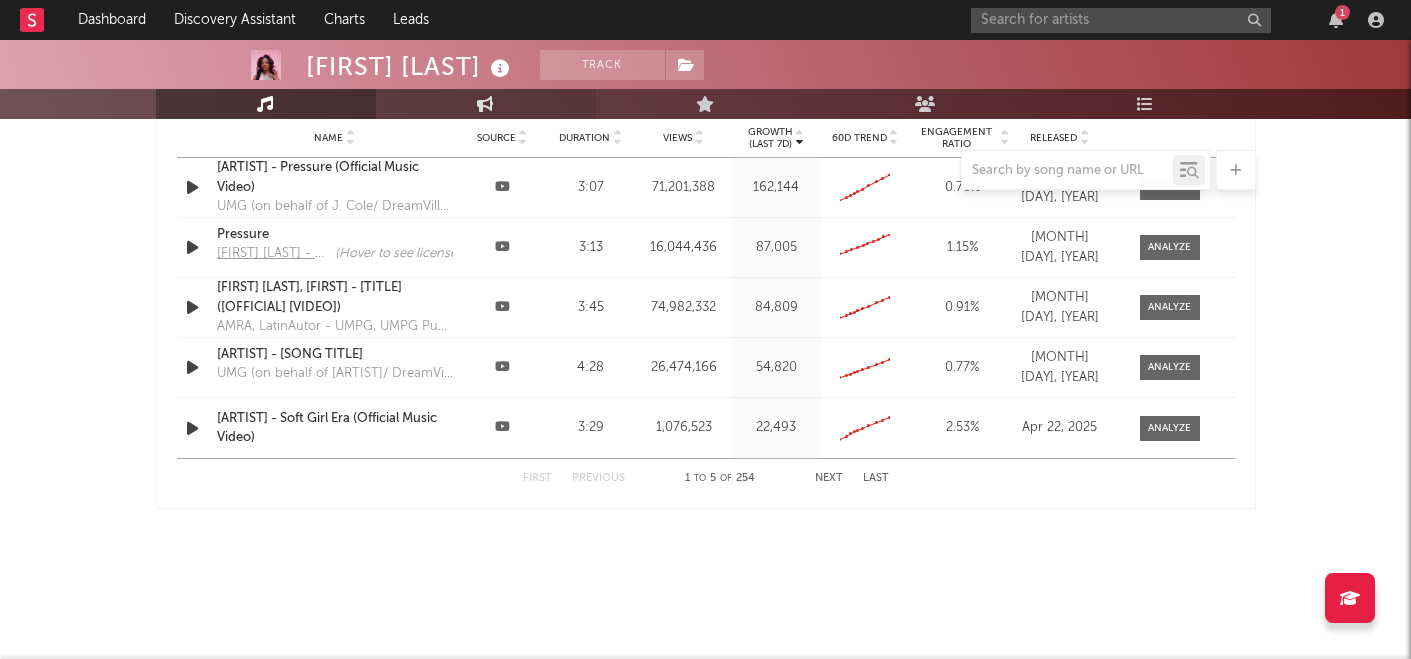 click on "Engagement" at bounding box center [486, 104] 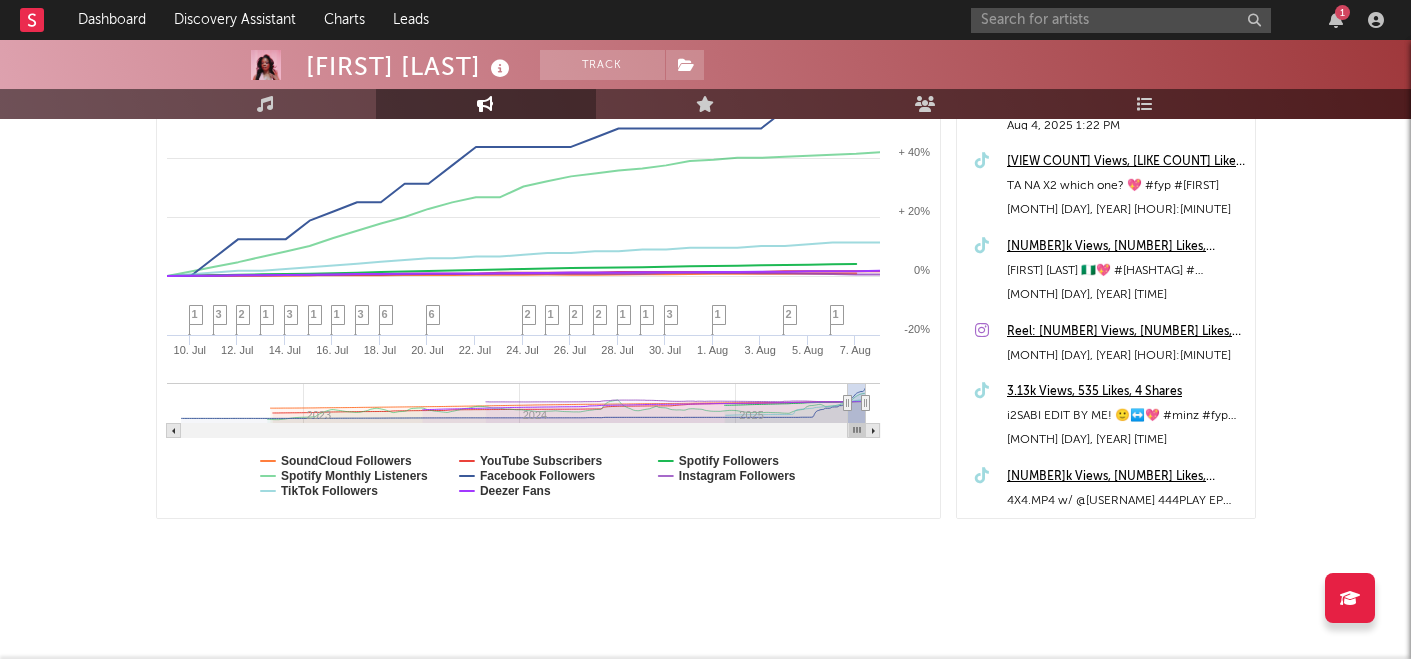 scroll, scrollTop: 0, scrollLeft: 0, axis: both 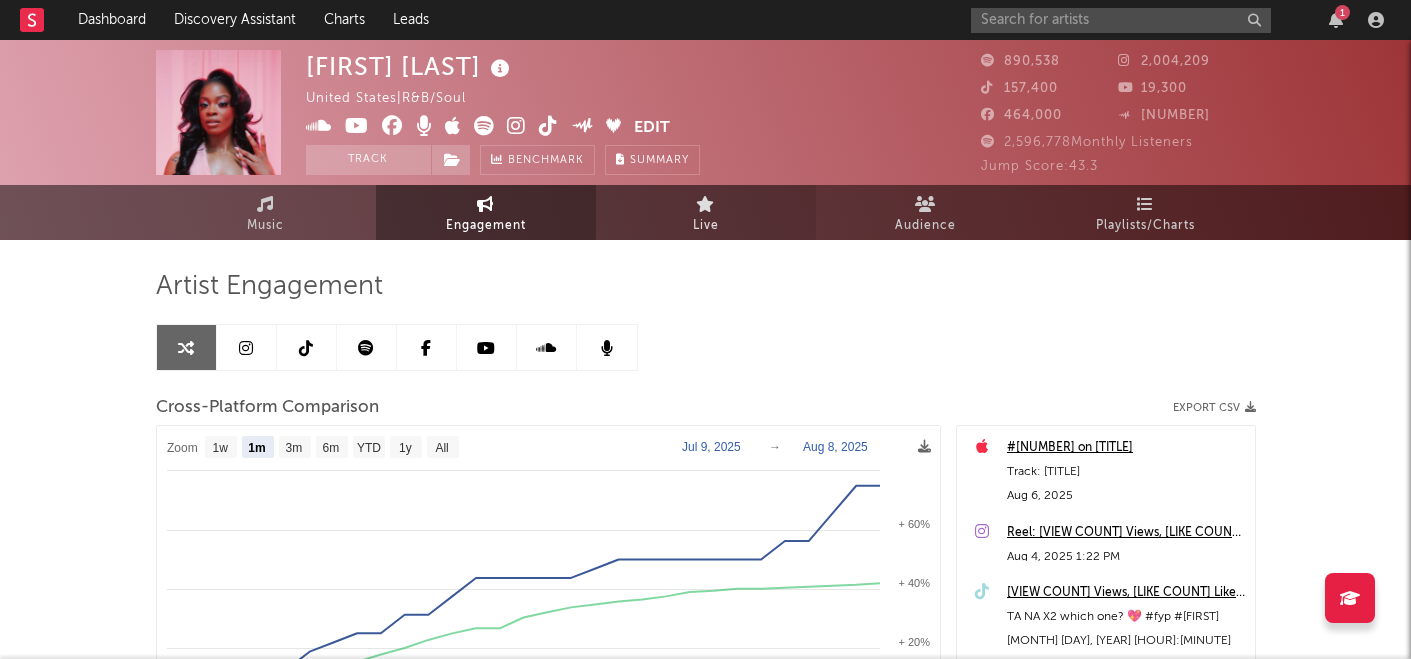click on "Live" at bounding box center [706, 212] 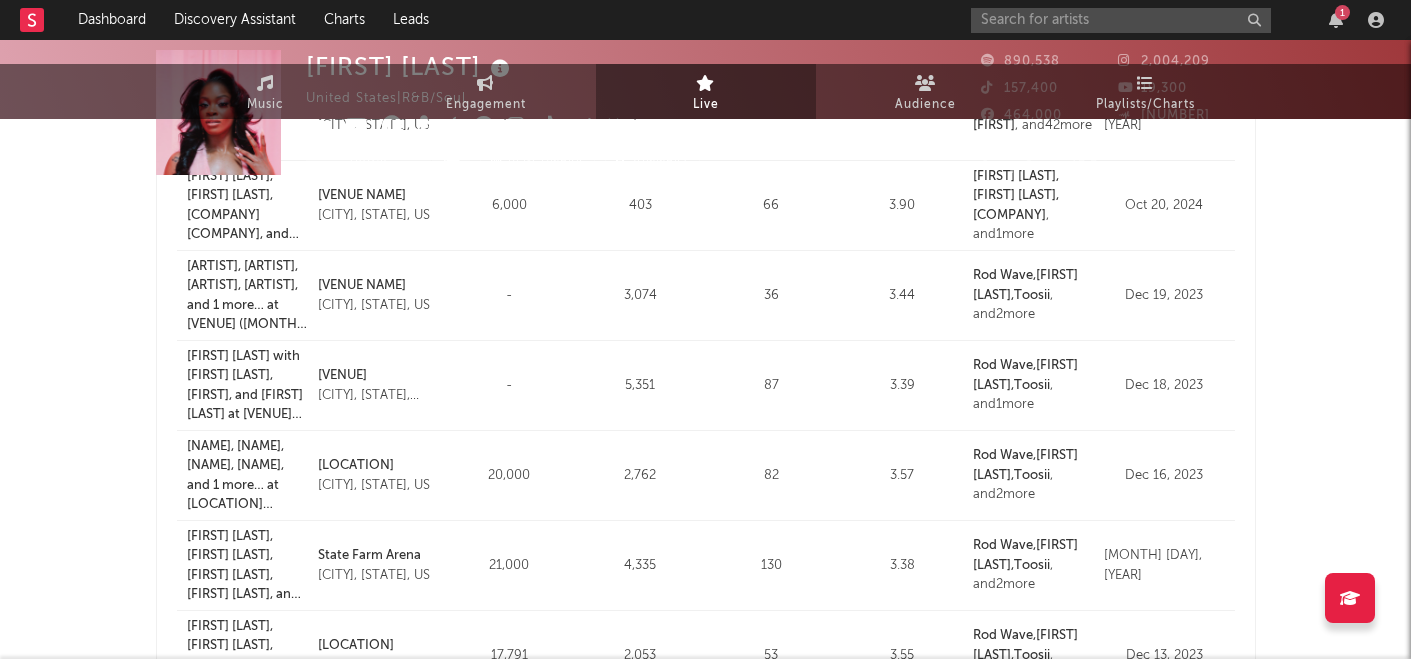 scroll, scrollTop: 0, scrollLeft: 0, axis: both 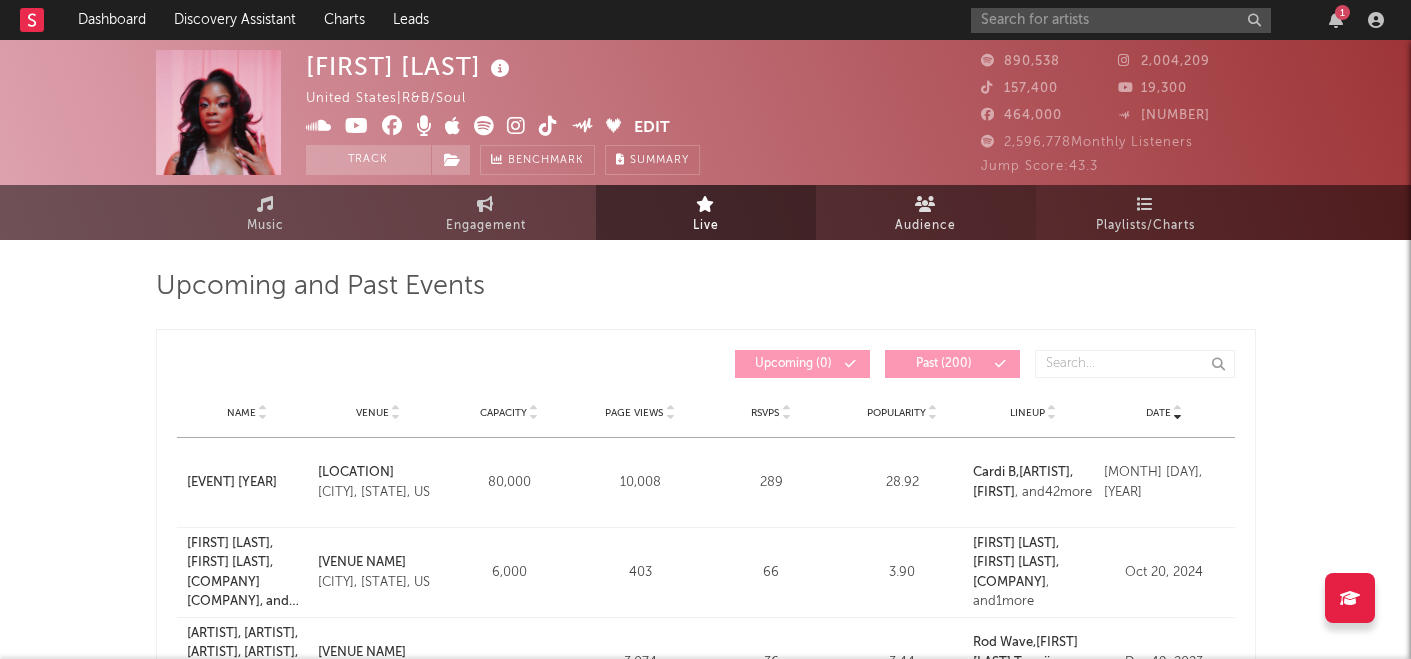 click on "Audience" at bounding box center [926, 212] 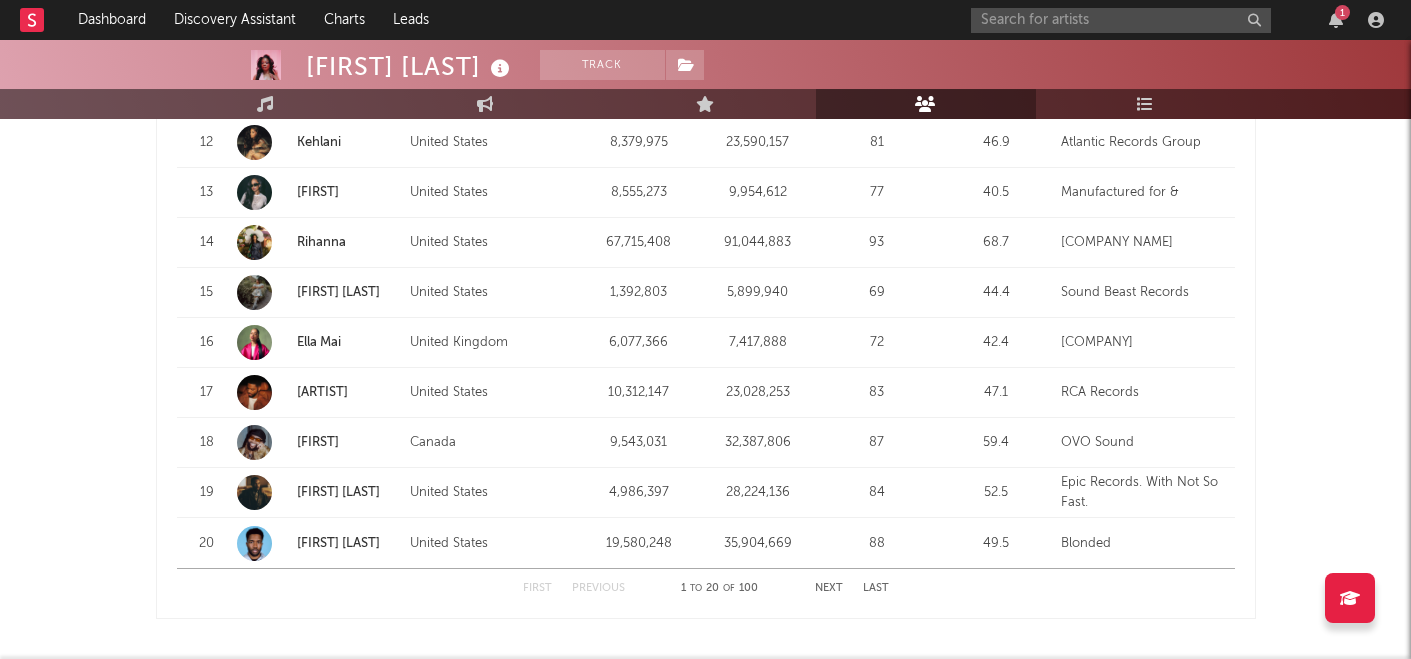 scroll, scrollTop: 2582, scrollLeft: 0, axis: vertical 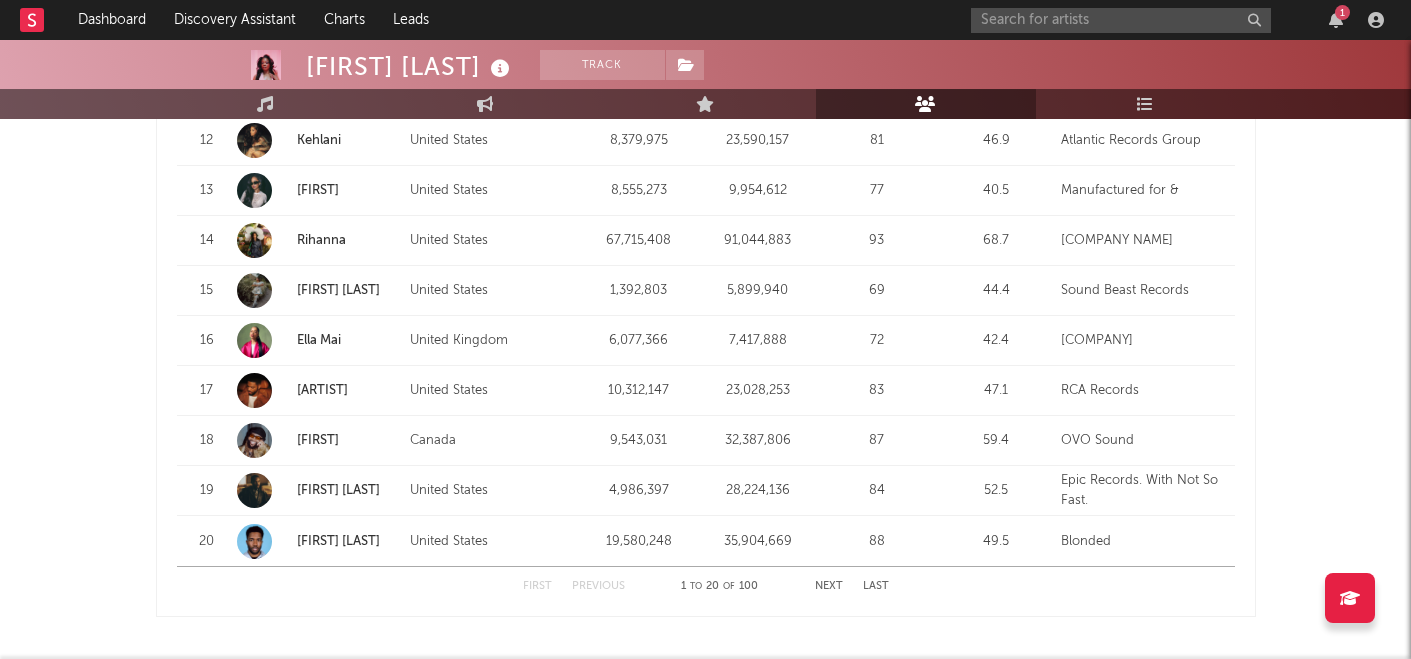 click on "Next" at bounding box center (829, 586) 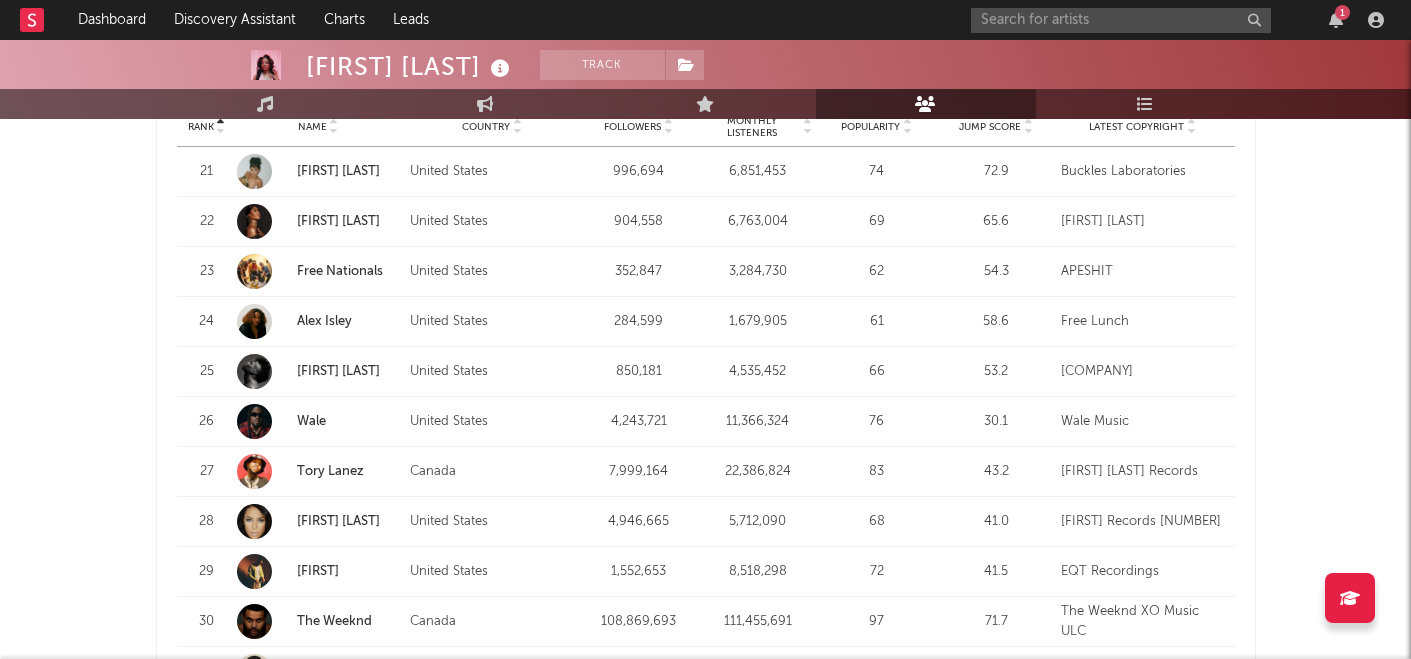 scroll, scrollTop: 2680, scrollLeft: 0, axis: vertical 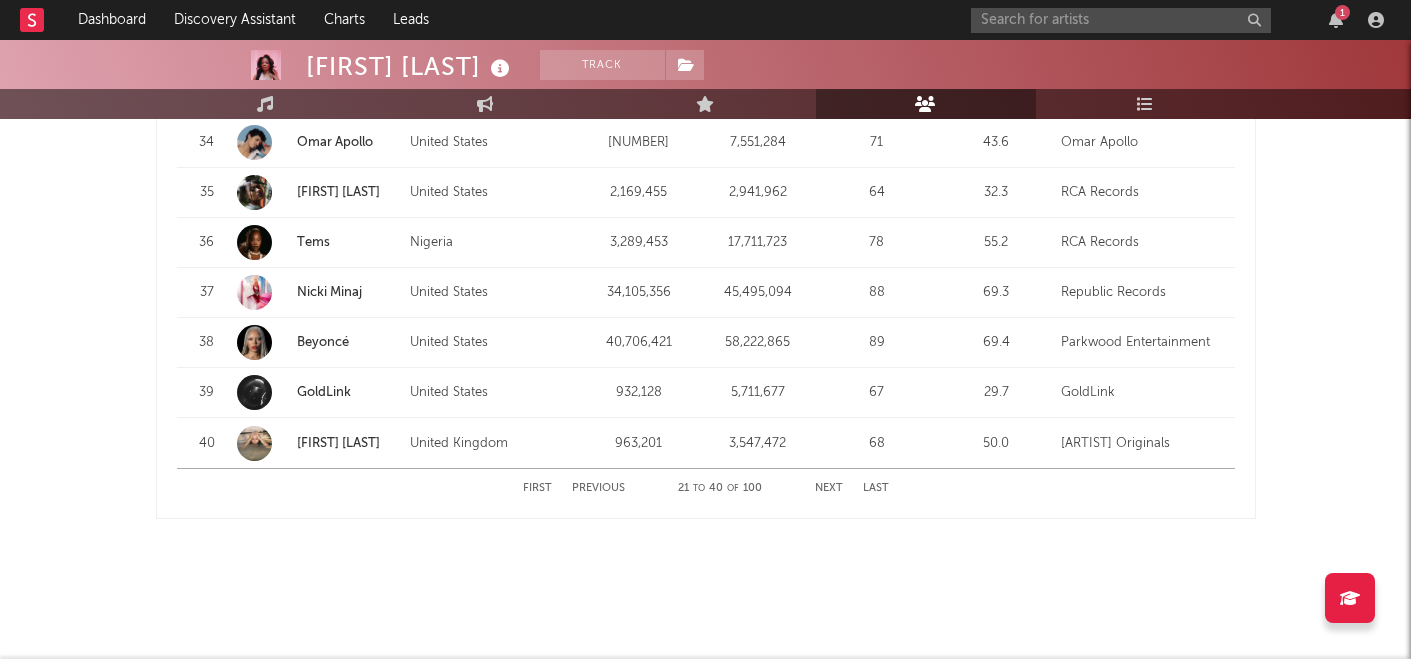 click on "Next" at bounding box center [829, 488] 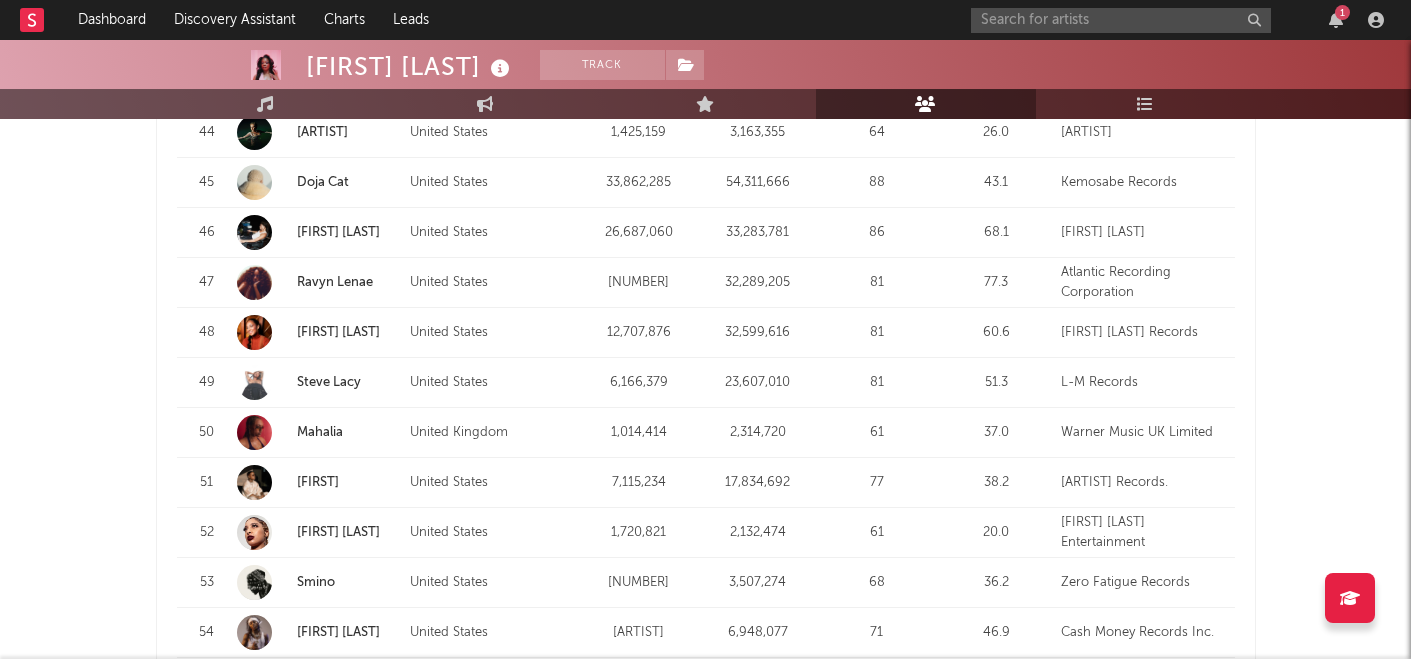 scroll, scrollTop: 2680, scrollLeft: 0, axis: vertical 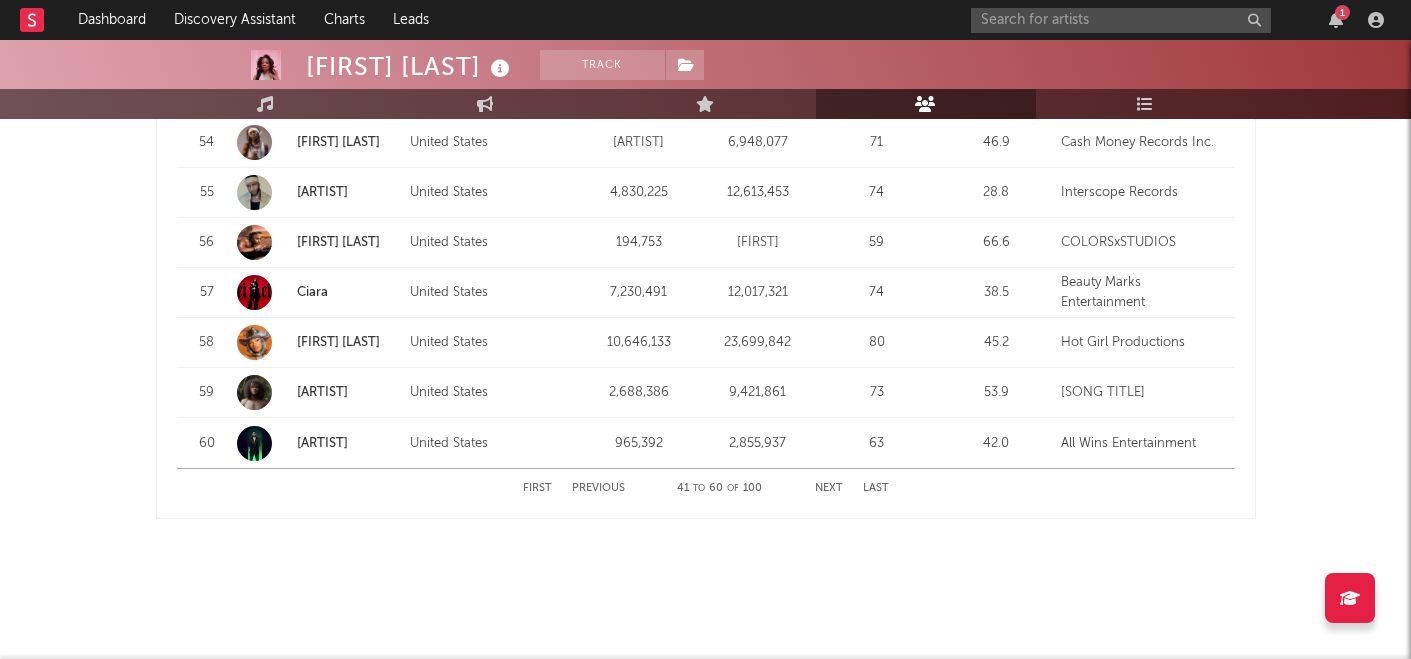 click on "First Previous [NUMBER] to [NUMBER] of [NUMBER] Next Last" at bounding box center (706, 488) 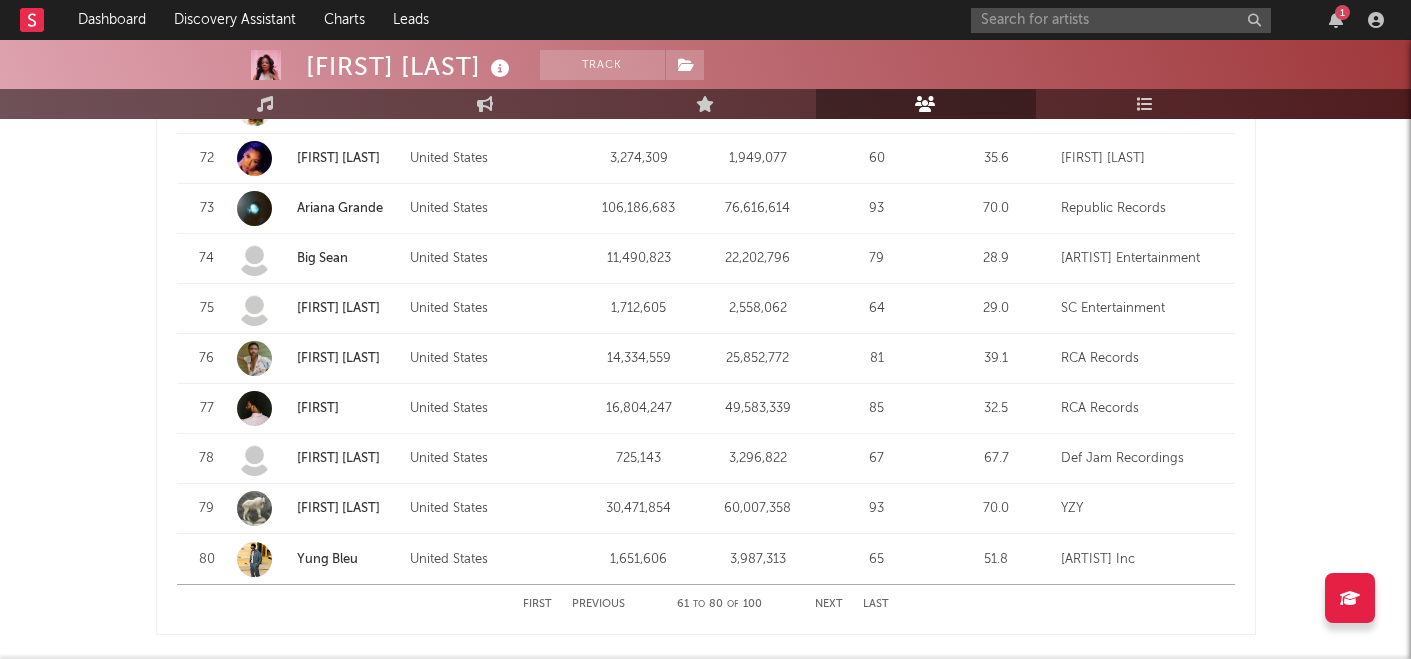 scroll, scrollTop: 2680, scrollLeft: 0, axis: vertical 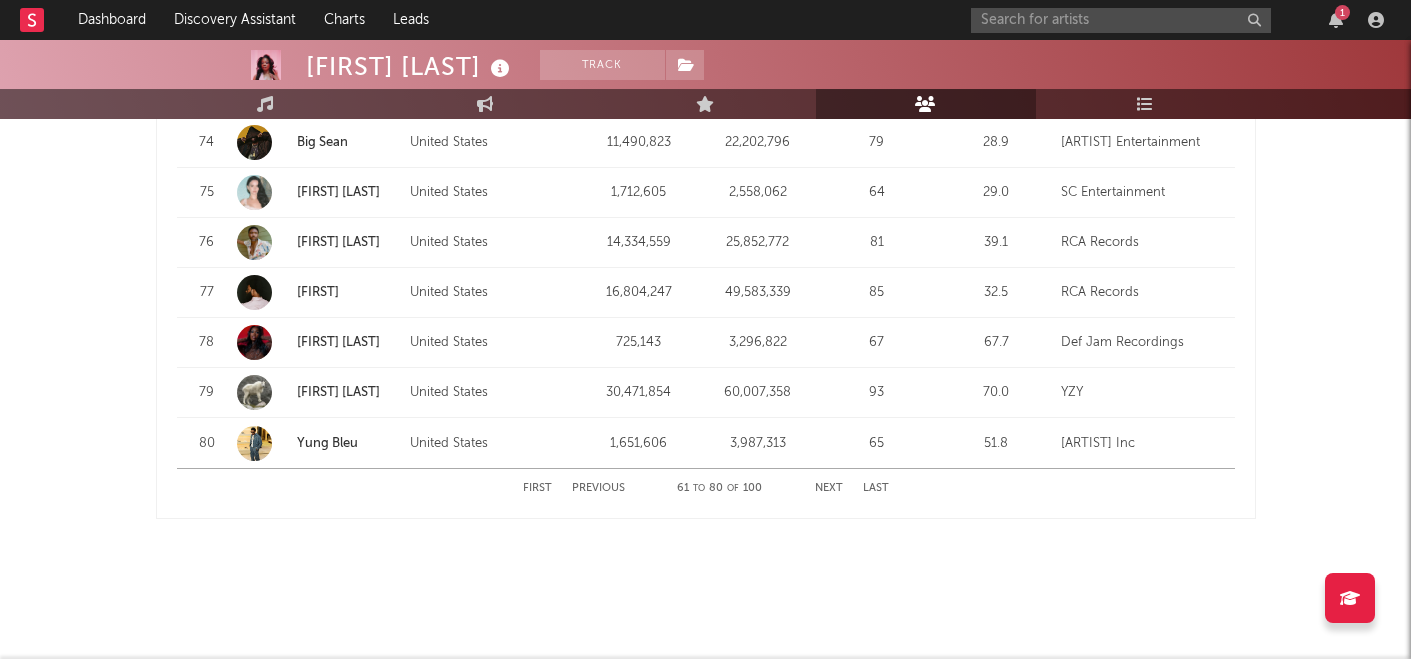 click on "Next" at bounding box center (829, 488) 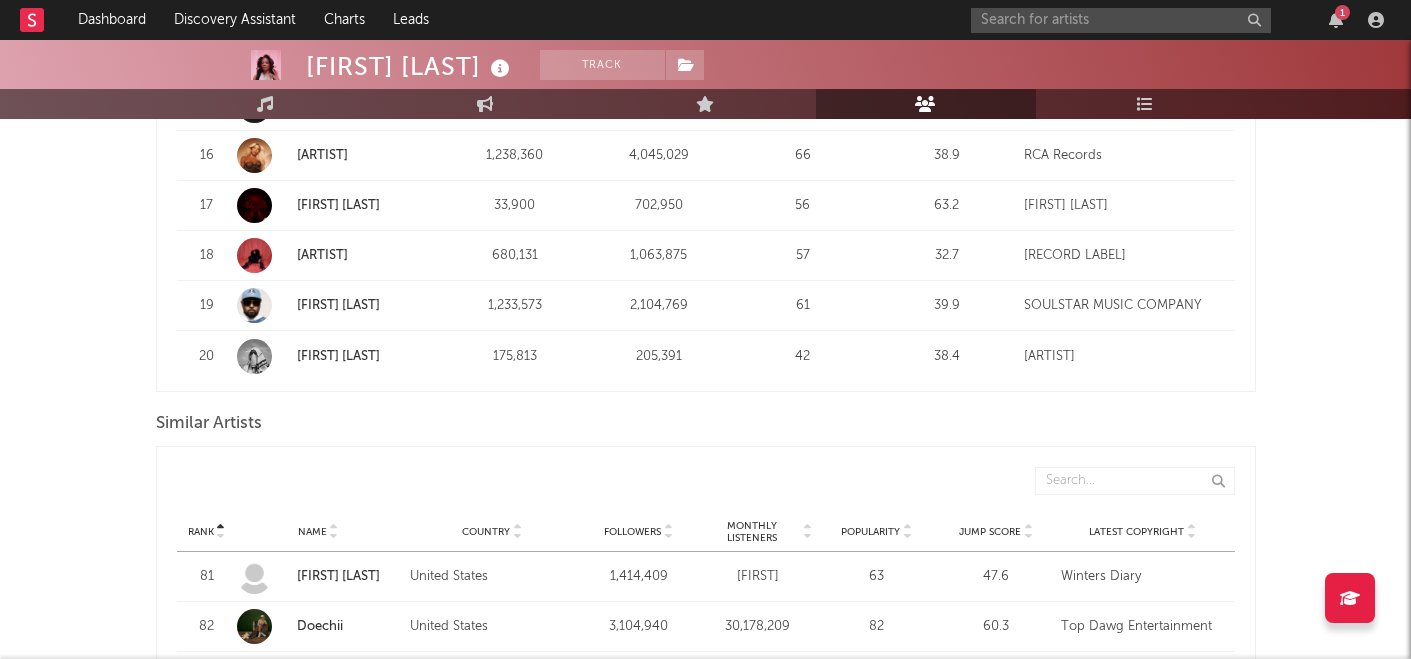 scroll, scrollTop: 1239, scrollLeft: 0, axis: vertical 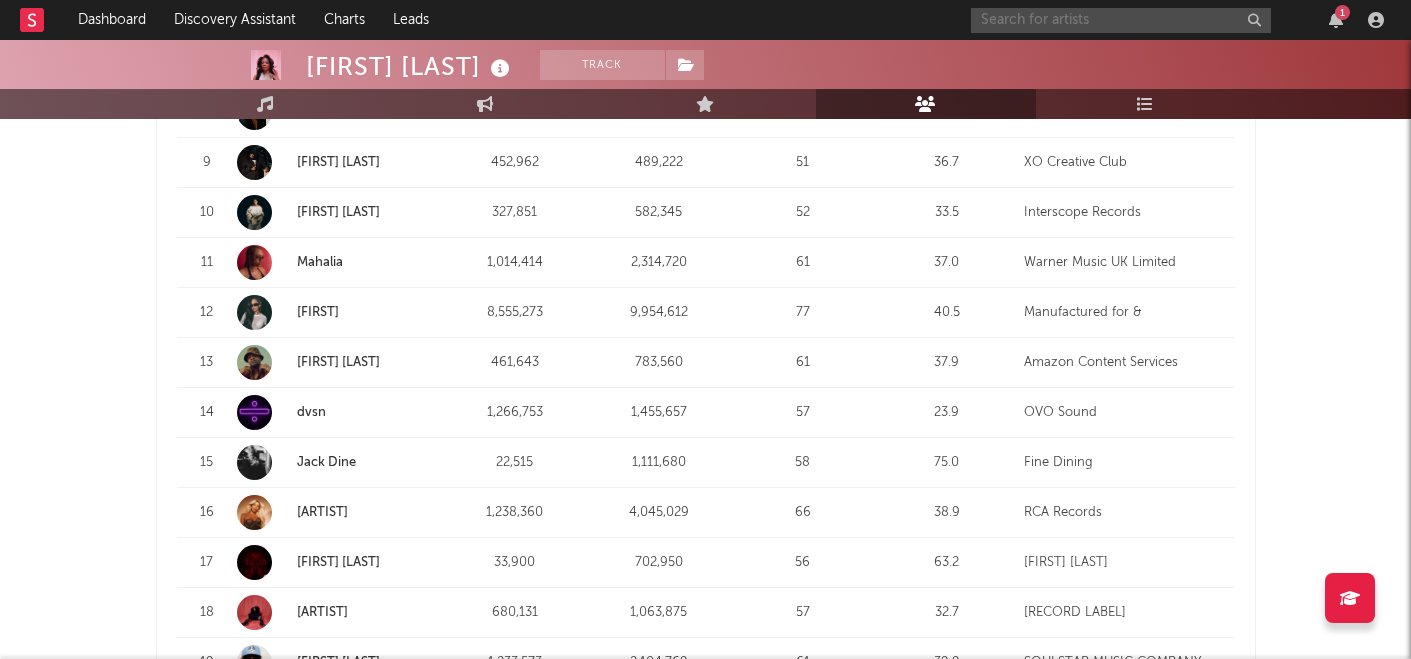 click at bounding box center [1121, 20] 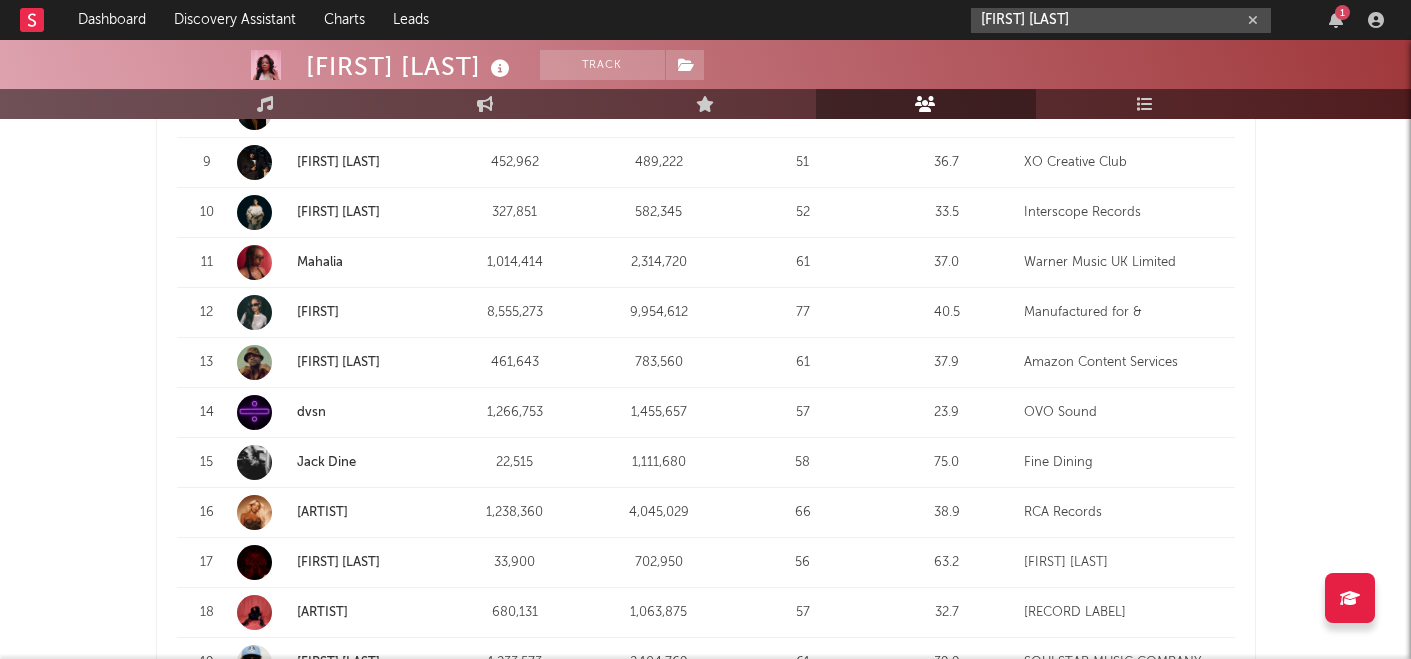 type on "[FIRST] [LAST]" 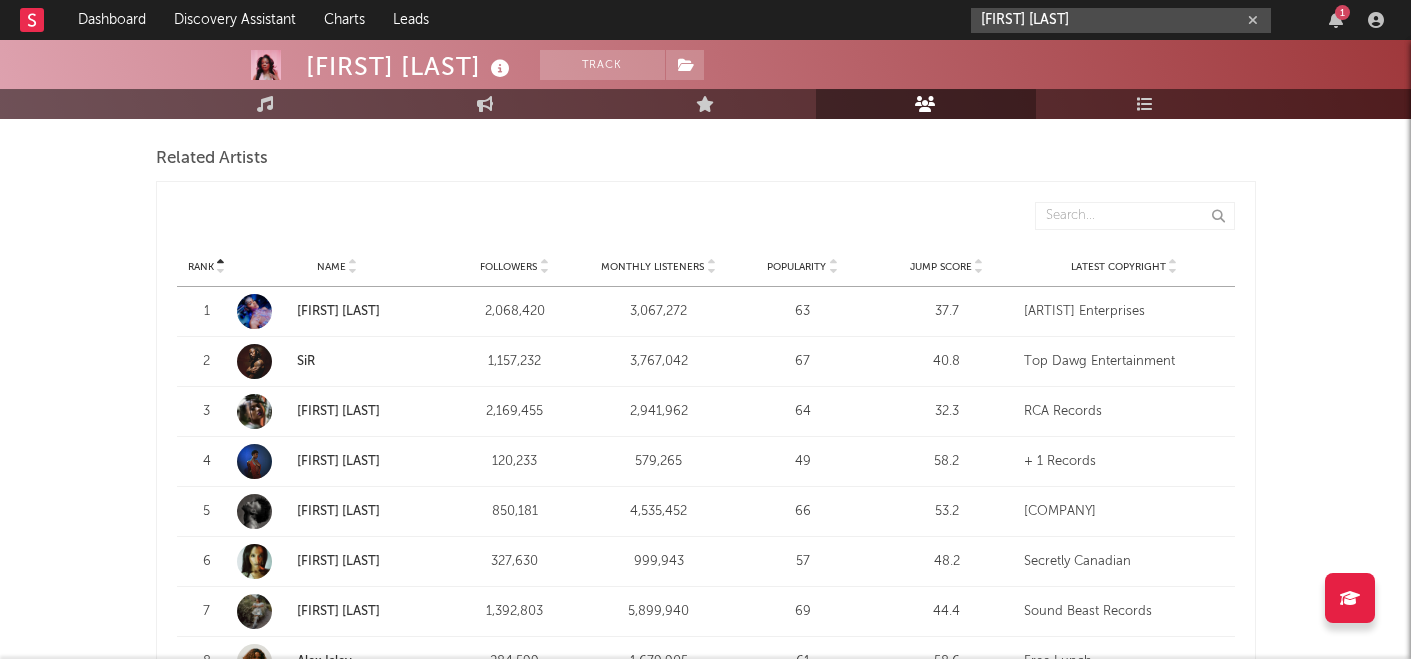 scroll, scrollTop: 0, scrollLeft: 0, axis: both 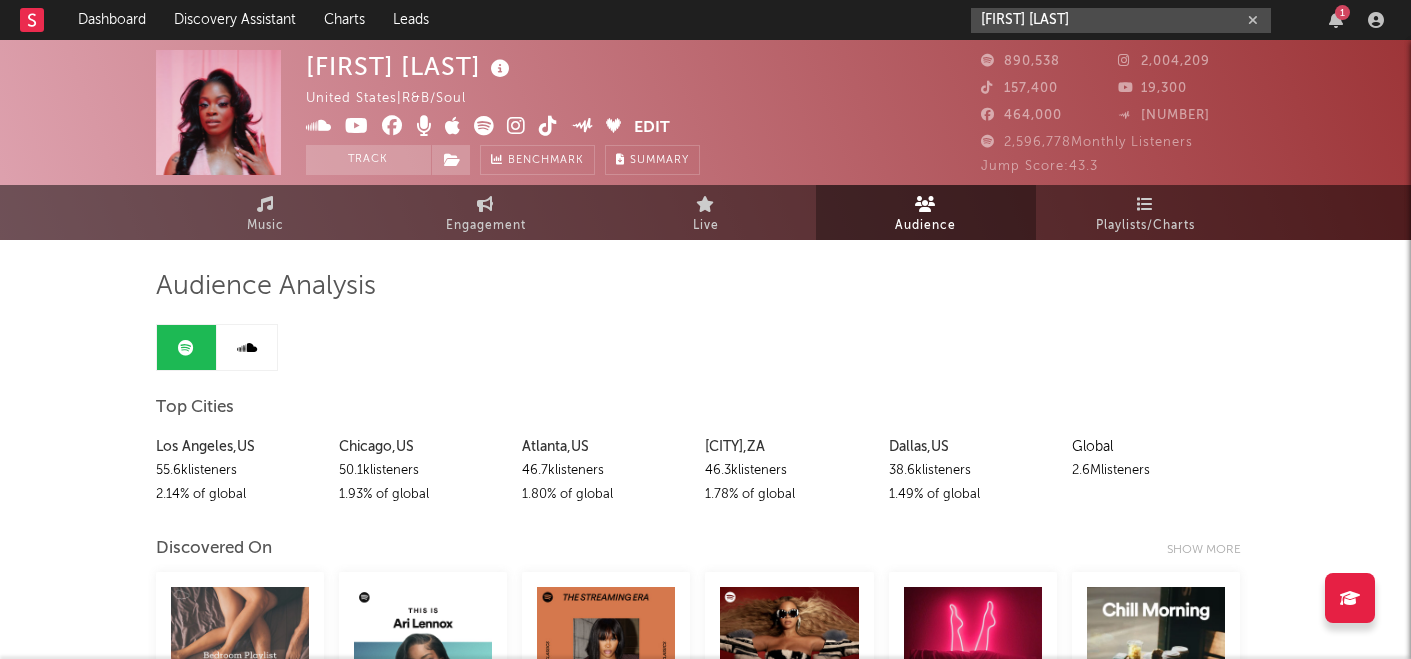 click on "[FIRST] [LAST]" at bounding box center (1121, 20) 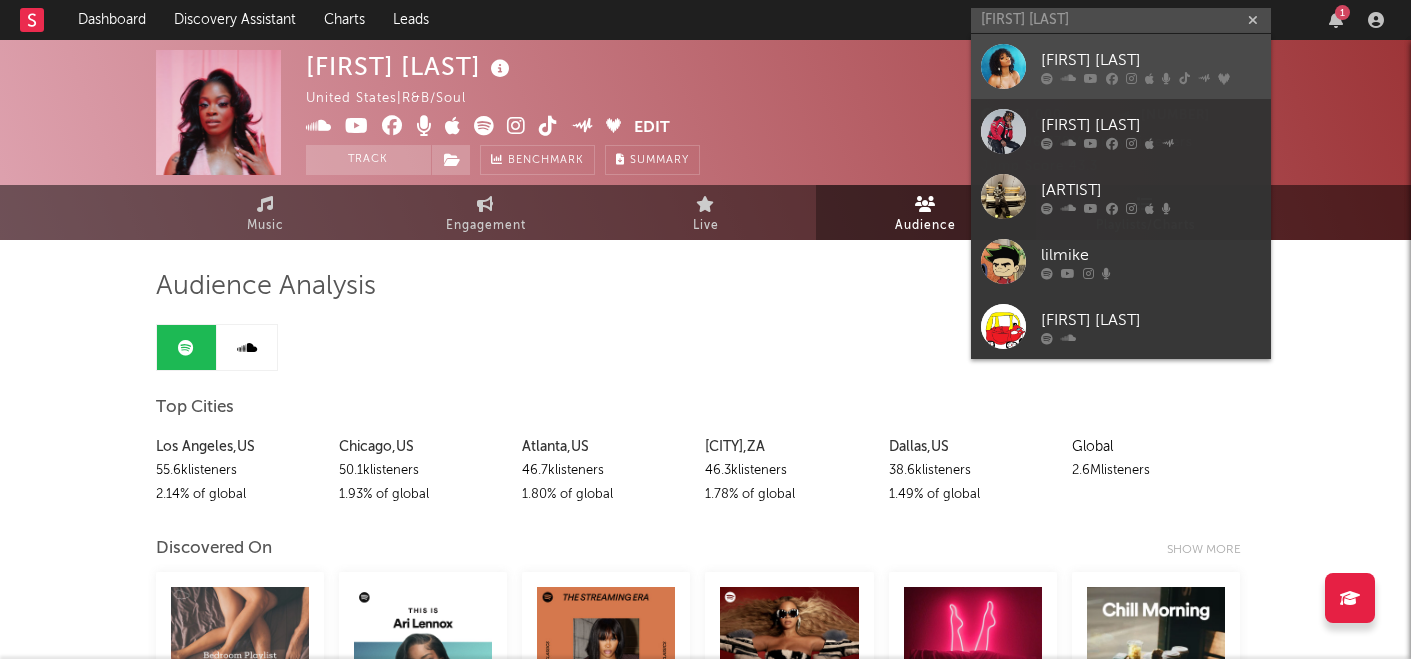 click on "[FIRST] [LAST]" at bounding box center (1151, 60) 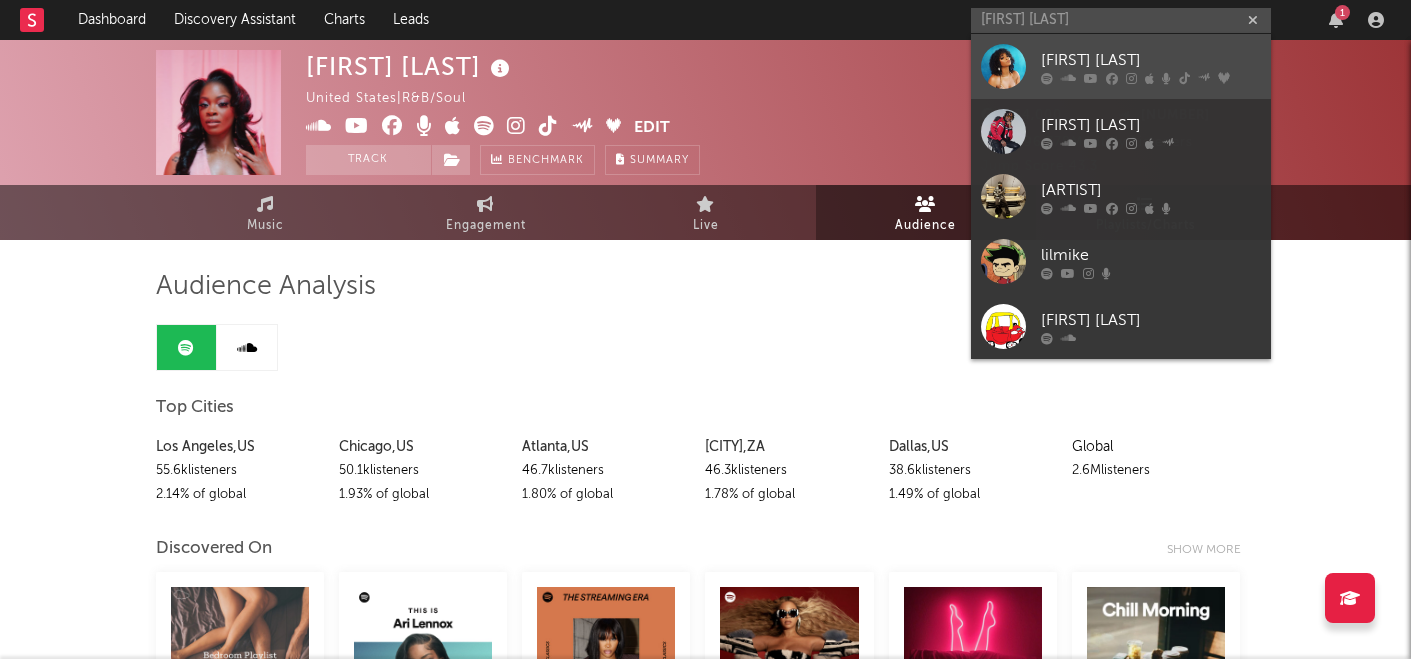 type 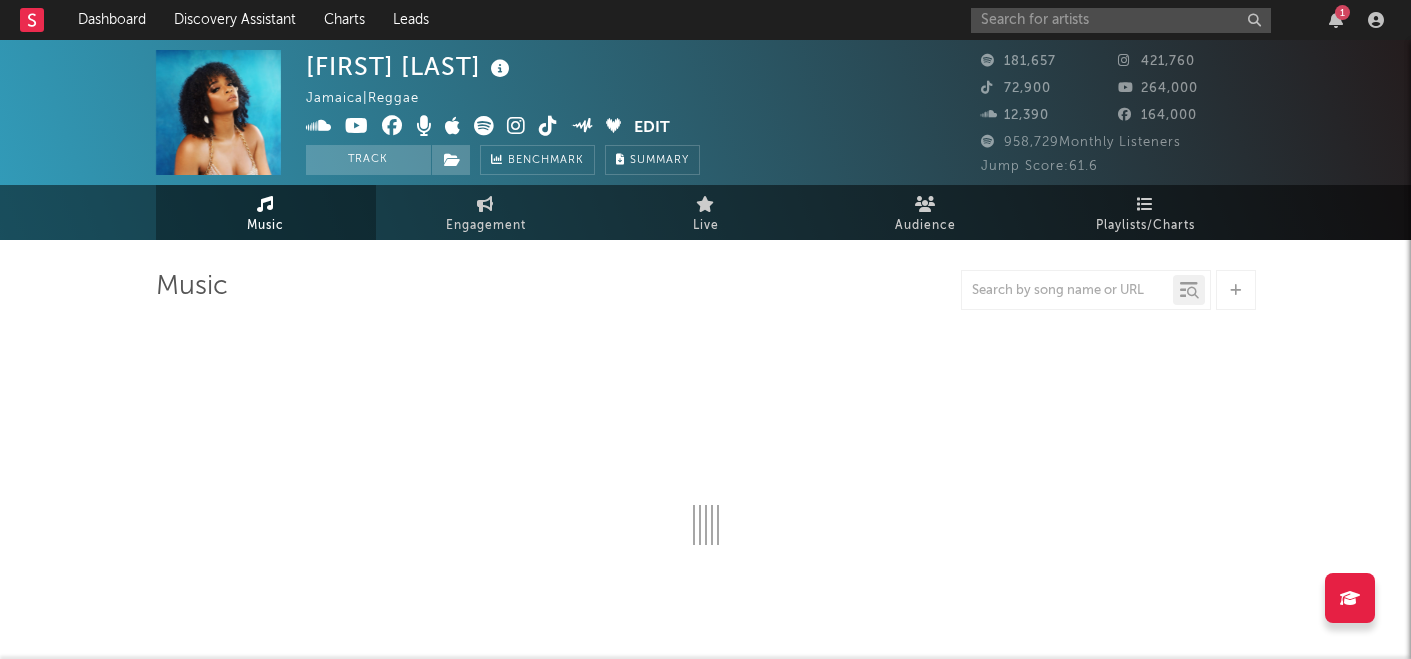 select on "6m" 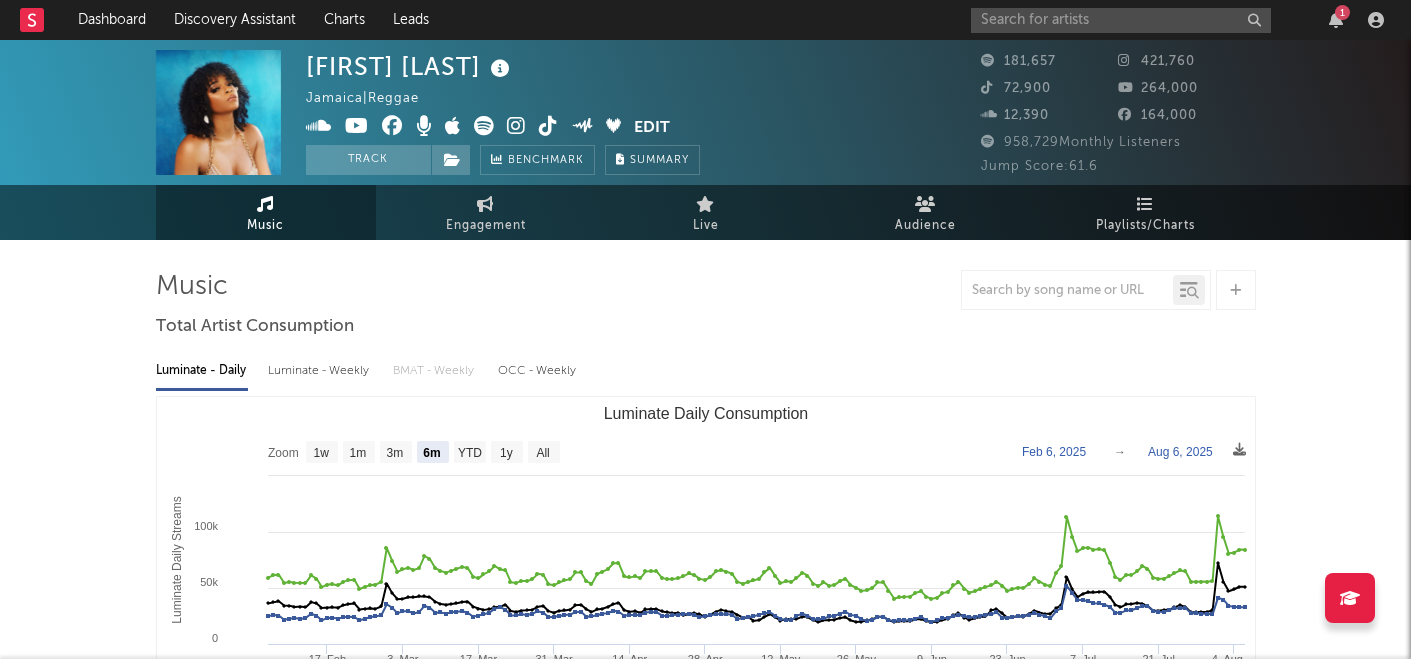select on "6m" 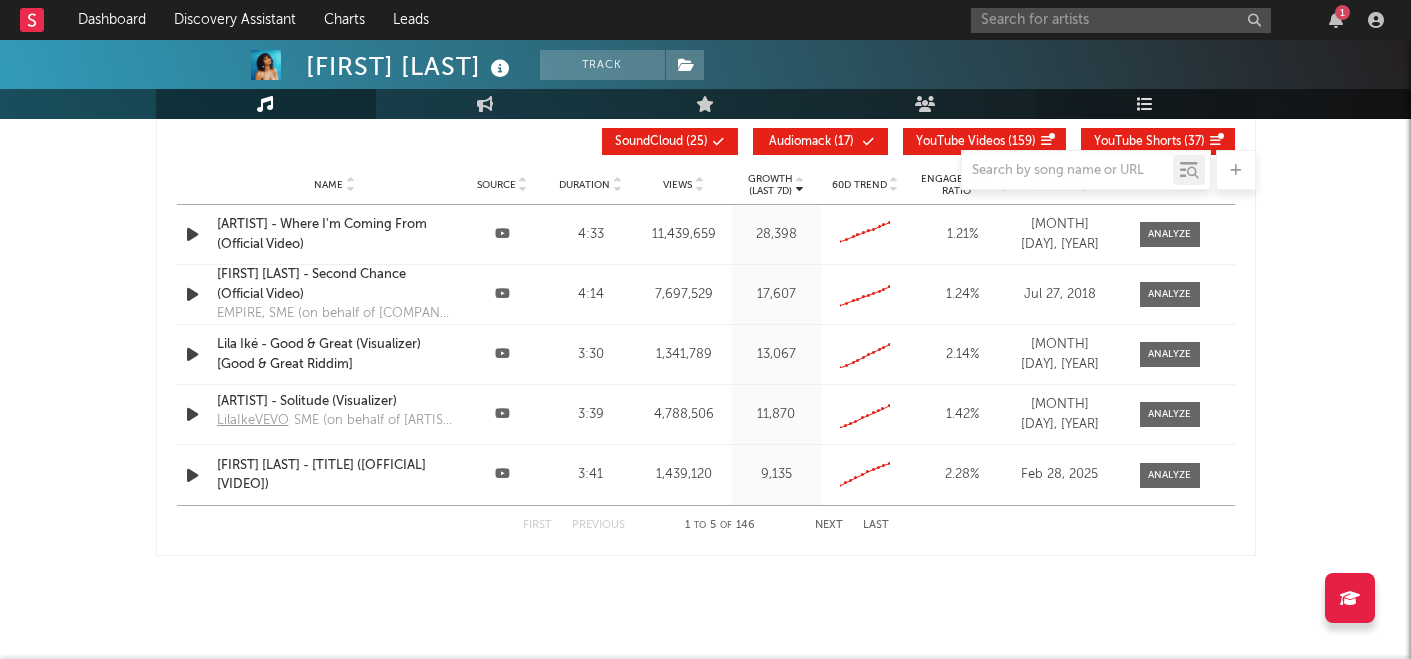 scroll, scrollTop: 2352, scrollLeft: 0, axis: vertical 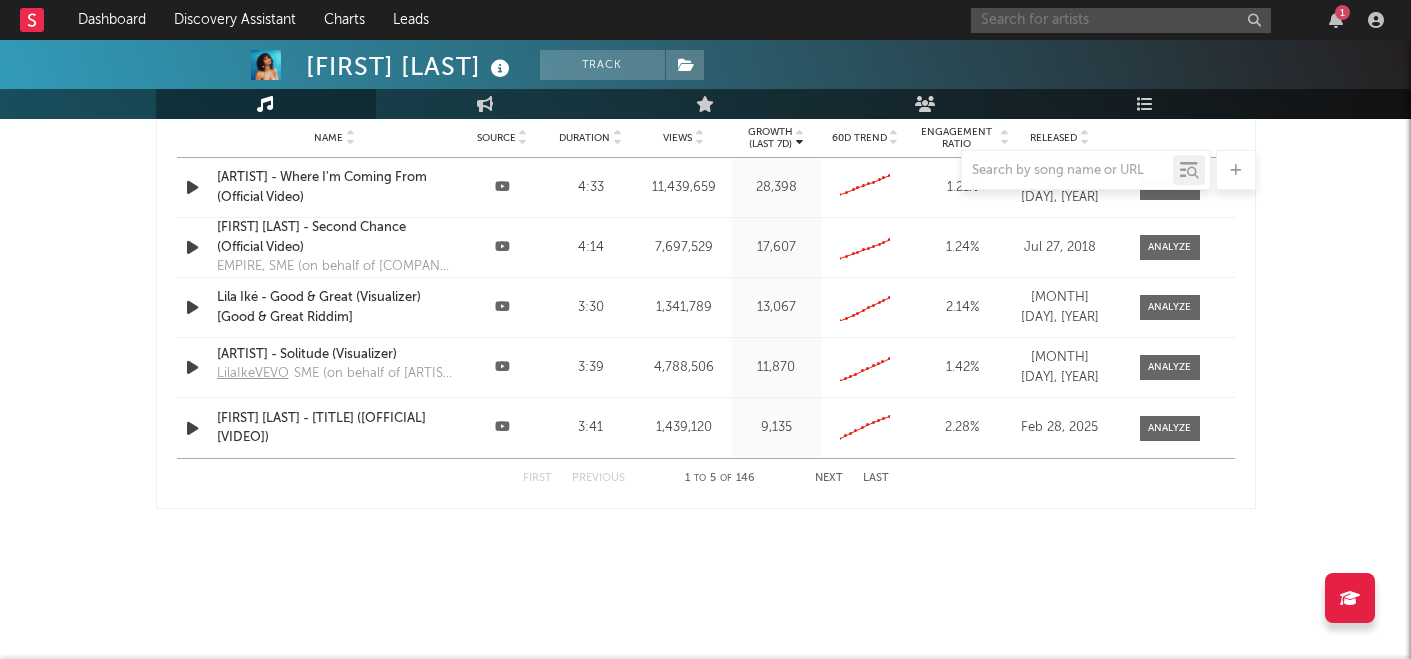 click at bounding box center (1121, 20) 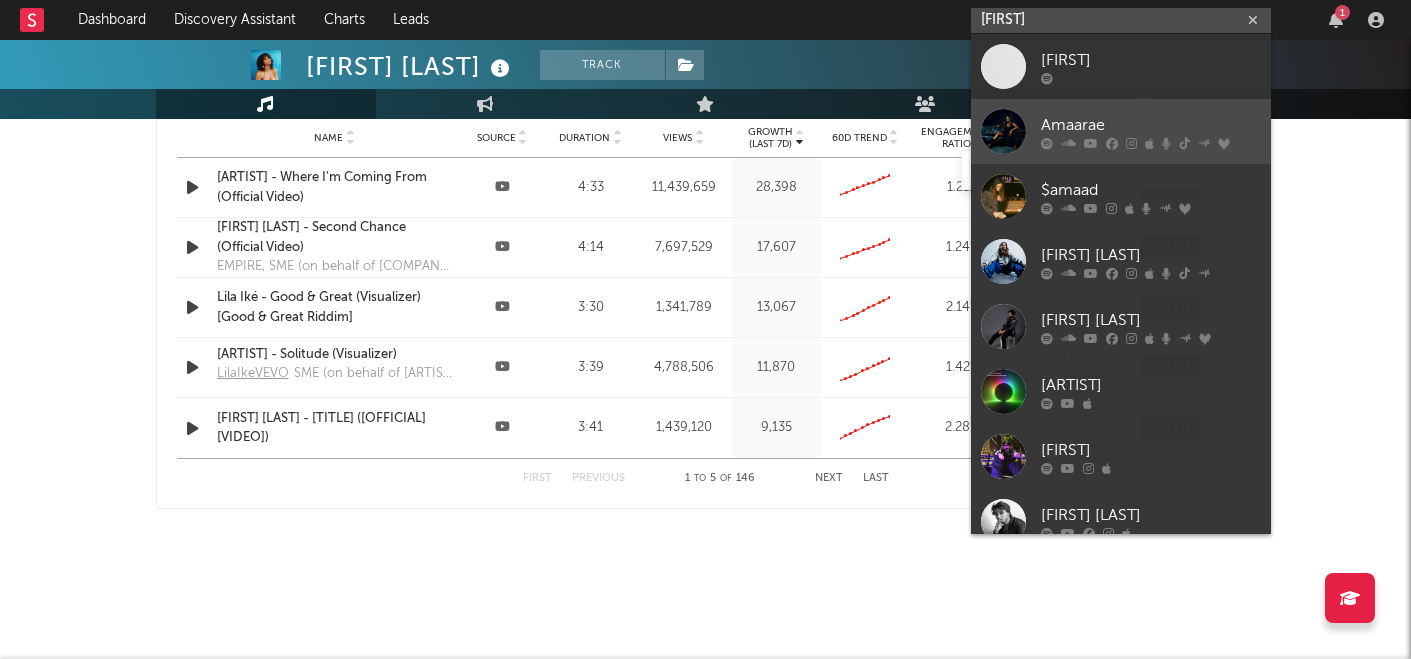 type on "[FIRST]" 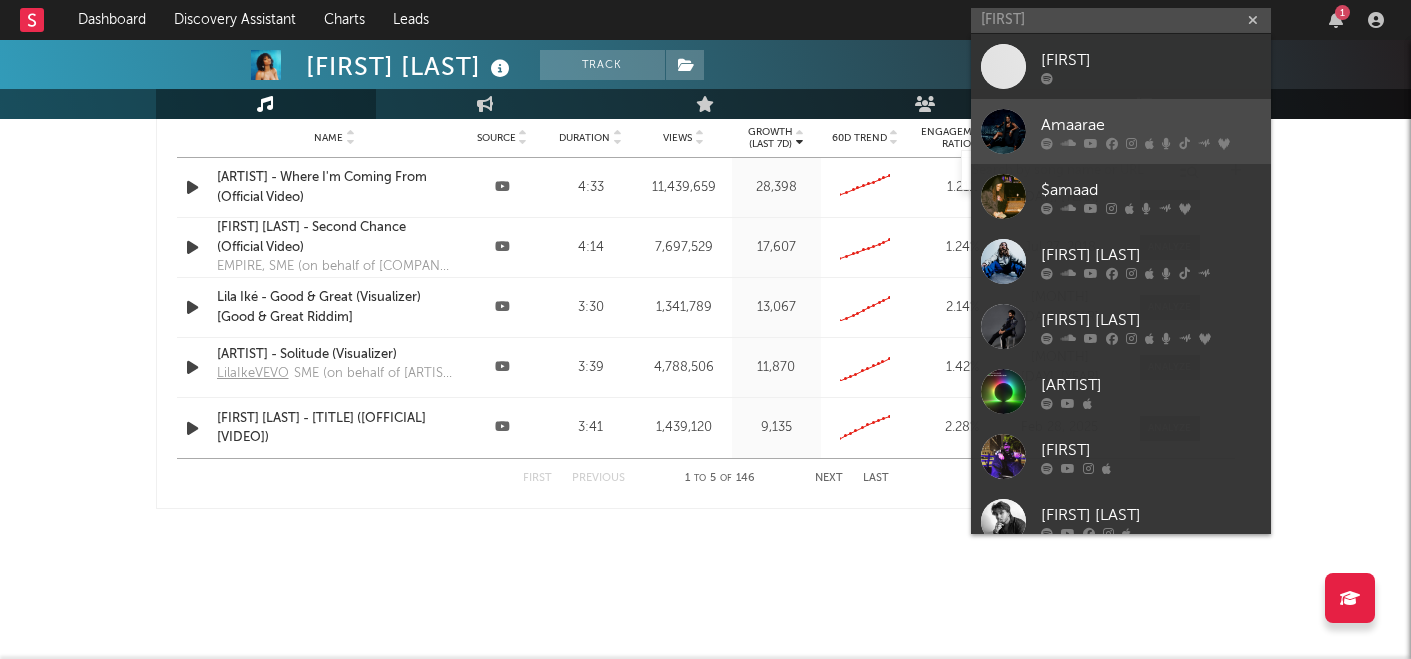 click on "Amaarae" at bounding box center [1151, 125] 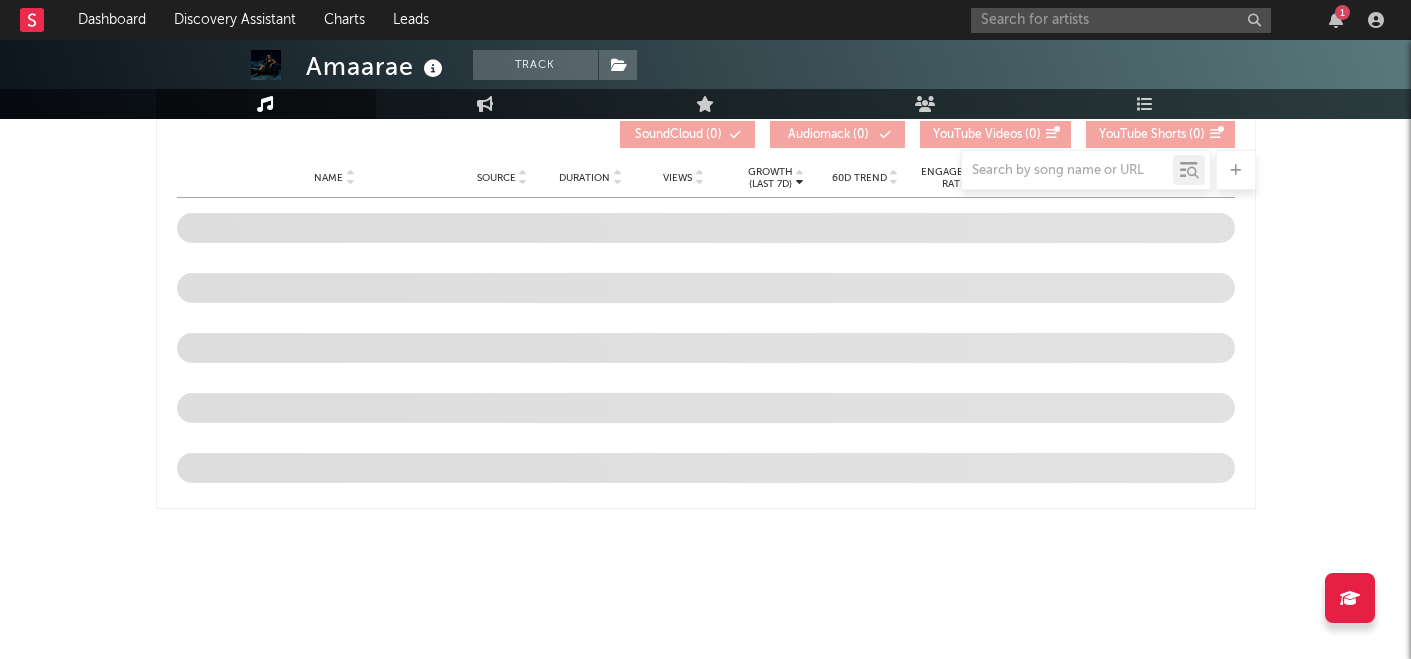 scroll, scrollTop: 2084, scrollLeft: 0, axis: vertical 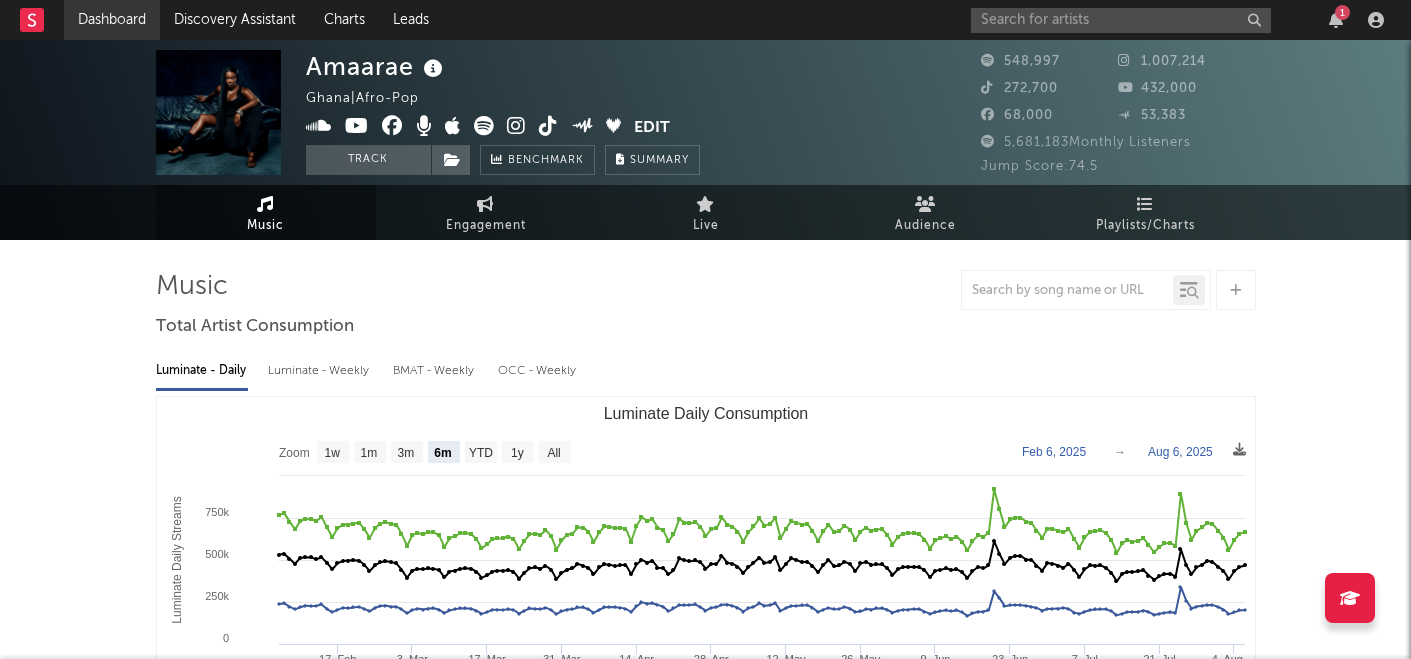 click on "Dashboard" at bounding box center [112, 20] 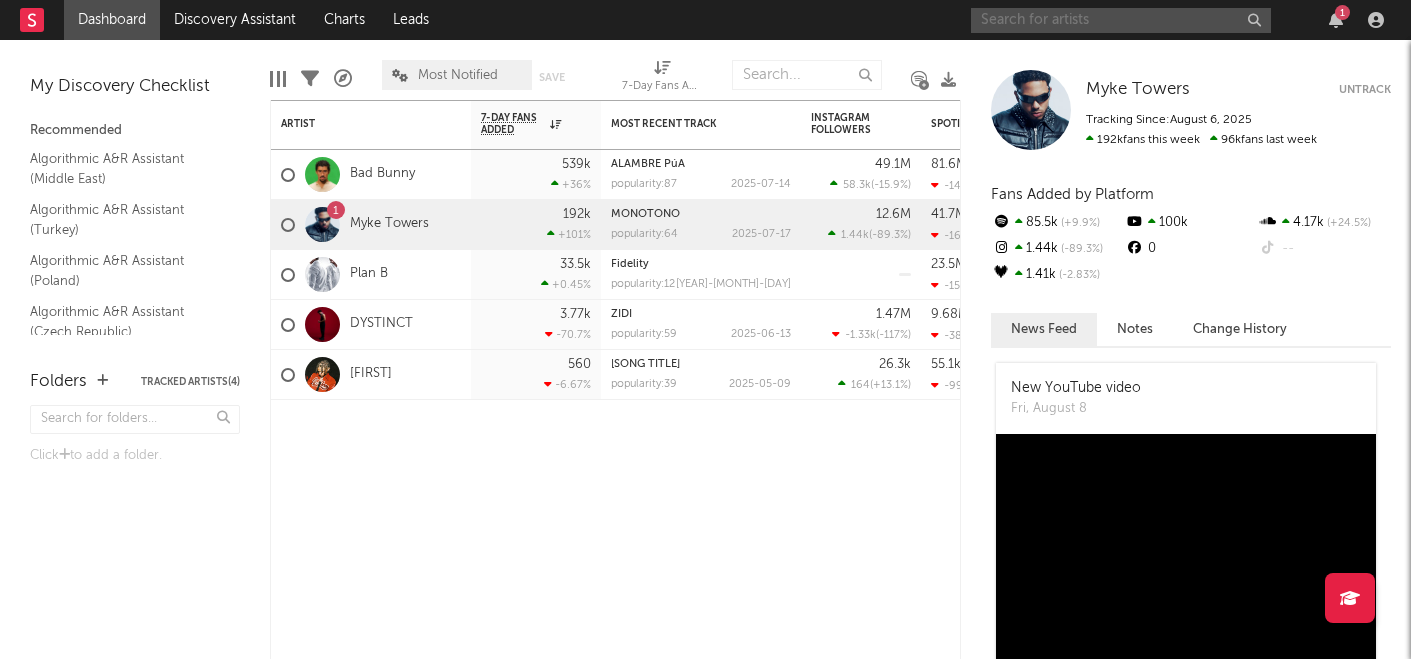 click at bounding box center (1121, 20) 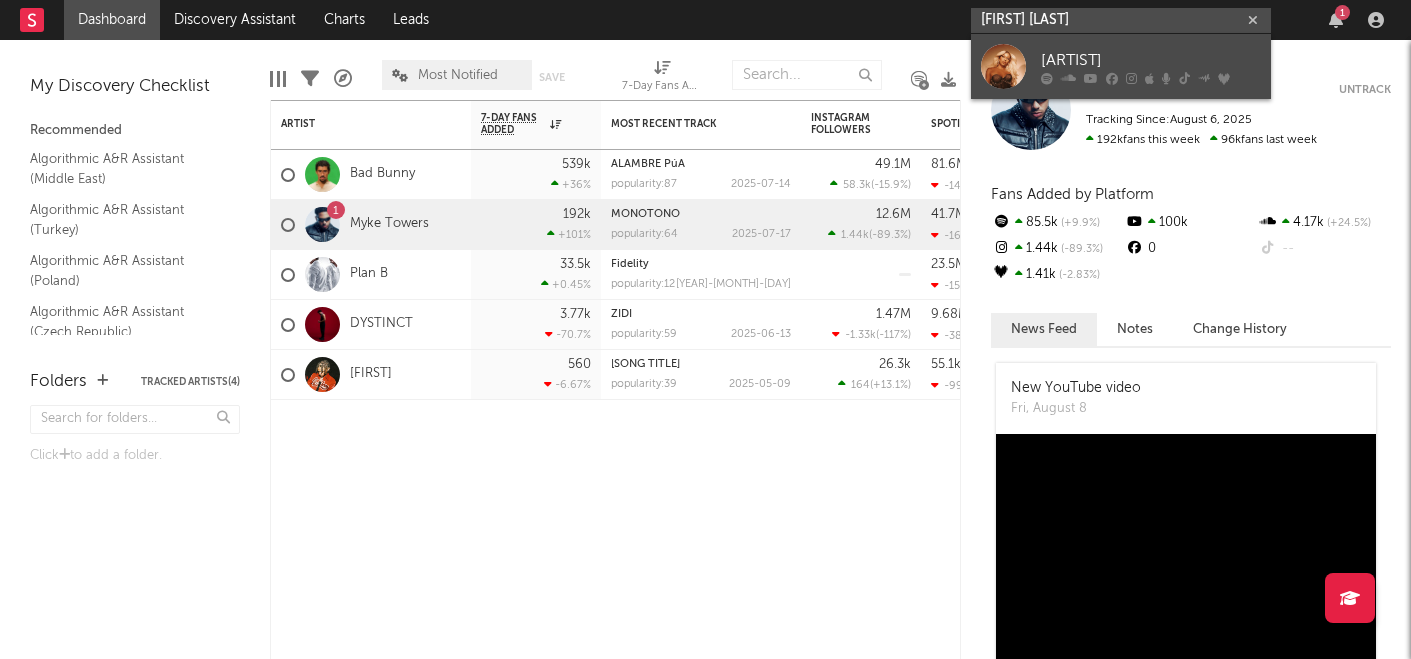 type on "[FIRST] [LAST]" 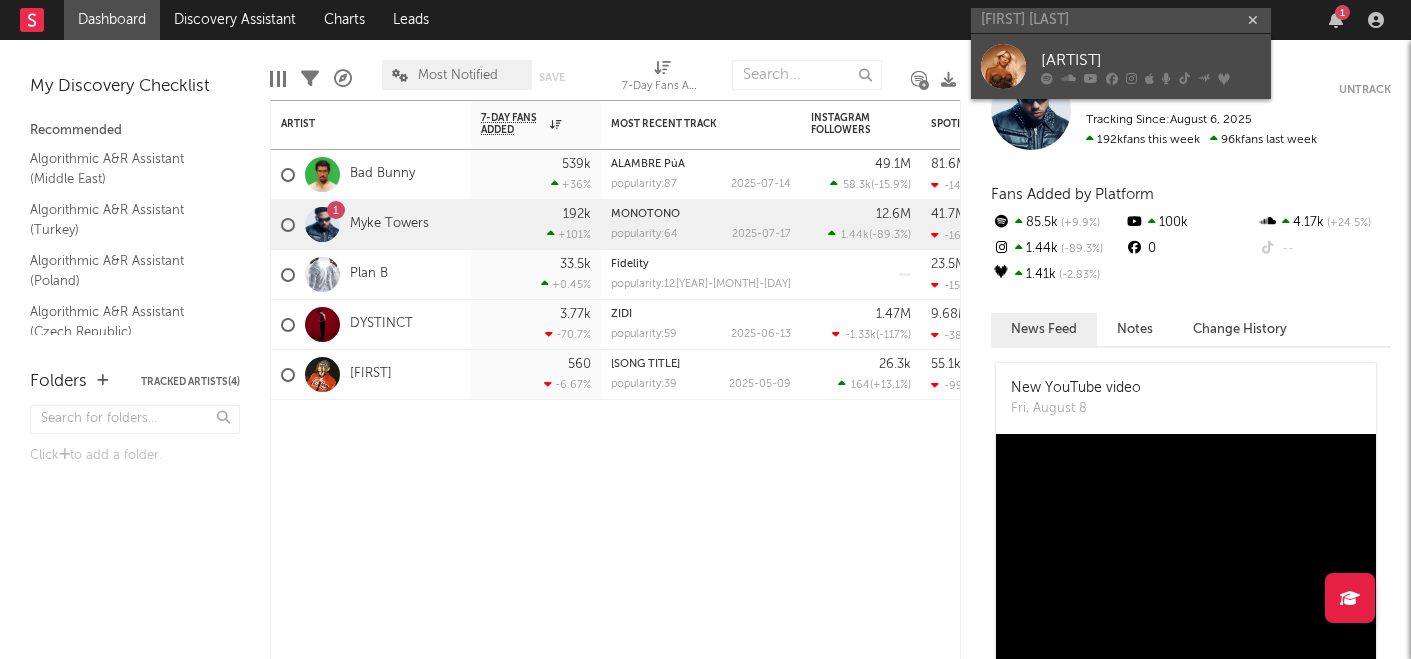 click at bounding box center [1003, 66] 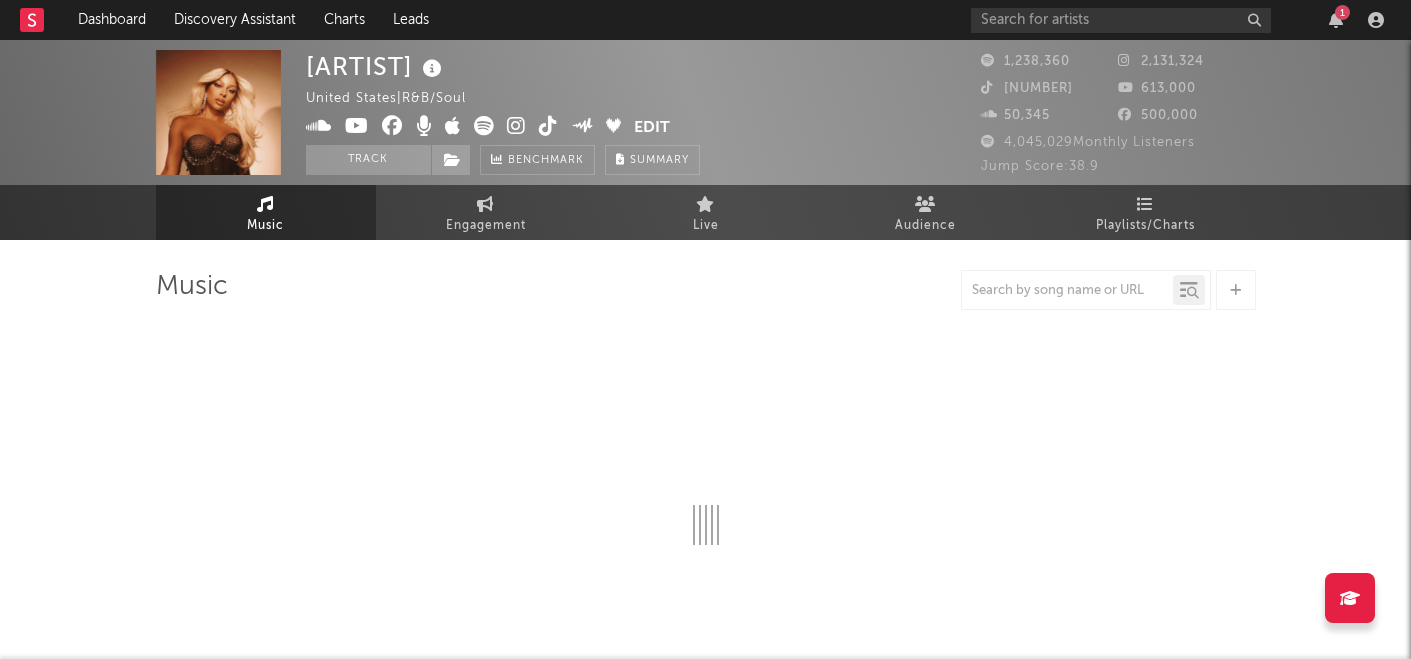 select on "6m" 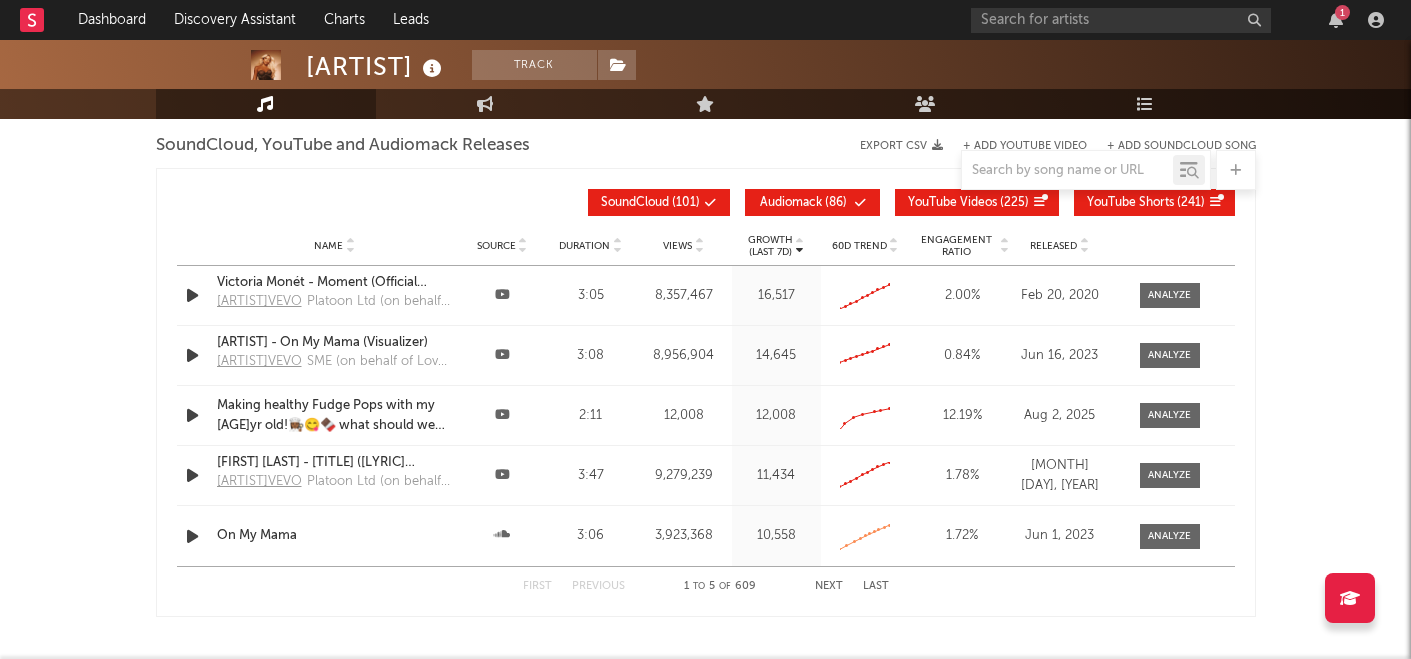 scroll, scrollTop: 2402, scrollLeft: 0, axis: vertical 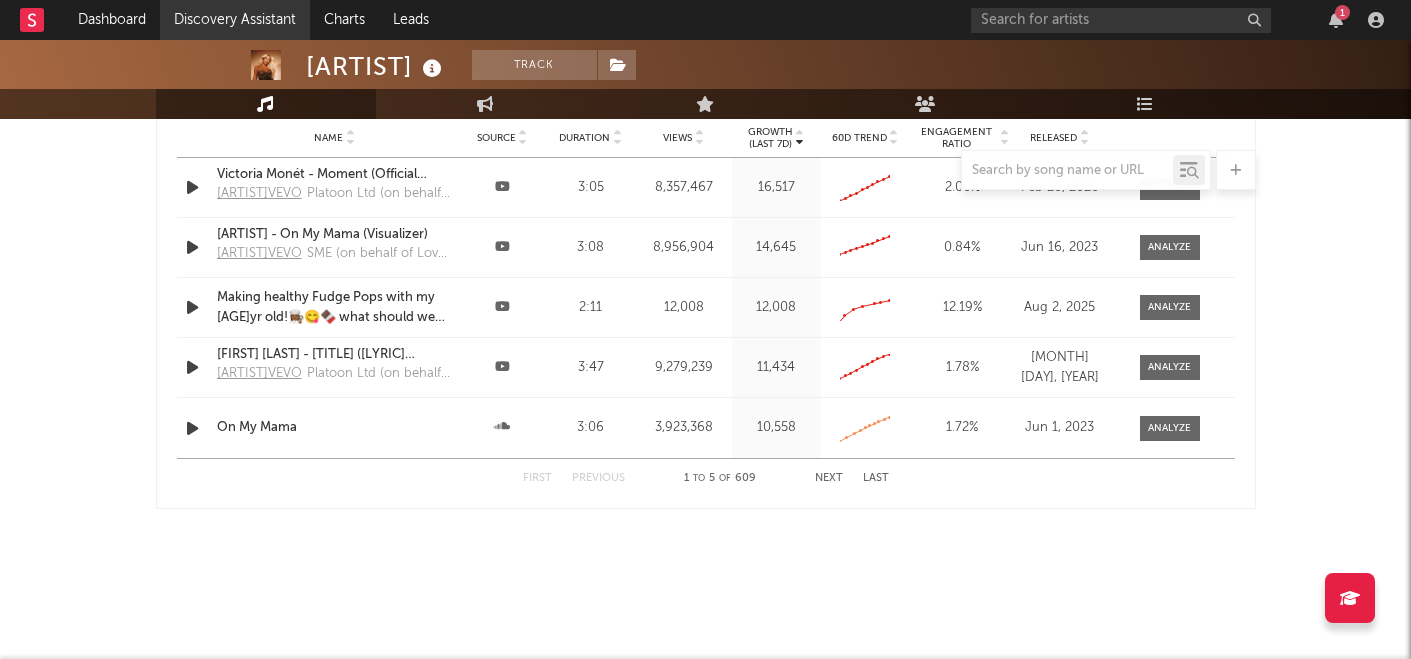 click on "Discovery Assistant" at bounding box center (235, 20) 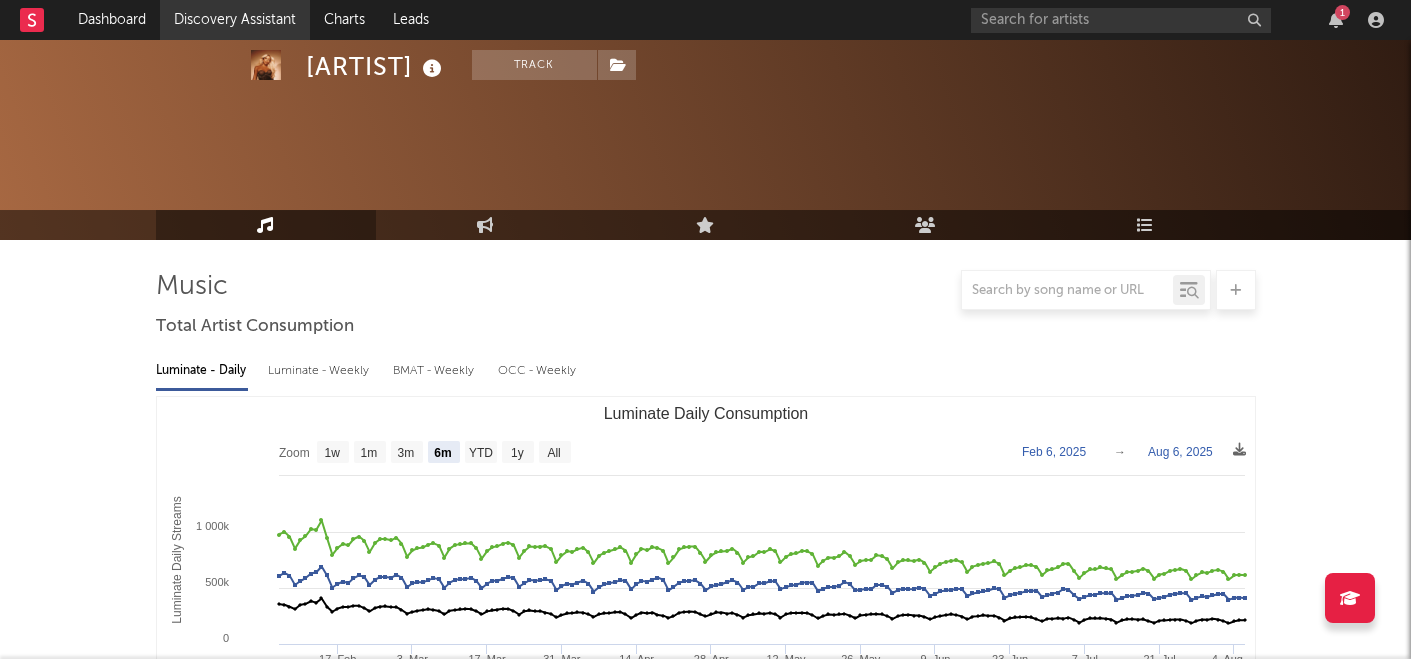 scroll, scrollTop: 0, scrollLeft: 0, axis: both 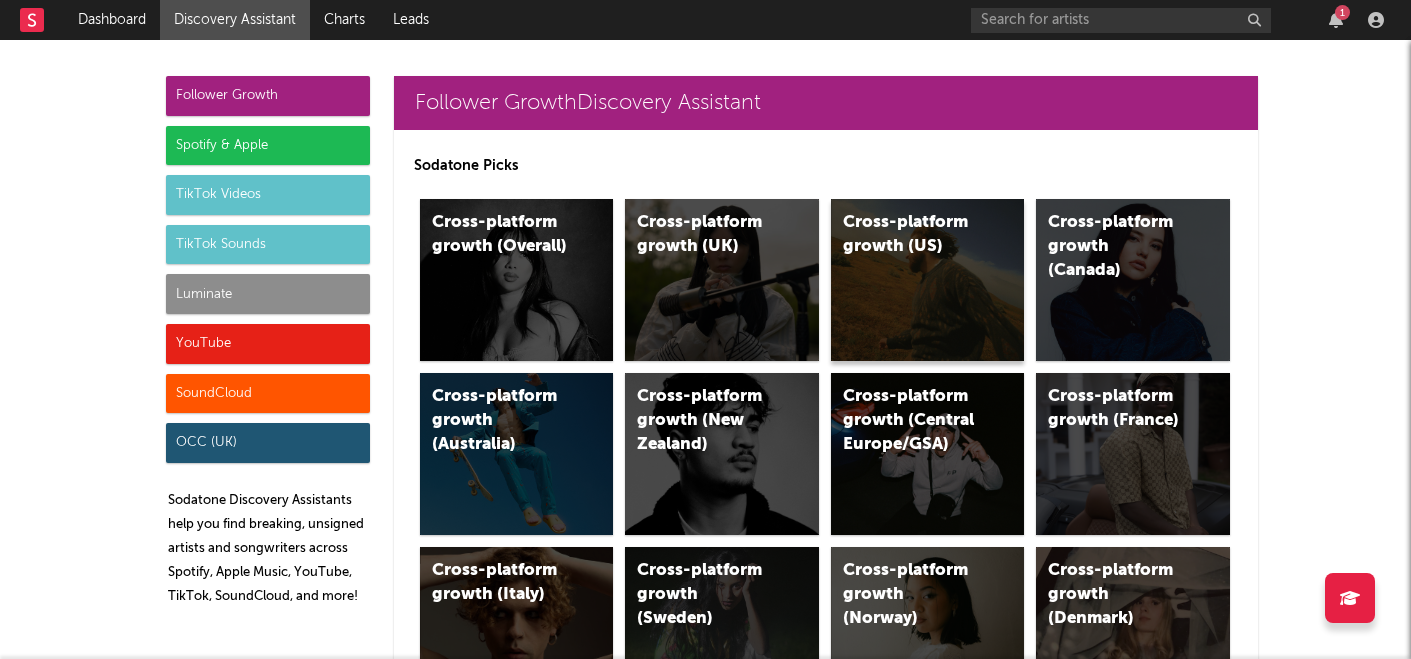 click on "Cross-platform growth (US)" at bounding box center [928, 280] 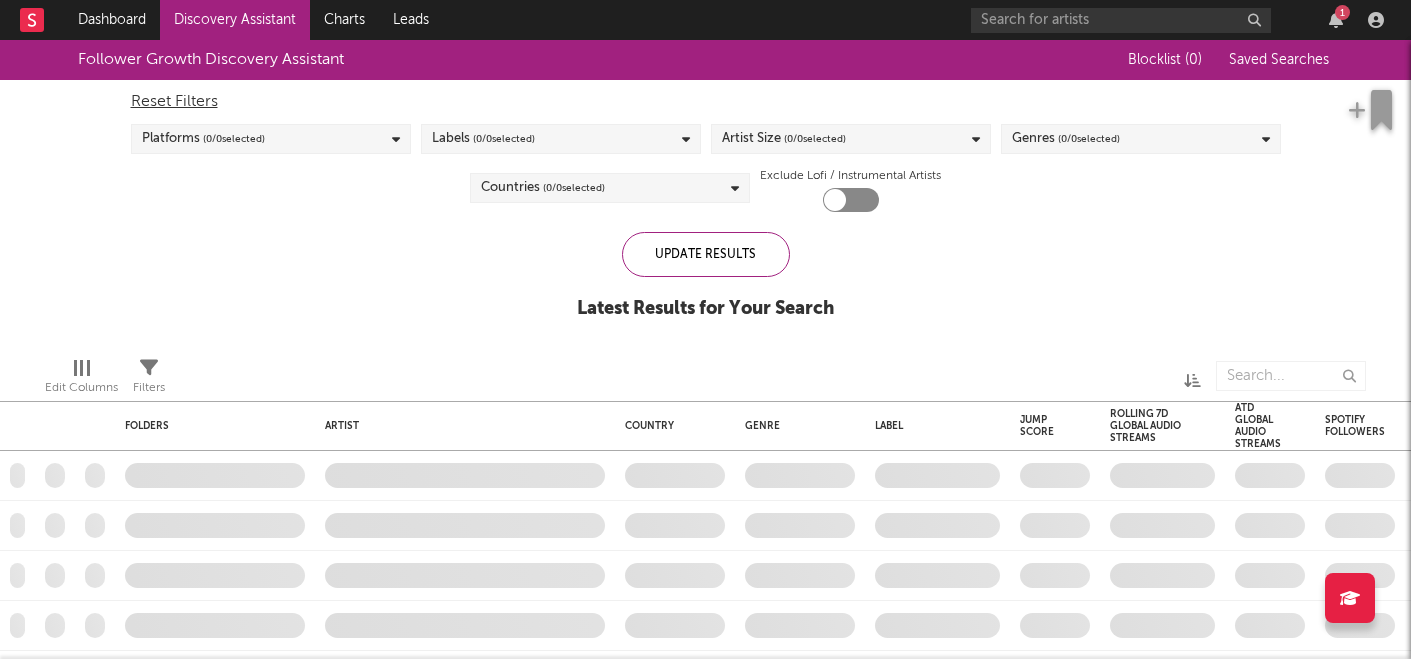 checkbox on "true" 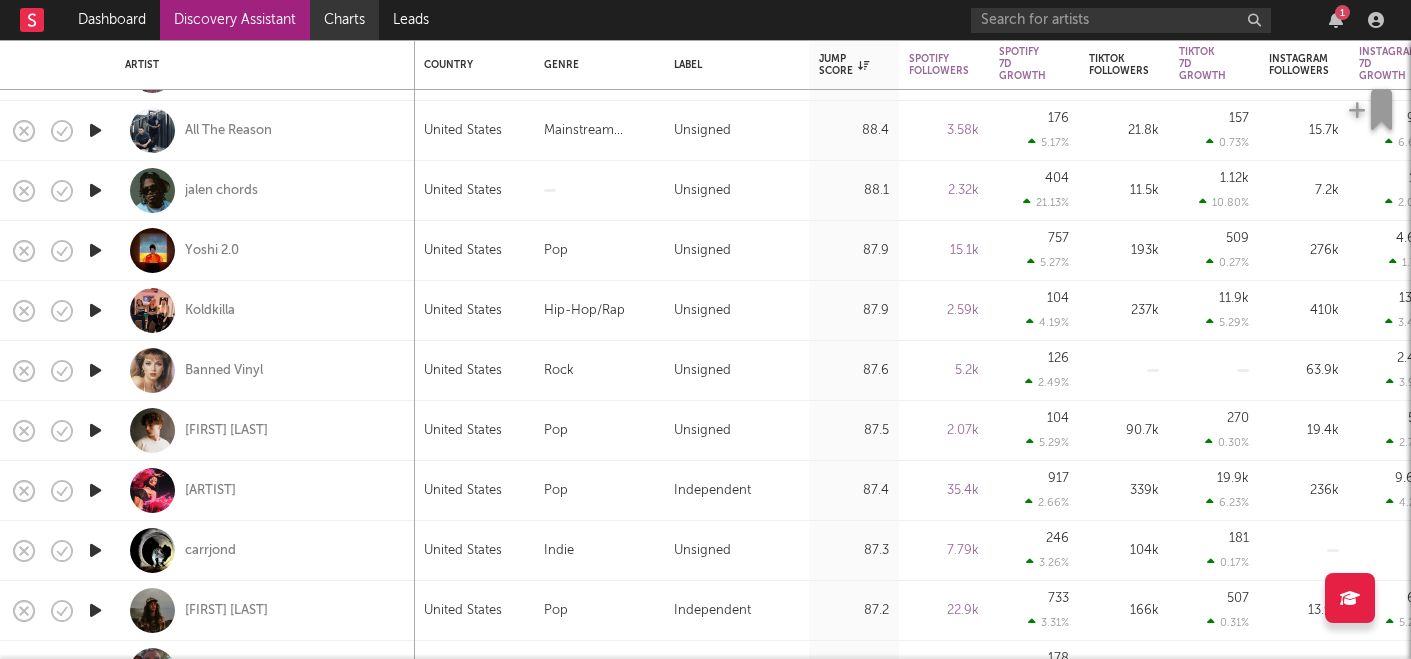 click on "Charts" at bounding box center (344, 20) 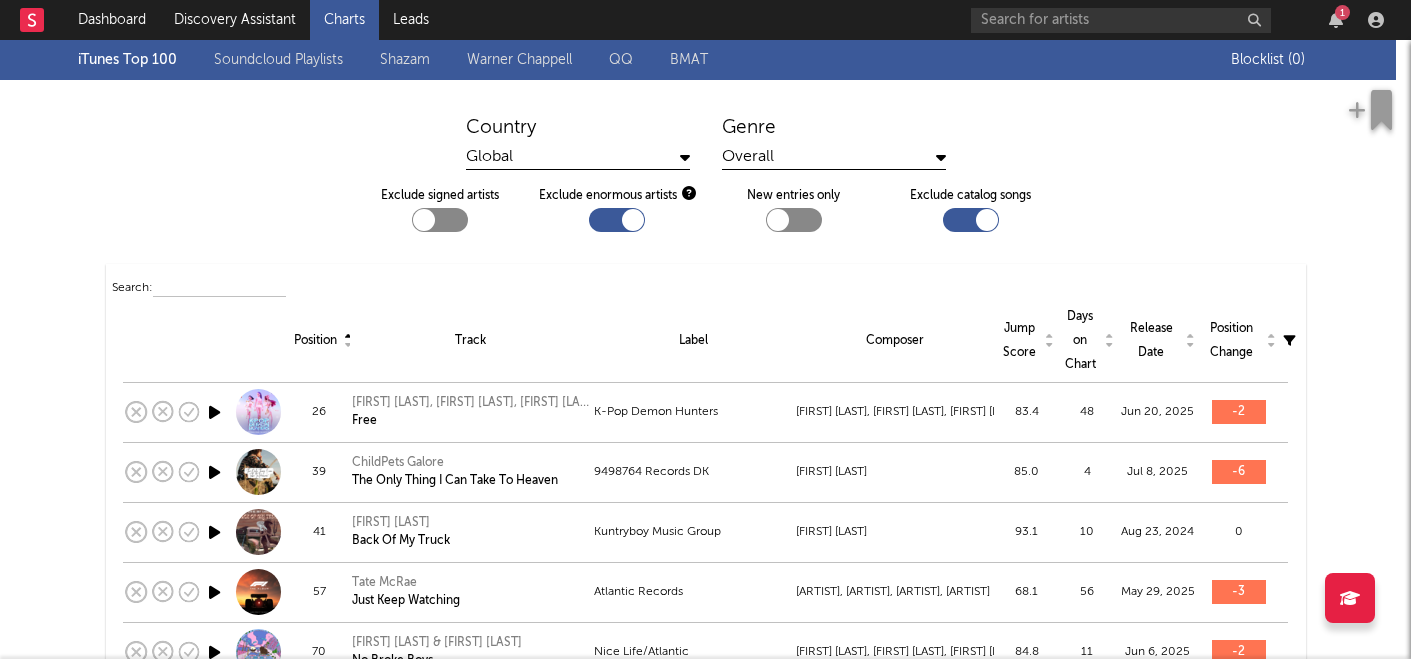 click at bounding box center (633, 220) 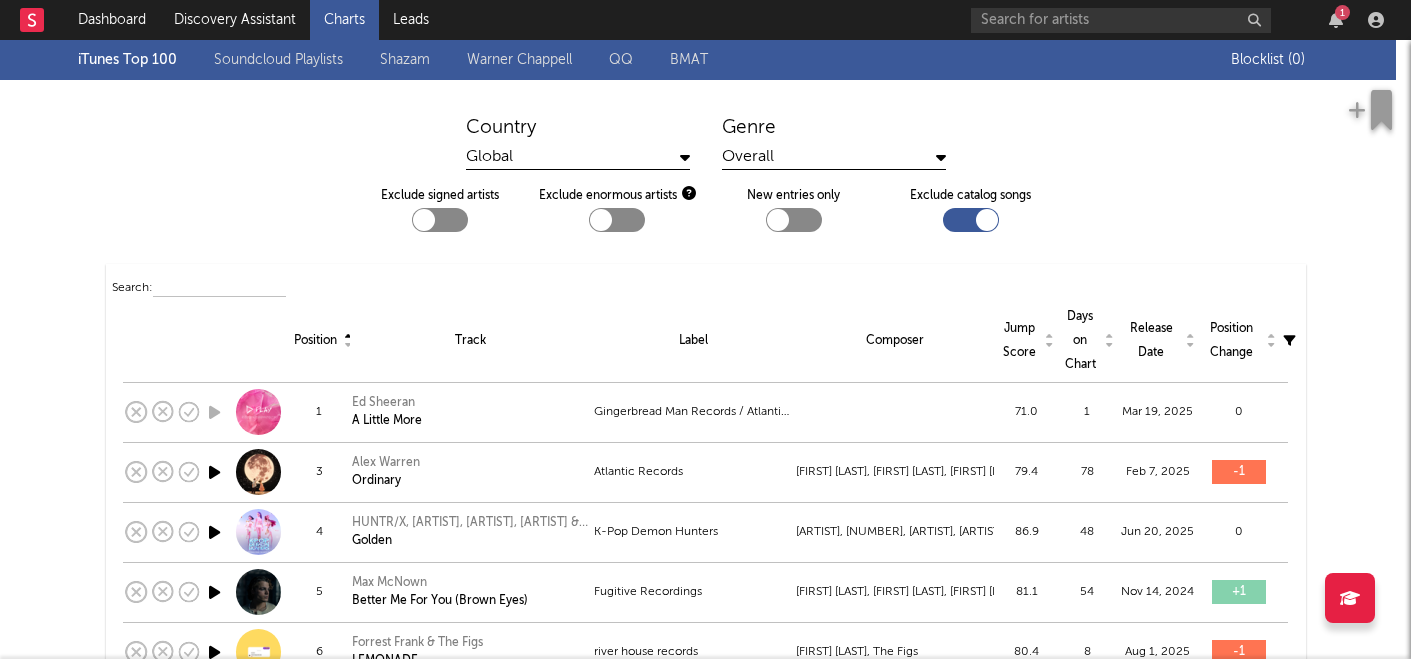 click on "Country" at bounding box center [578, 128] 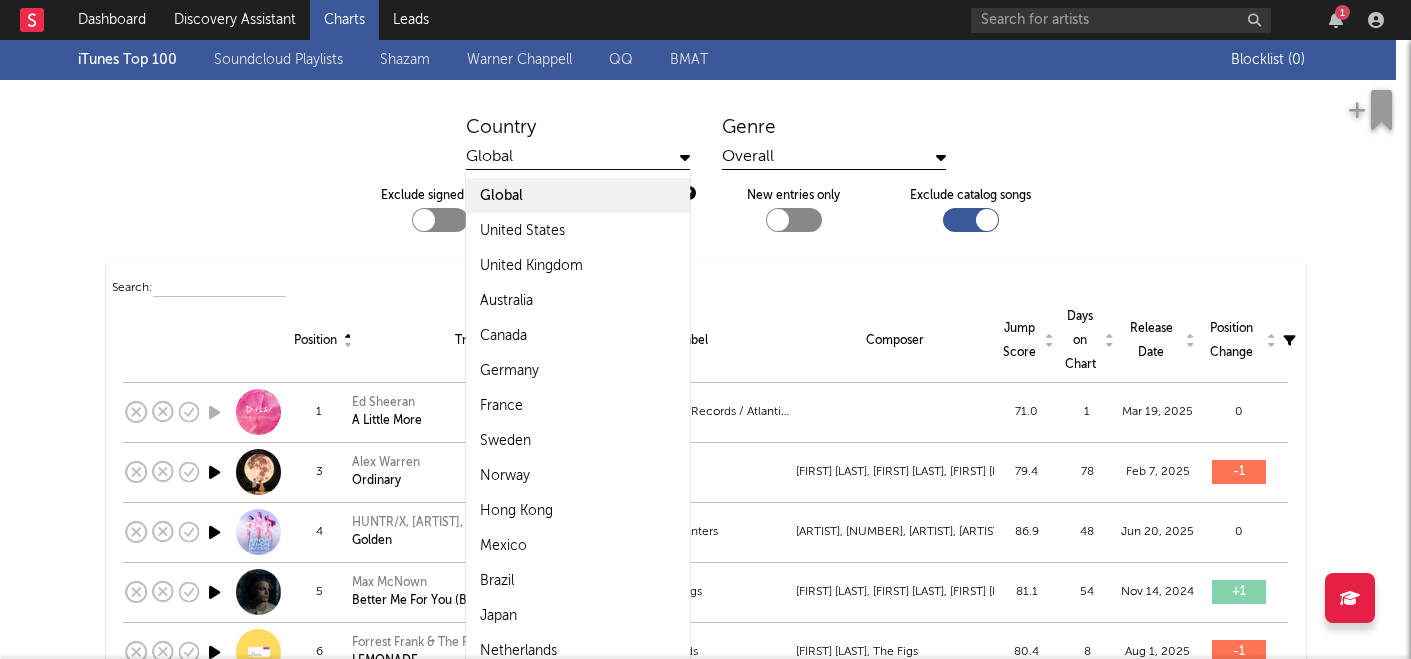 click on "United States" at bounding box center [578, 230] 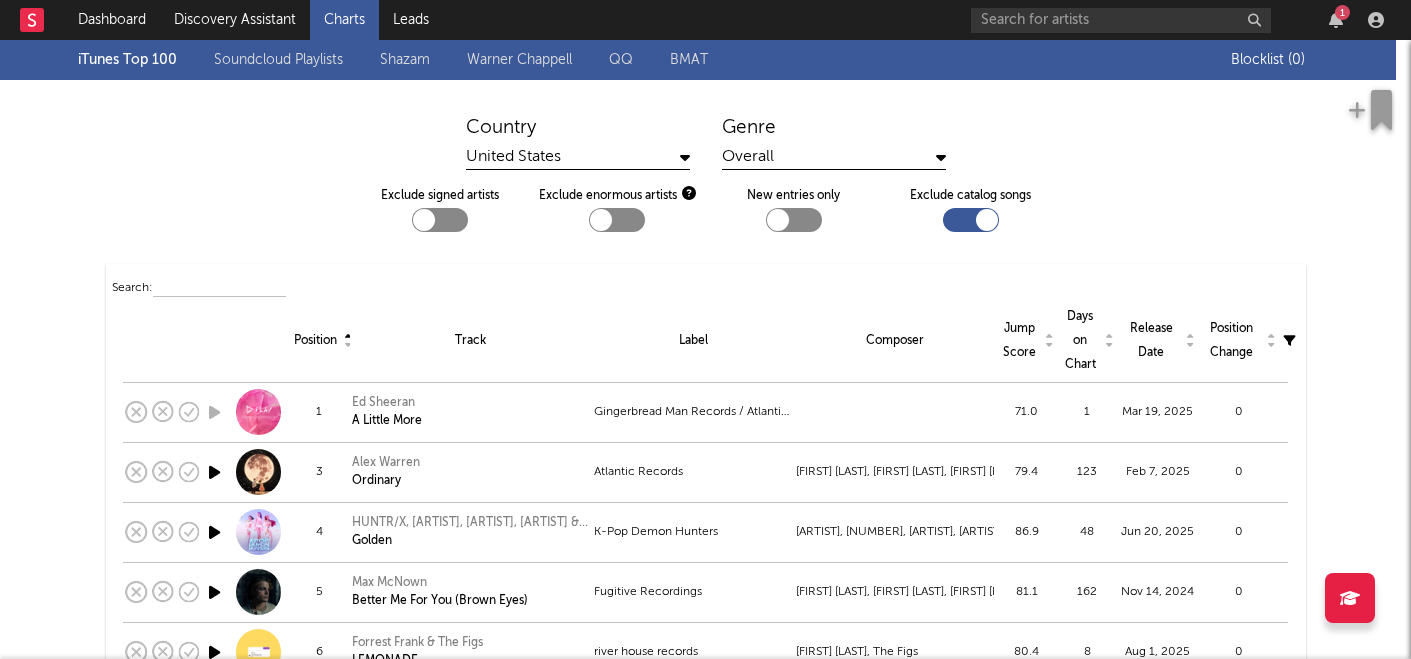 click on "Overall" at bounding box center [834, 157] 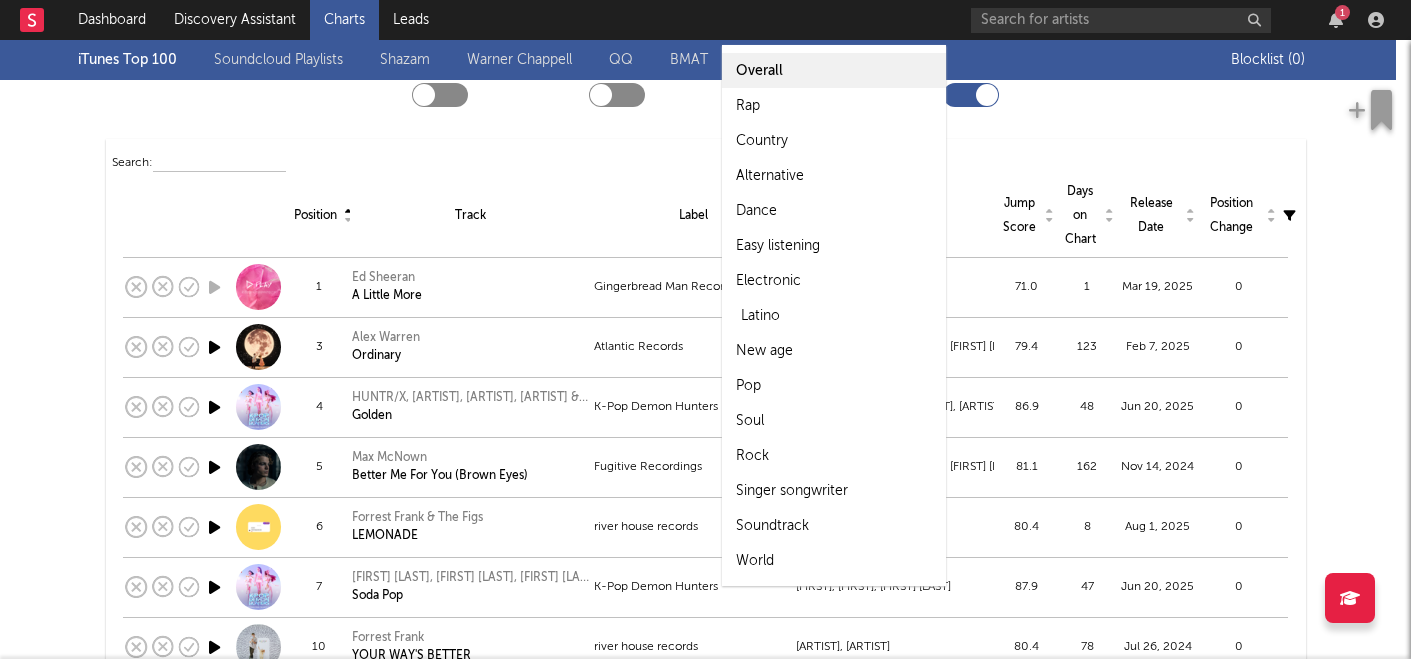 scroll, scrollTop: 131, scrollLeft: 0, axis: vertical 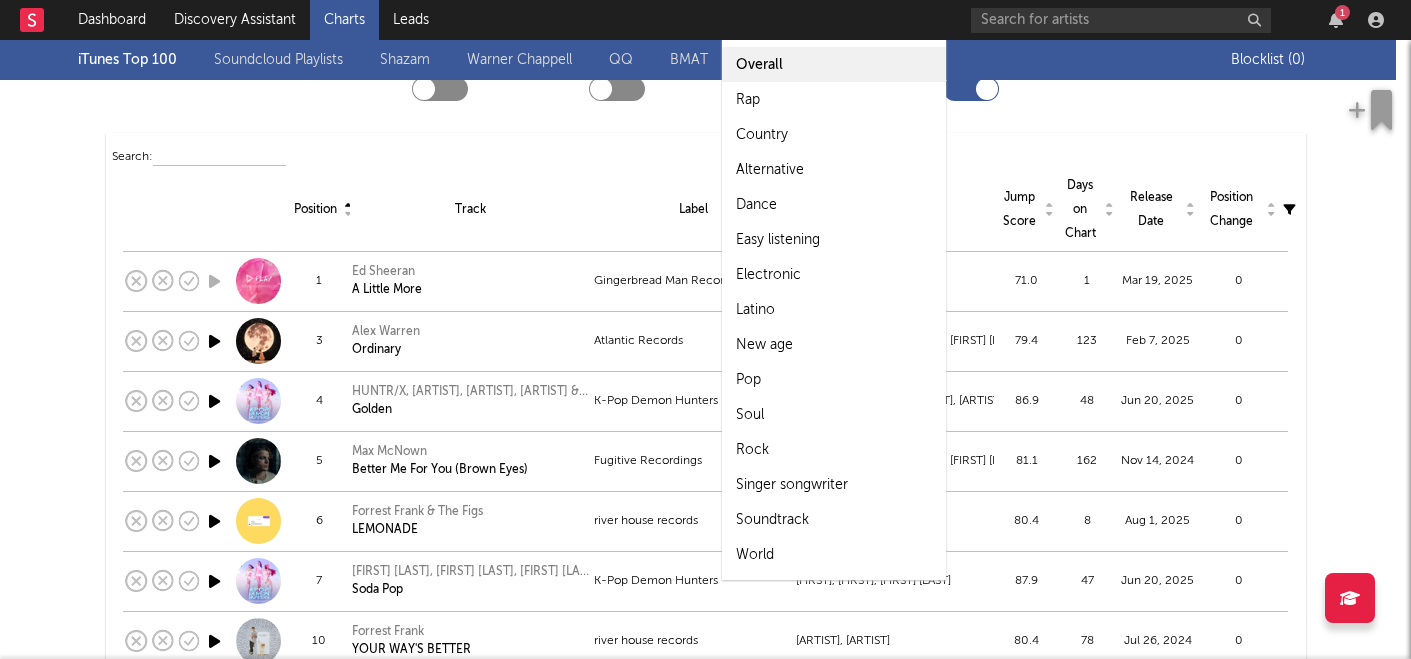 click on "Country United States Genre Overall Overall Rap Country Alternative Dance Easy listening Electronic Latino New age Pop Soul Rock Singer songwriter Soundtrack World Exclude signed artists Exclude enormous artists New entries only Exclude catalog songs" at bounding box center (705, 51) 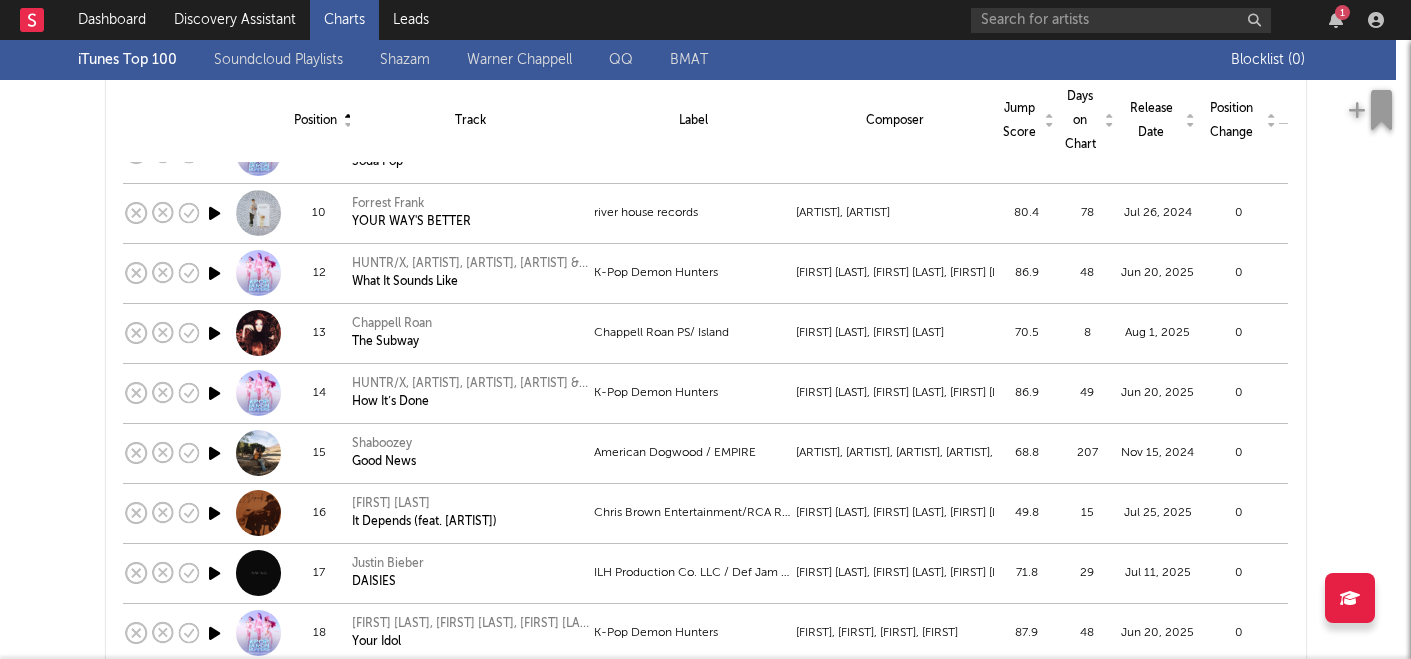 scroll, scrollTop: 0, scrollLeft: 0, axis: both 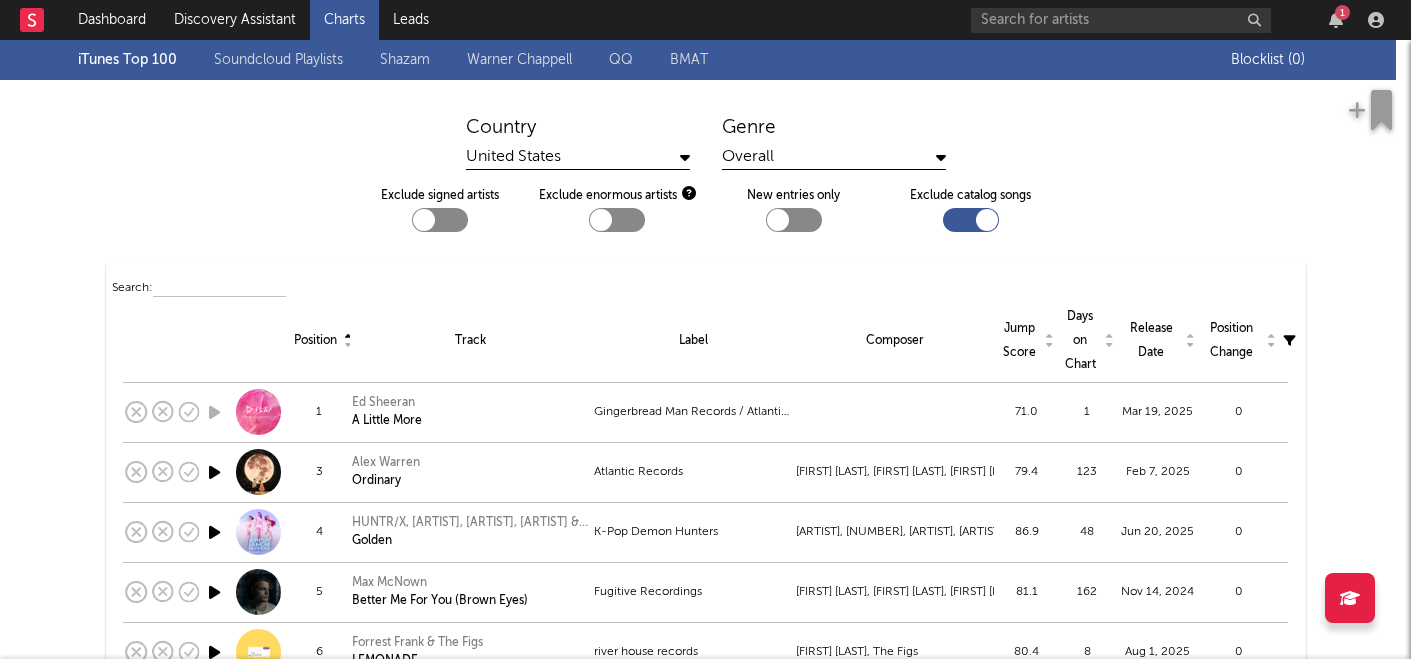 click on "Country [COUNTRY]" at bounding box center (578, 143) 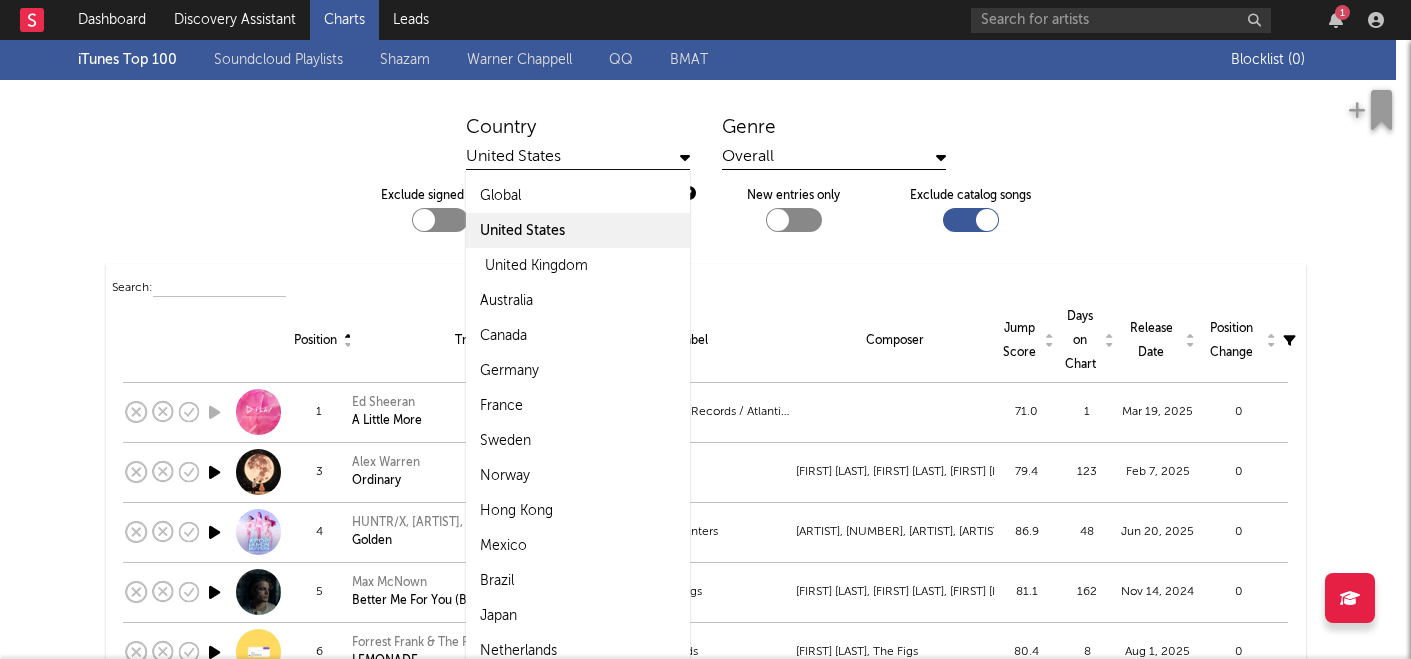 click on "United Kingdom" at bounding box center (536, 266) 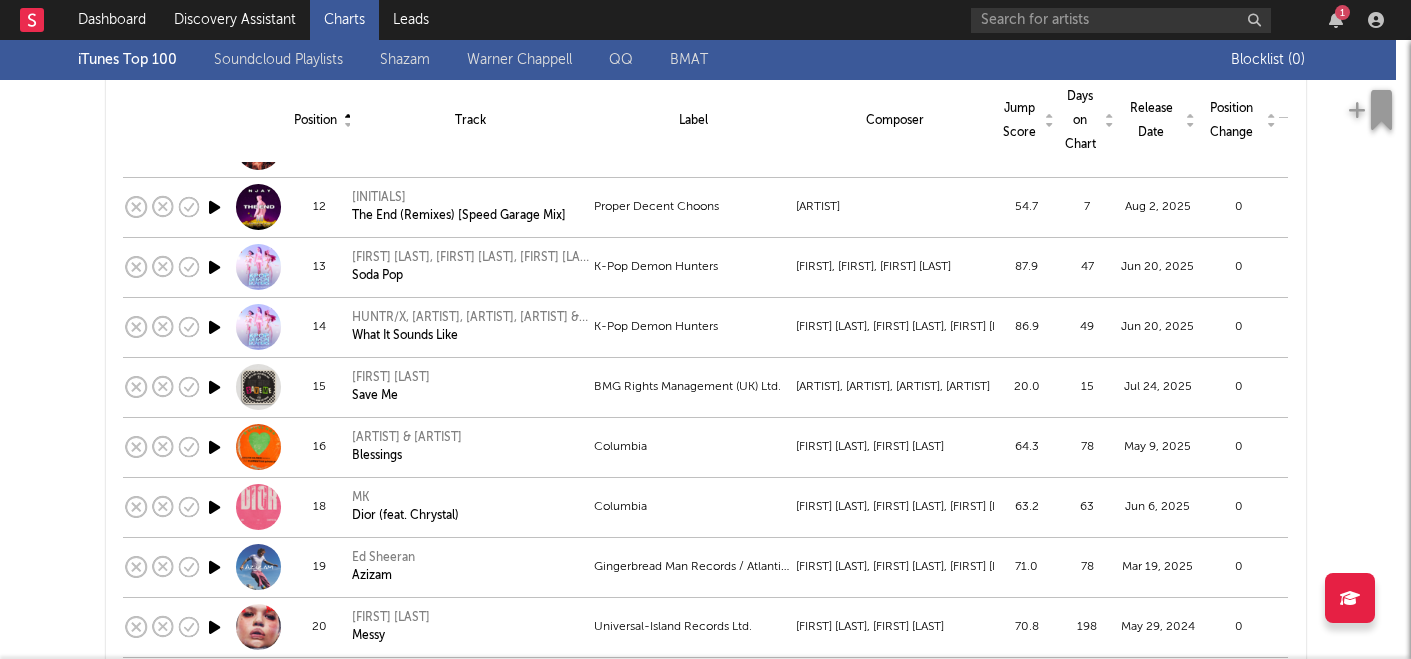 scroll, scrollTop: 0, scrollLeft: 0, axis: both 